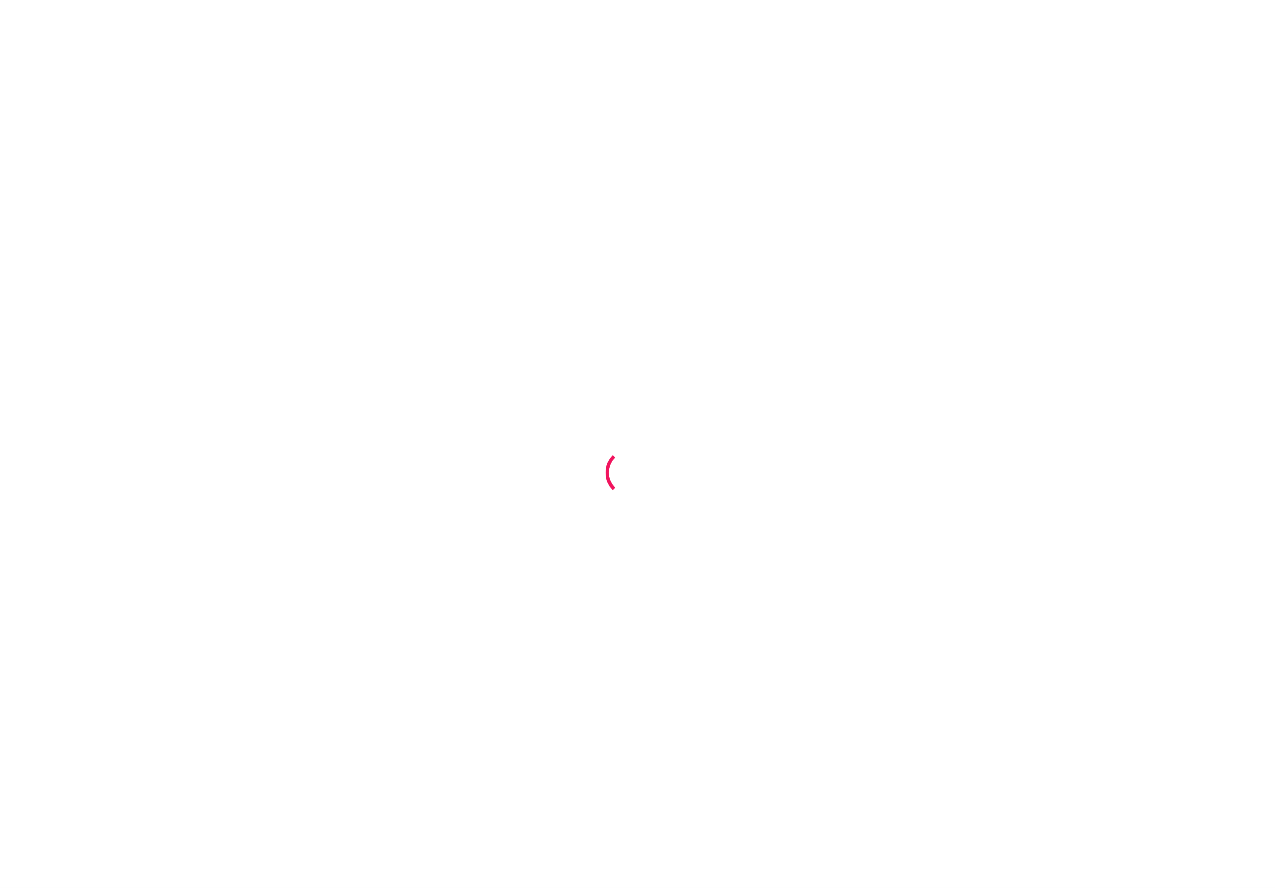scroll, scrollTop: 0, scrollLeft: 0, axis: both 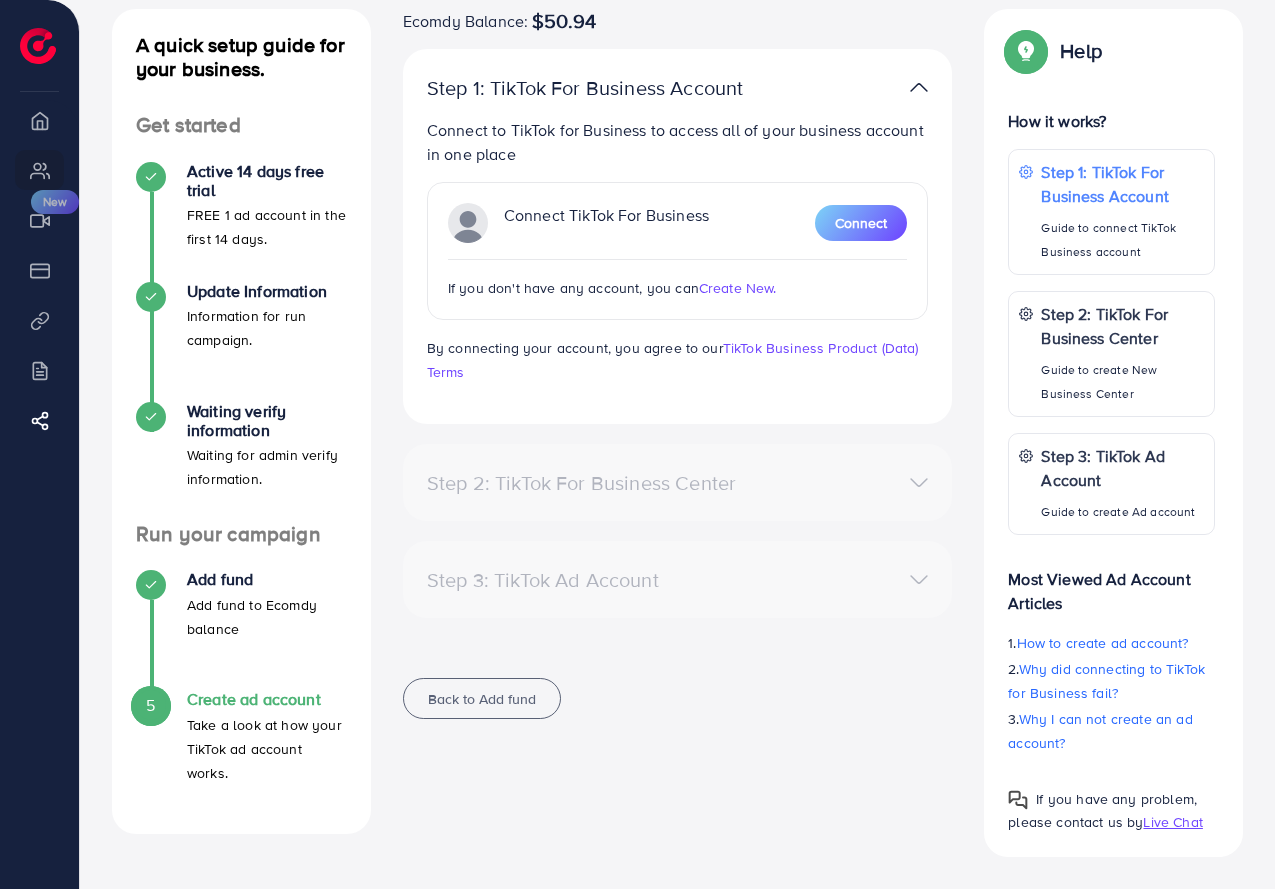 click on "Step 2: TikTok For Business Center" at bounding box center [589, 483] 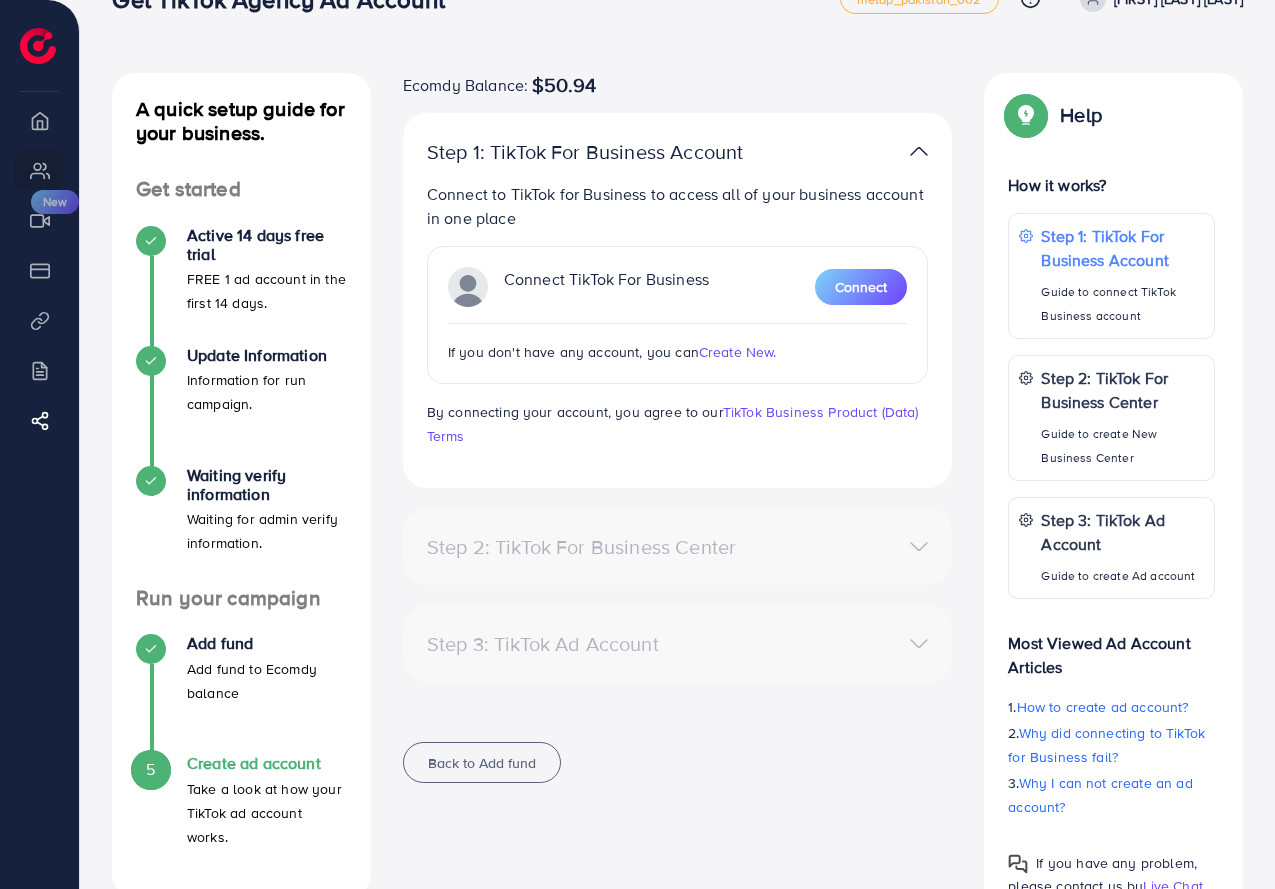scroll, scrollTop: 15, scrollLeft: 0, axis: vertical 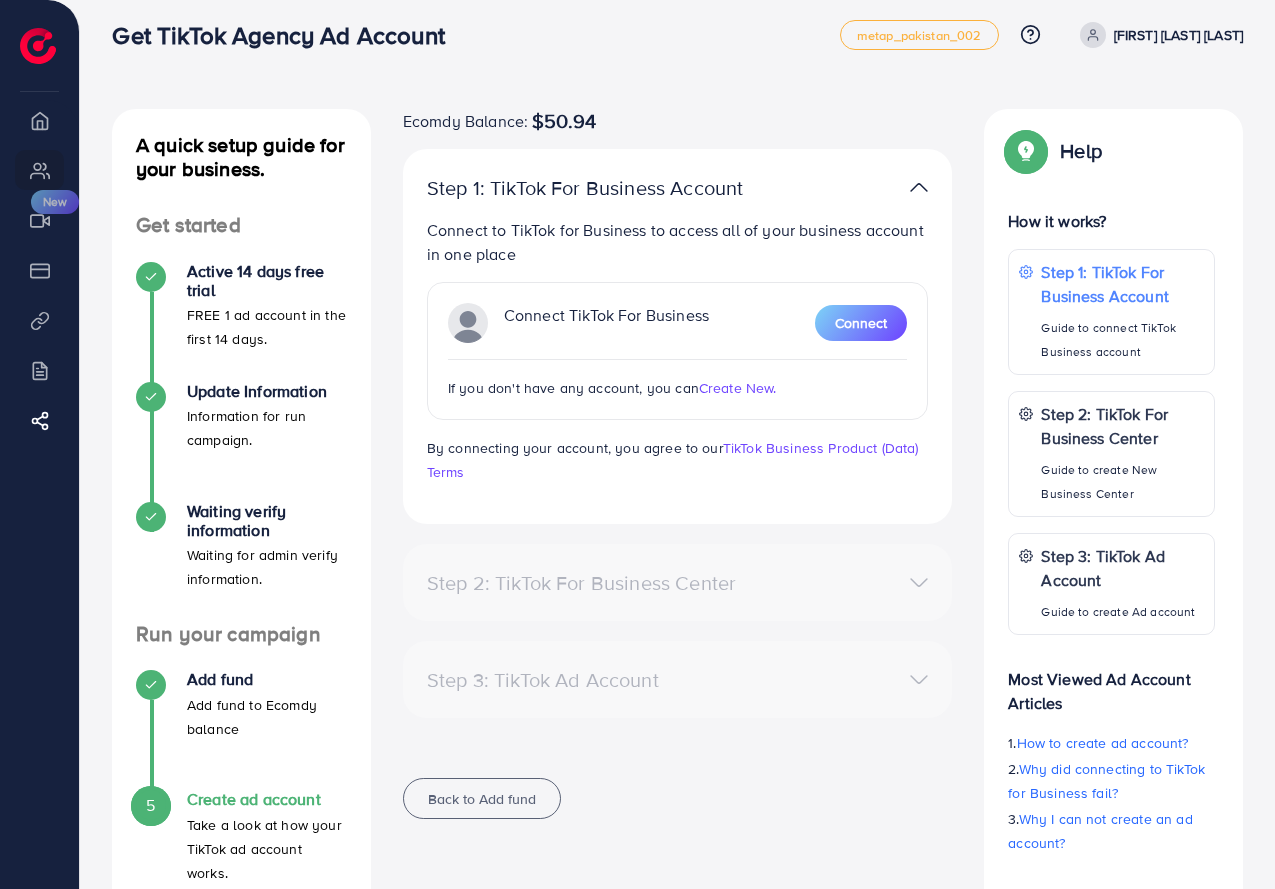 click on "[NAME]" at bounding box center (1178, 35) 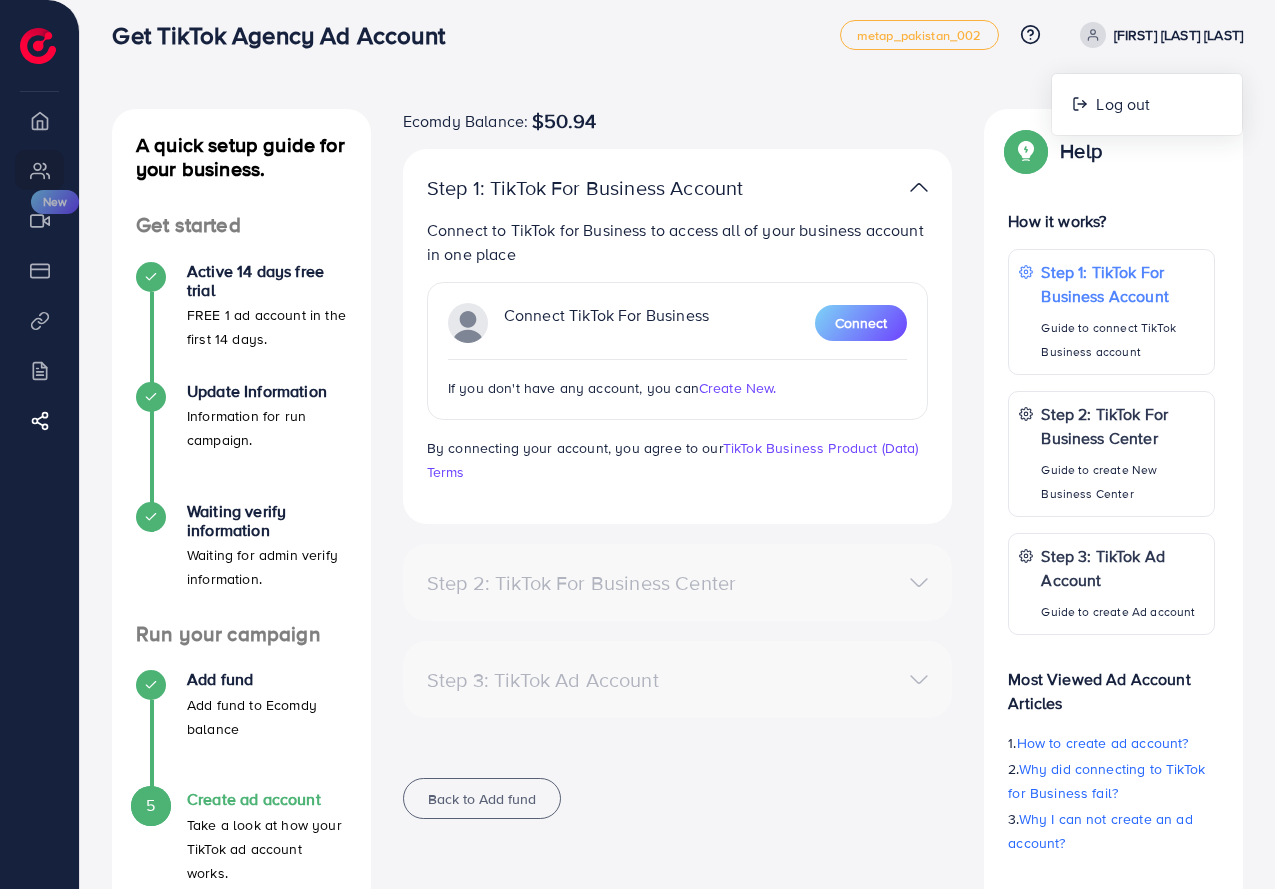 click 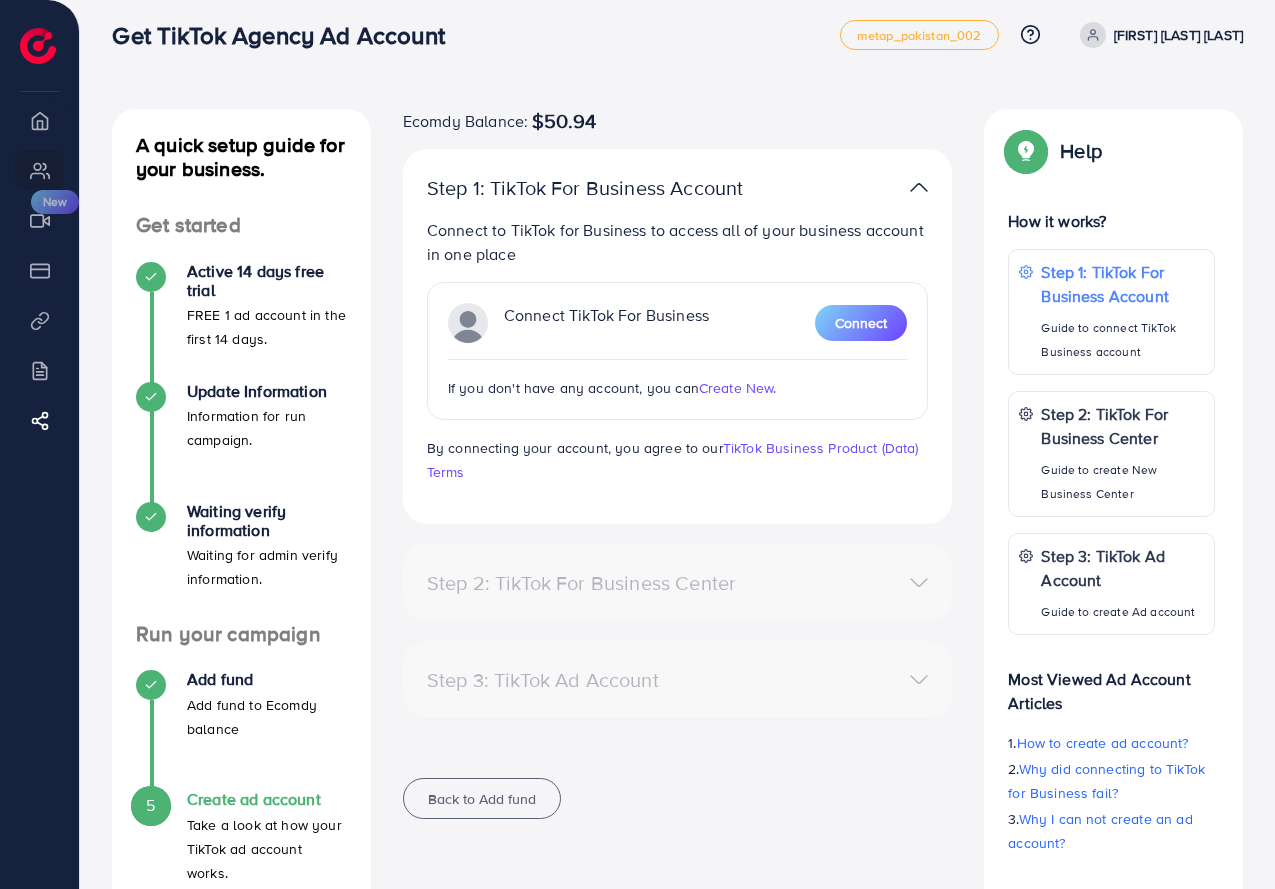 click at bounding box center (1093, 35) 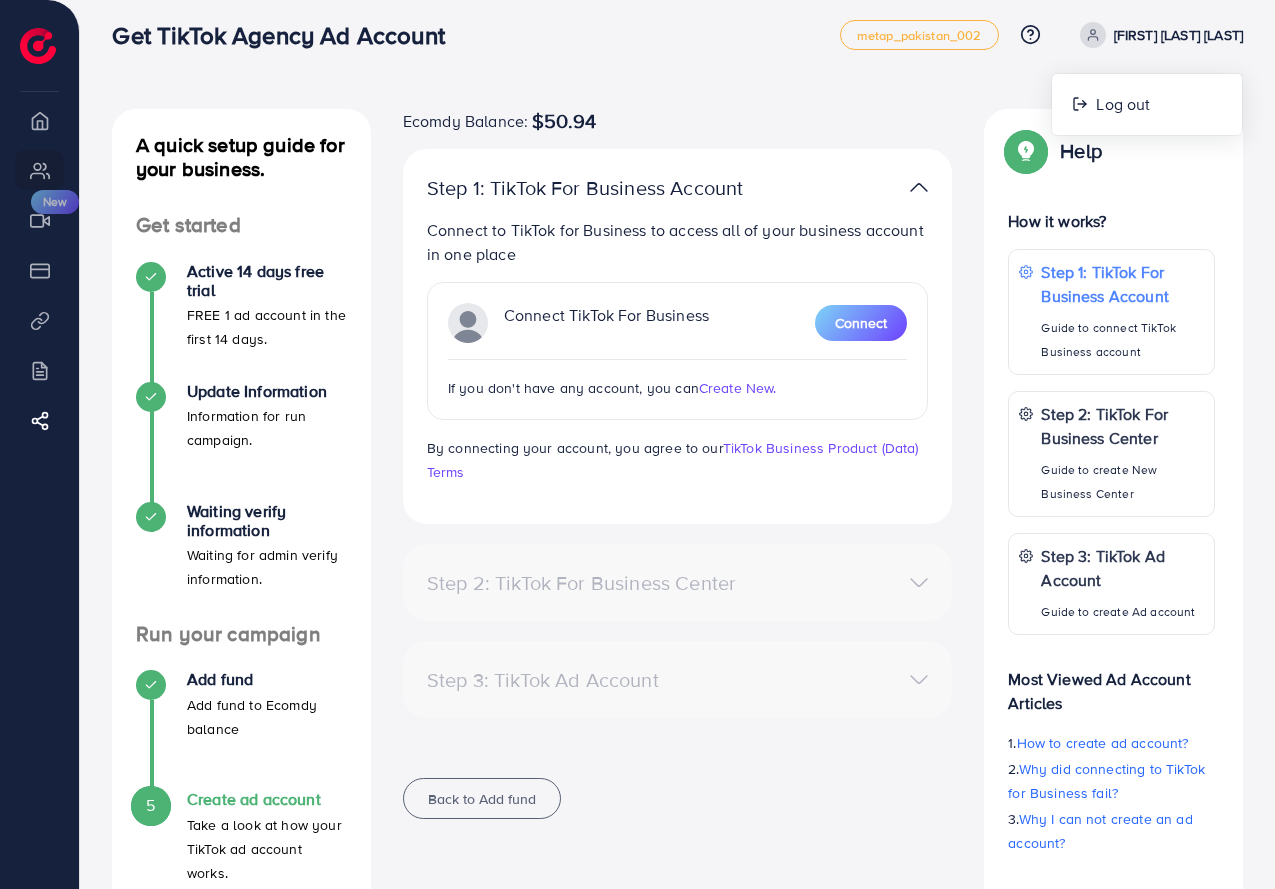 click at bounding box center (38, 46) 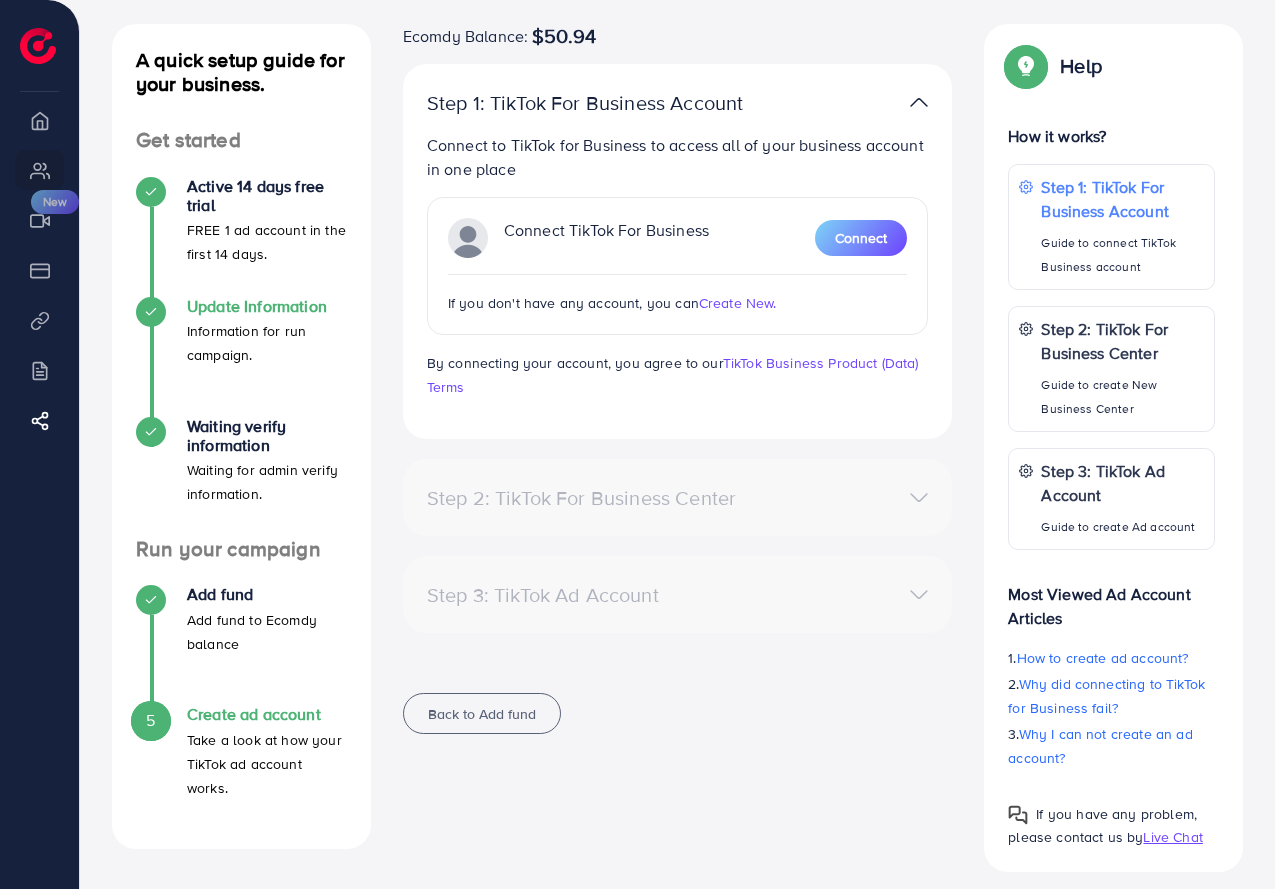 scroll, scrollTop: 115, scrollLeft: 0, axis: vertical 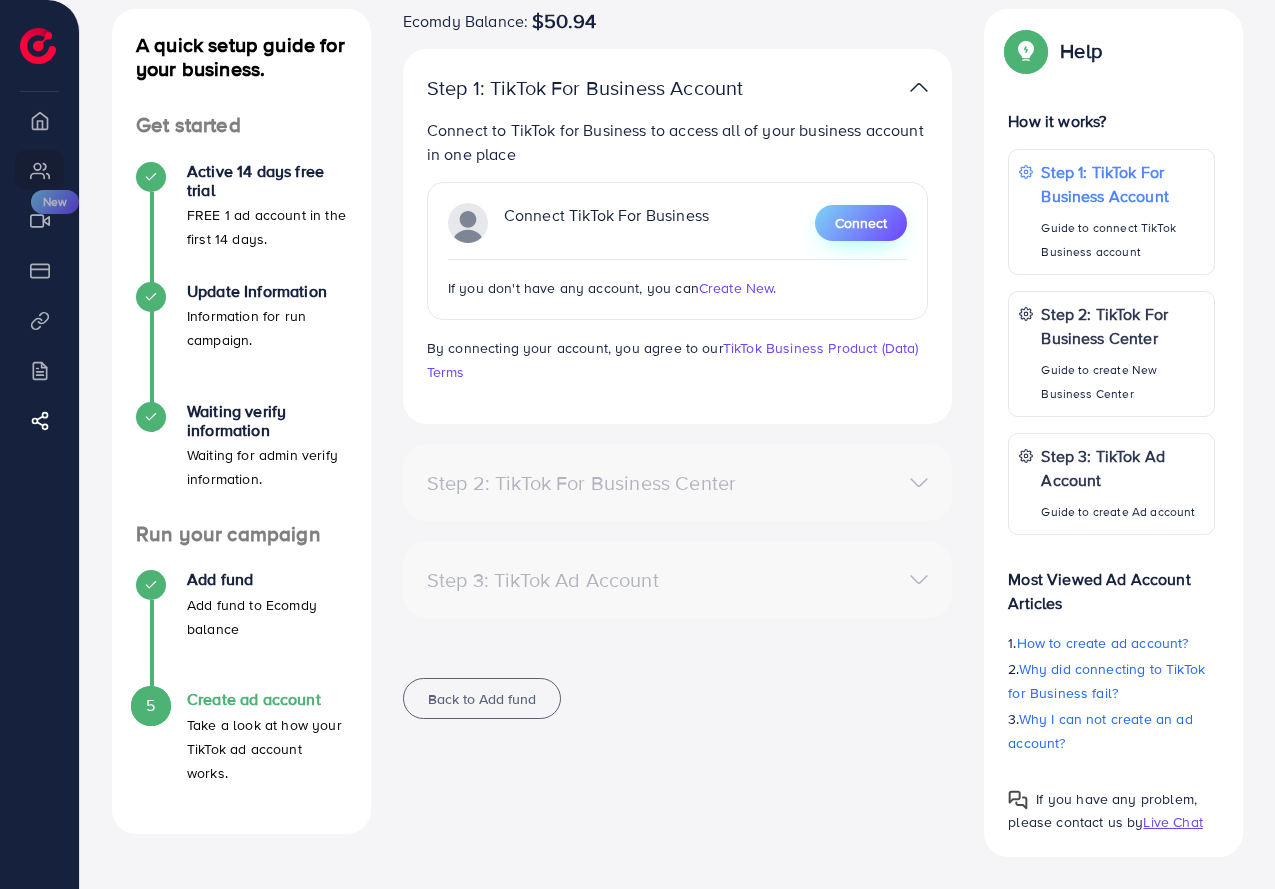 click on "Connect" at bounding box center (861, 223) 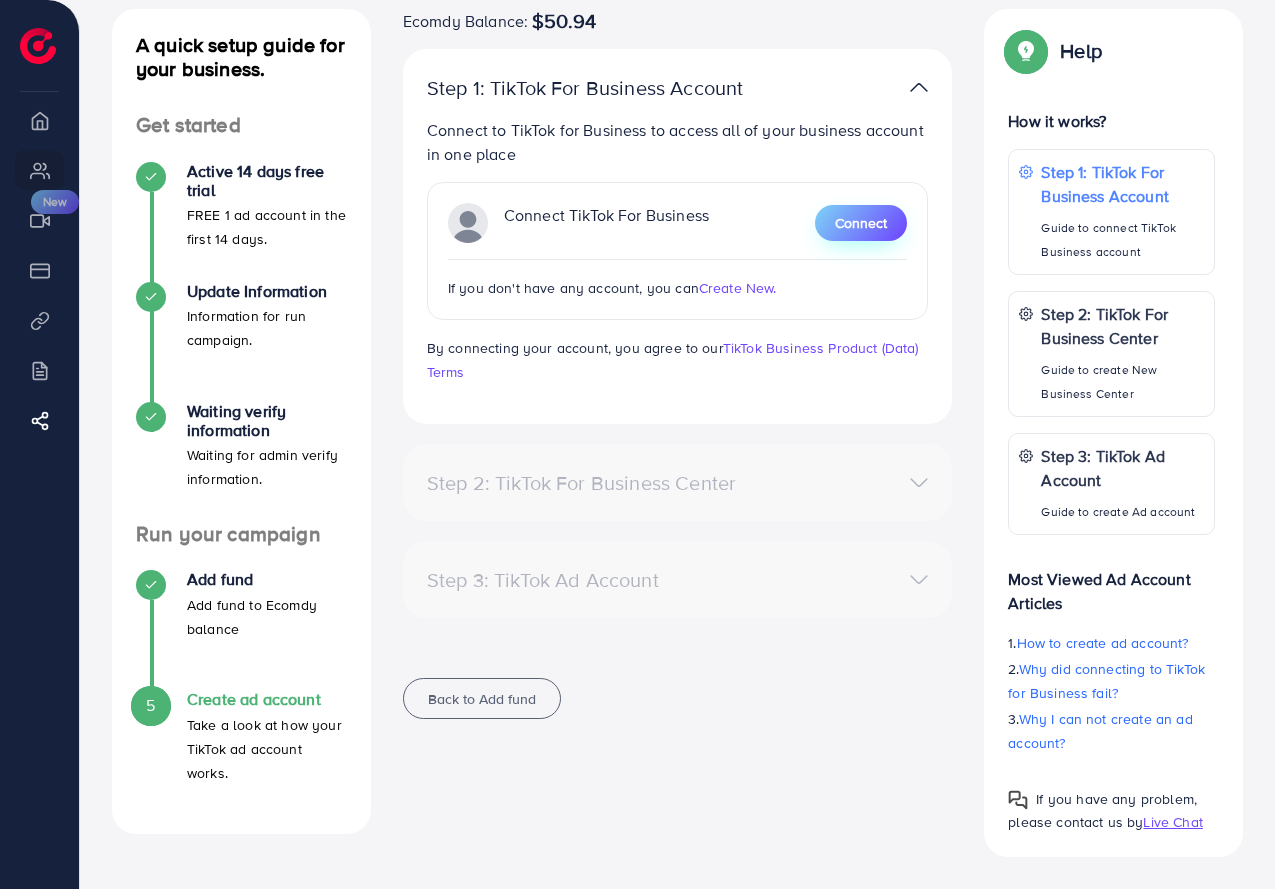 click on "Connect" at bounding box center (861, 223) 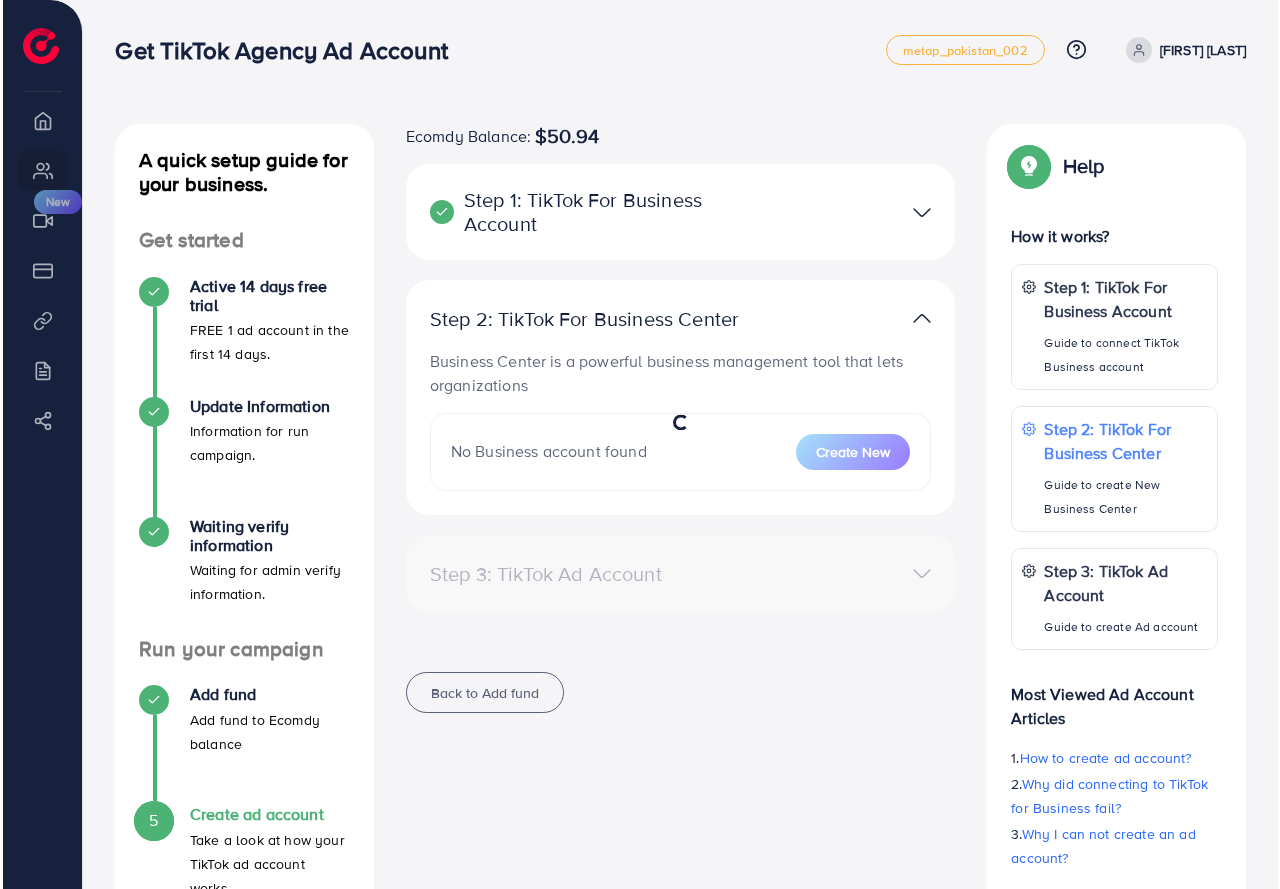 scroll, scrollTop: 0, scrollLeft: 0, axis: both 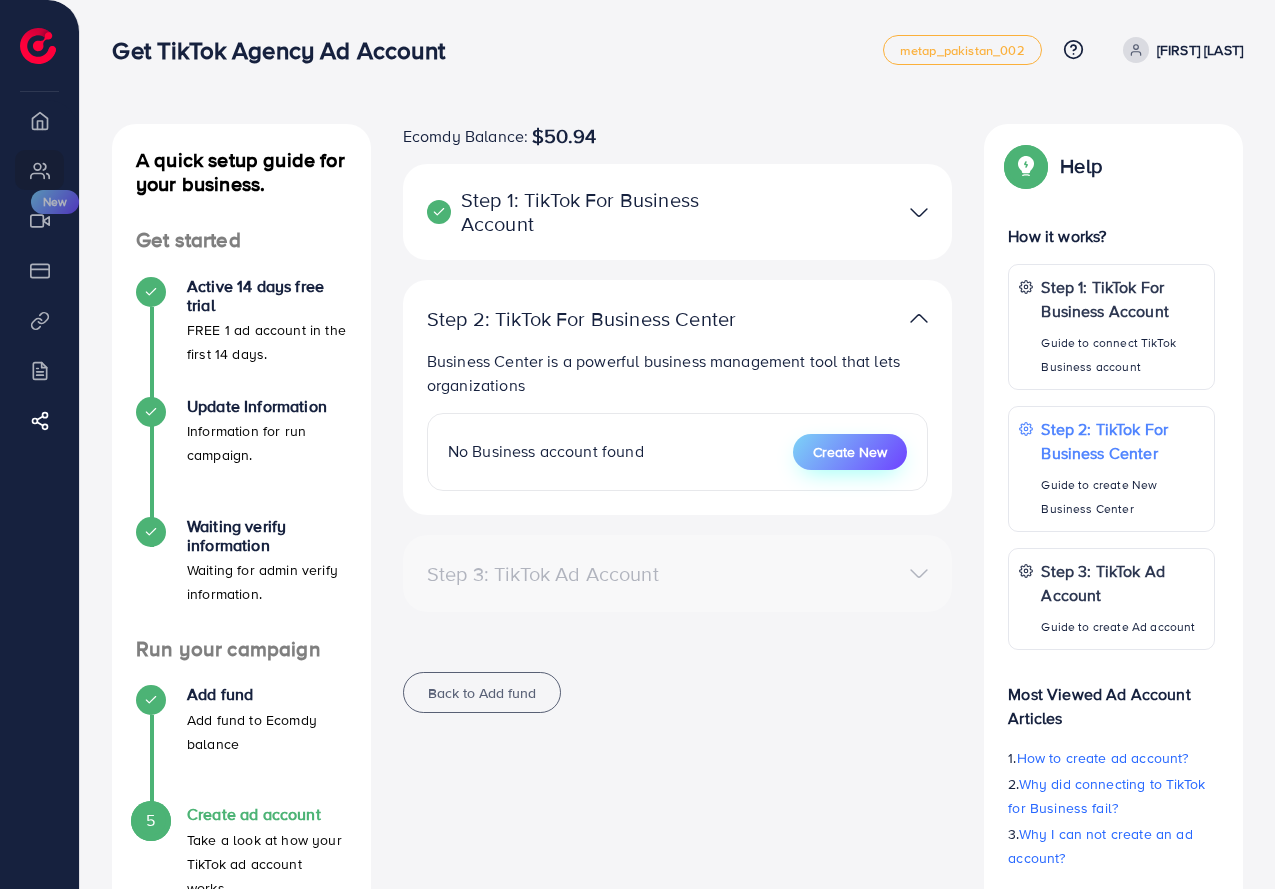 click on "Create New" at bounding box center [850, 452] 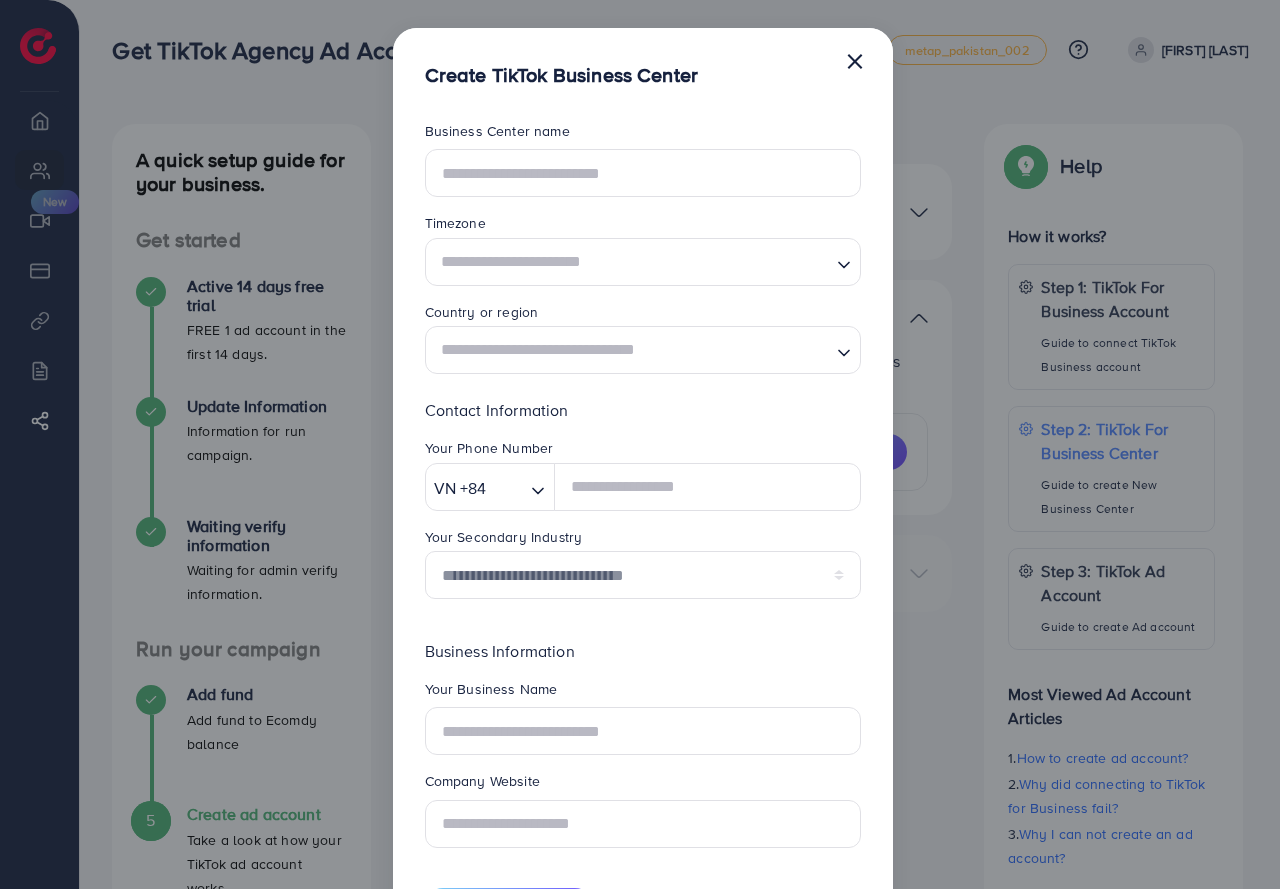 scroll, scrollTop: 0, scrollLeft: 0, axis: both 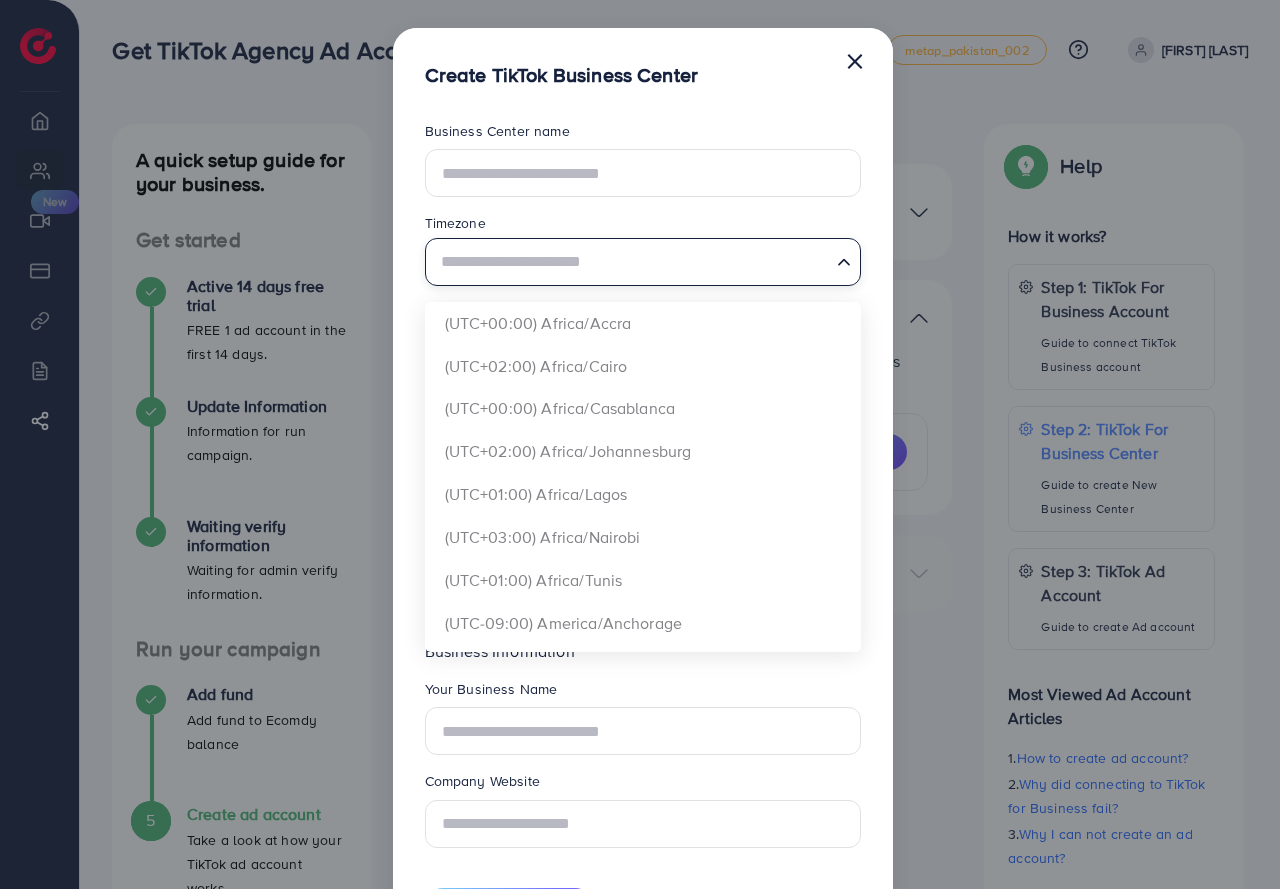 click at bounding box center (631, 261) 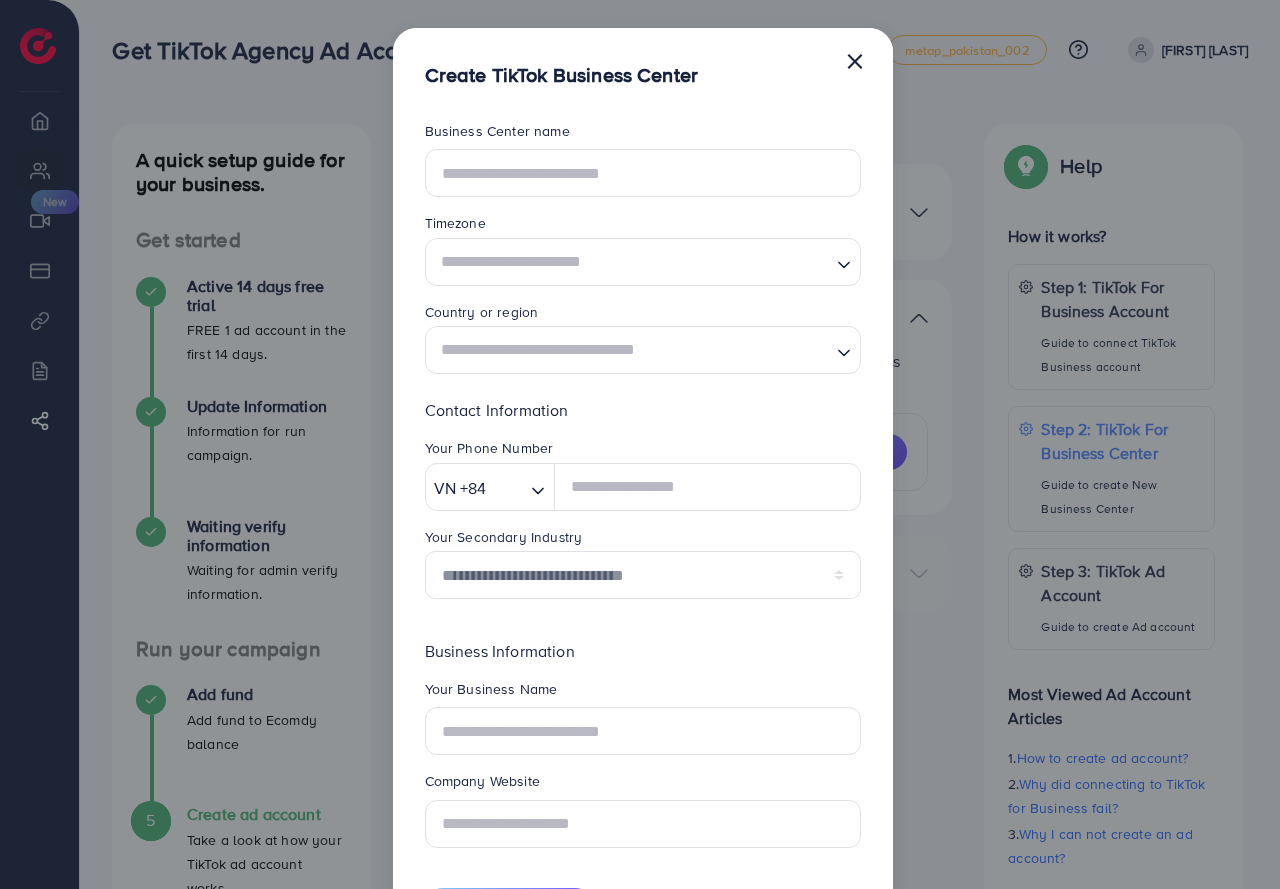 click at bounding box center (631, 259) 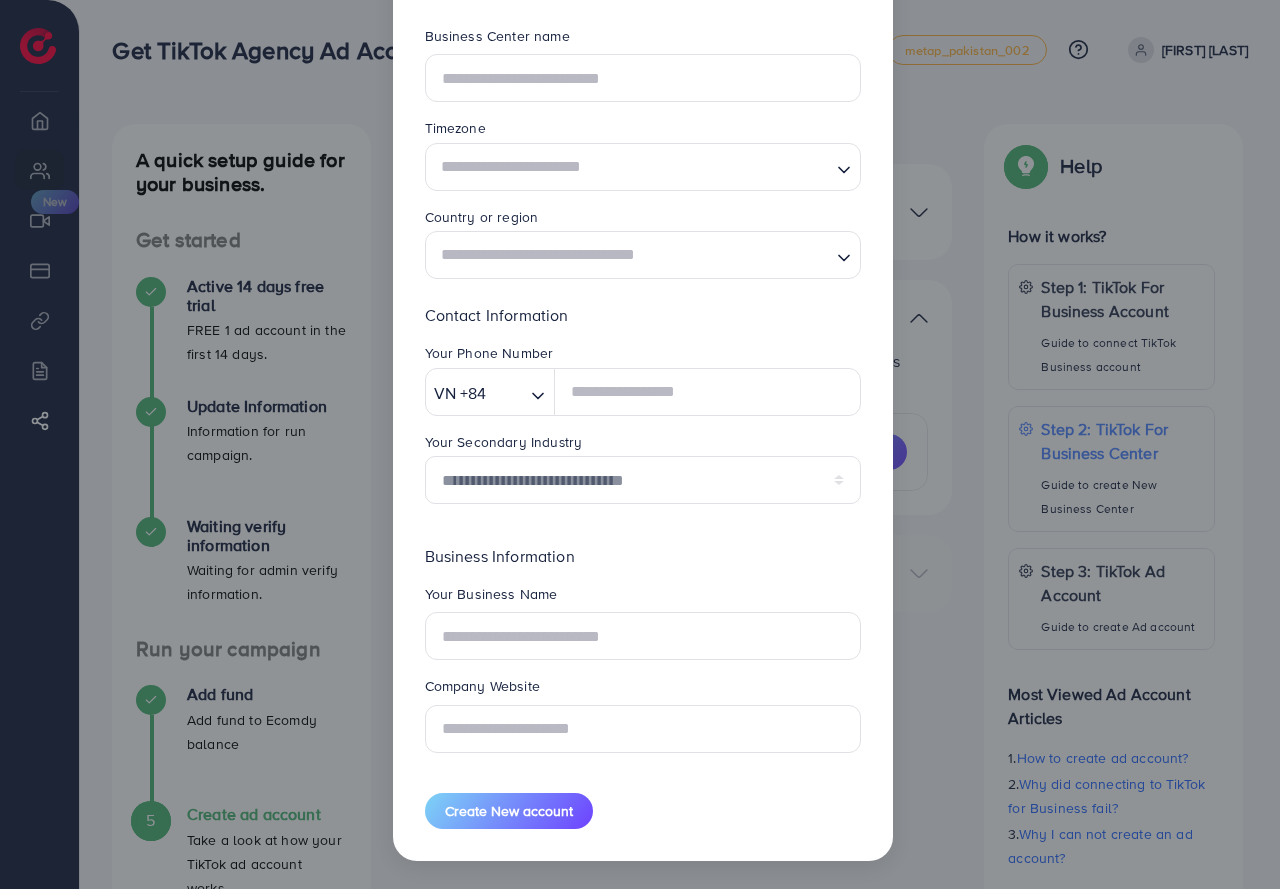 scroll, scrollTop: 0, scrollLeft: 0, axis: both 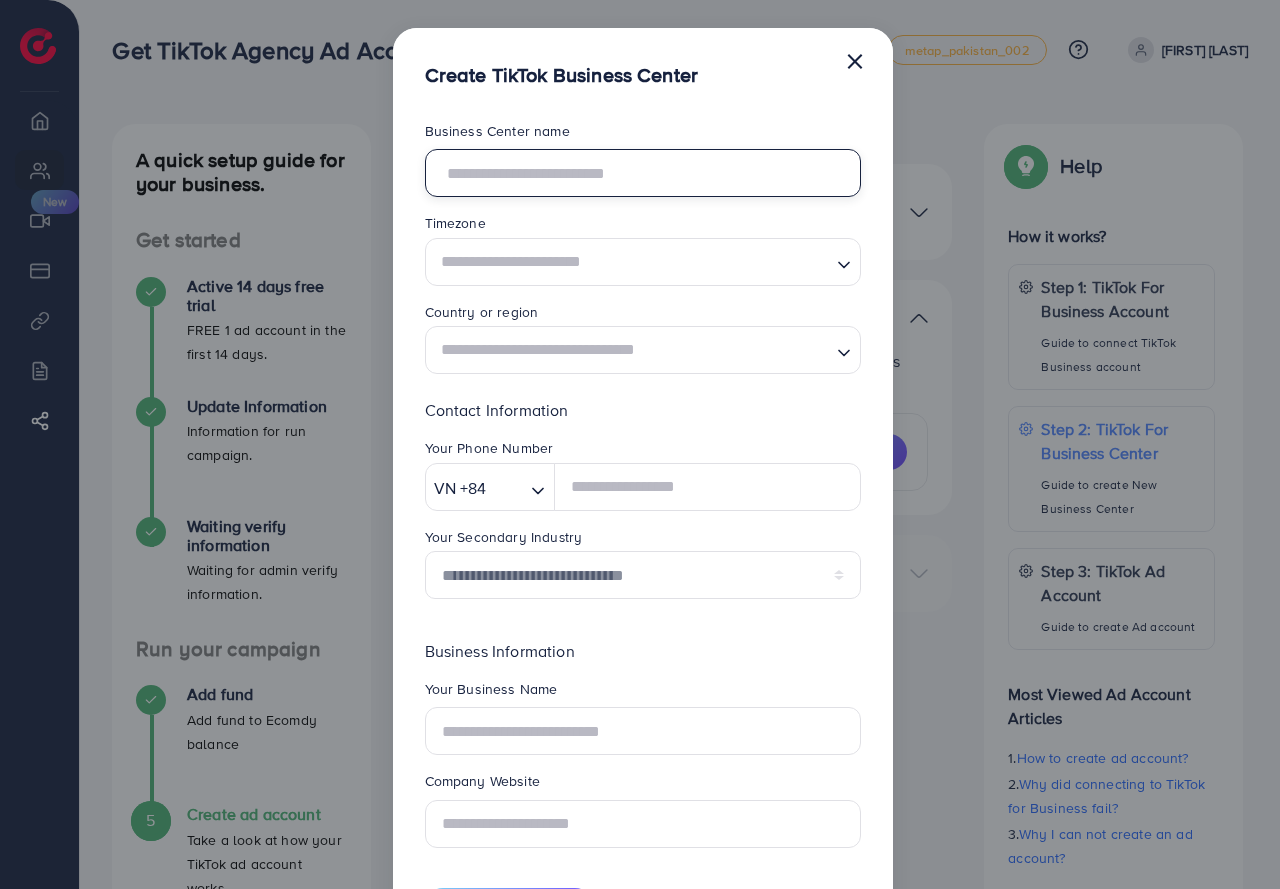 click at bounding box center (643, 173) 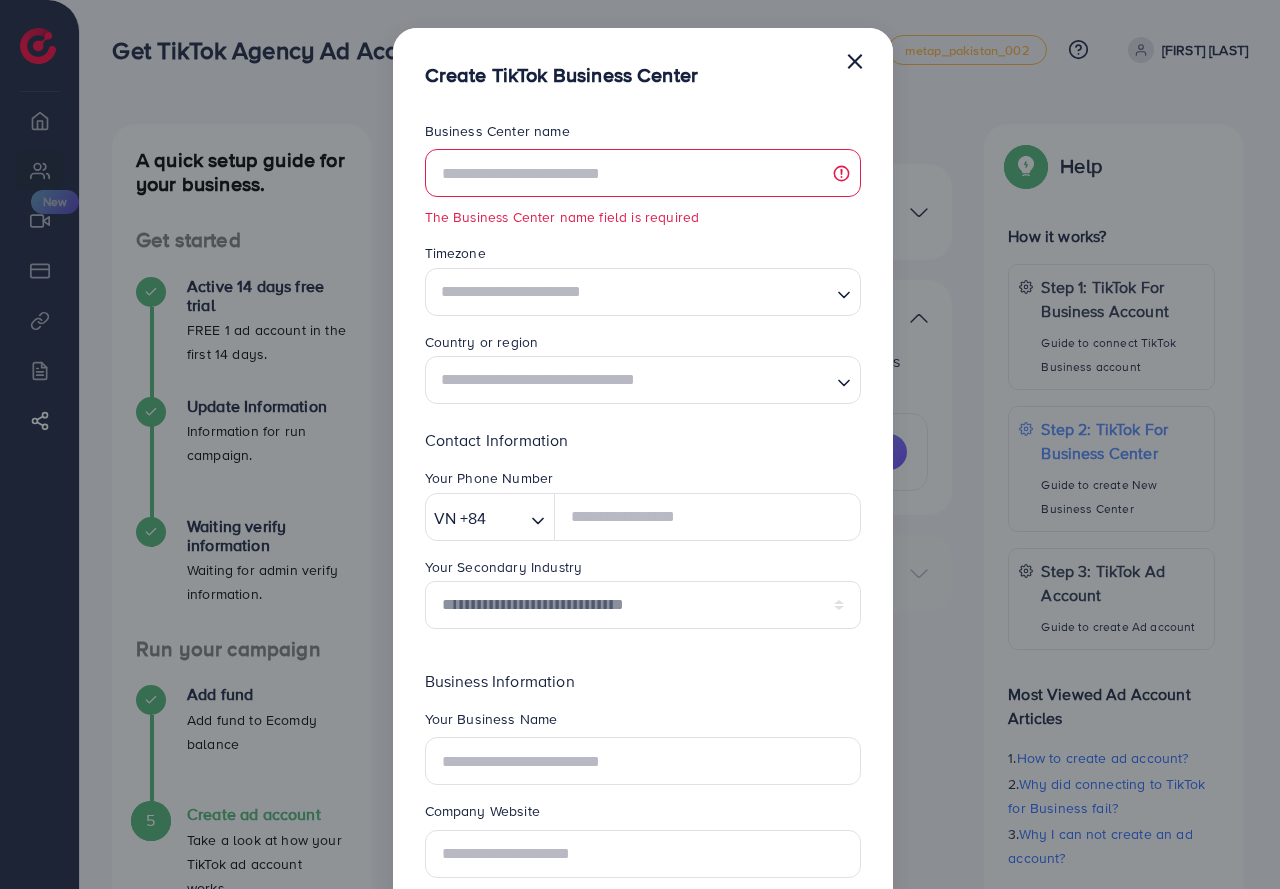 click 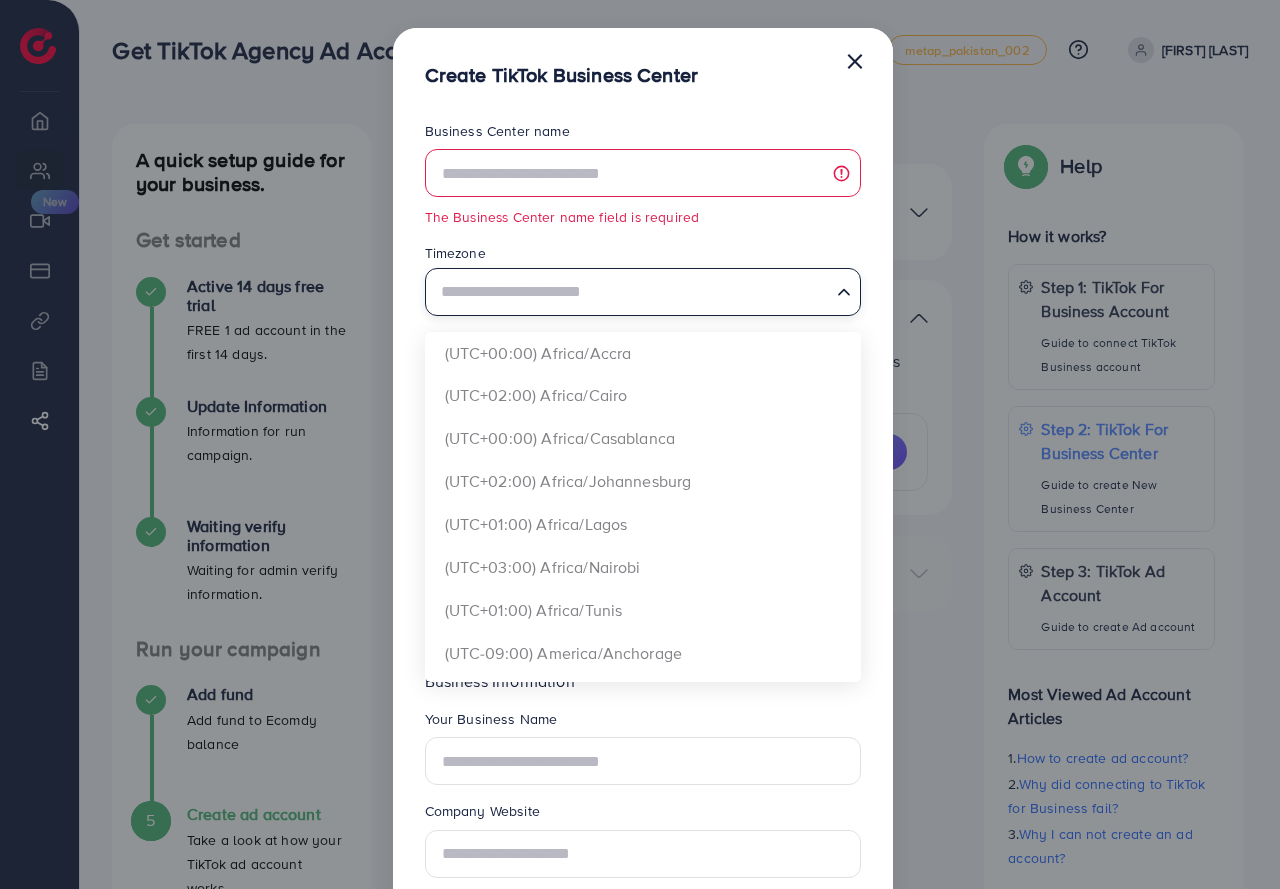 click on "Business Center name" at bounding box center [643, 135] 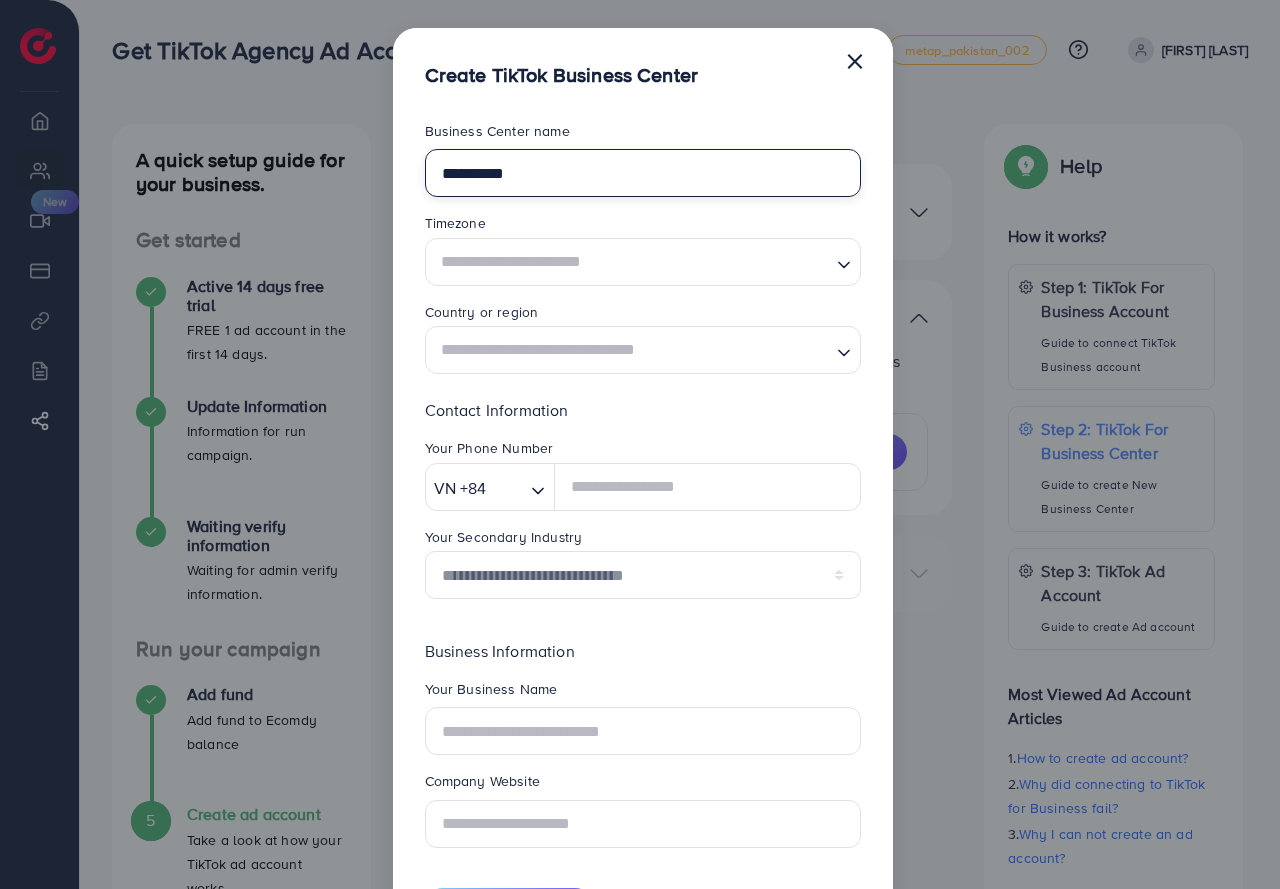 type on "**********" 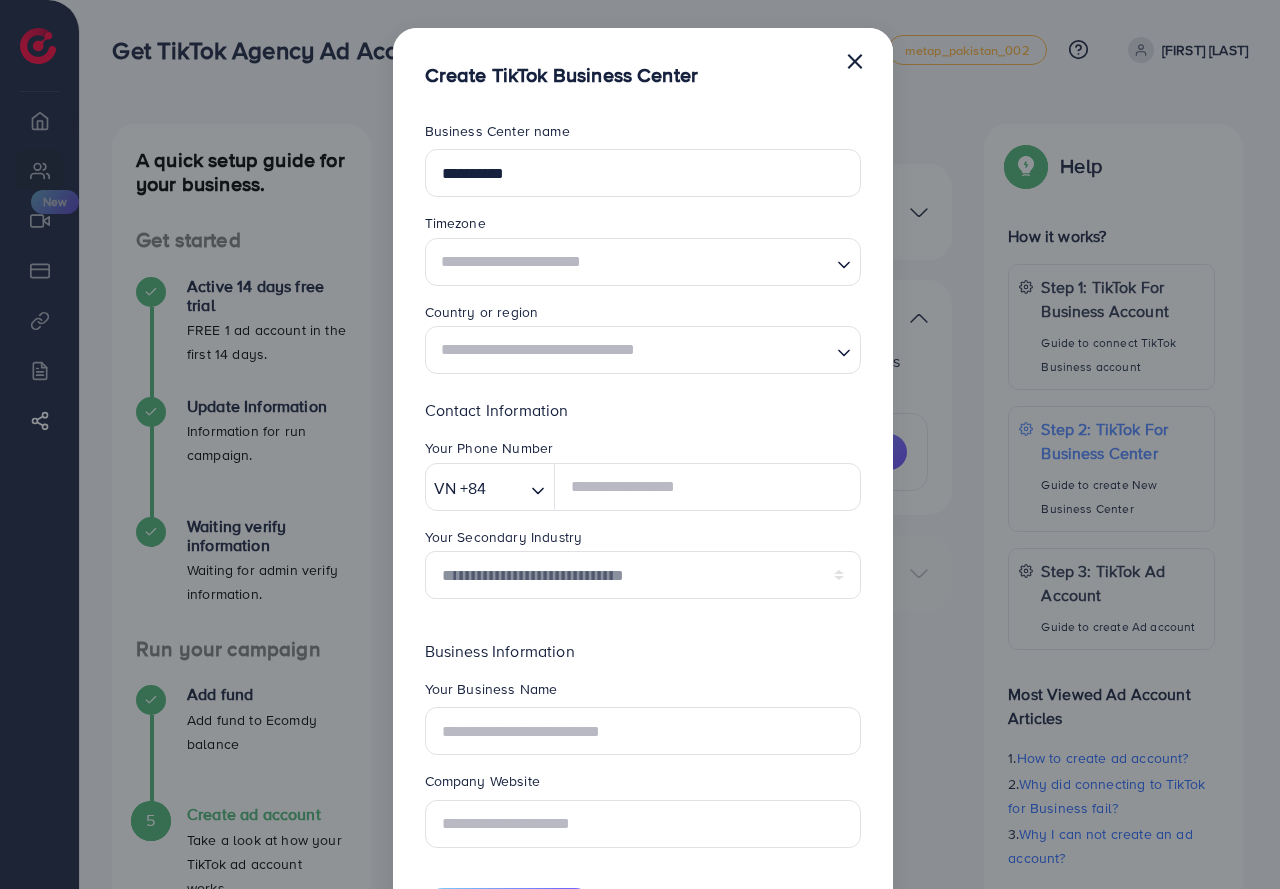 click 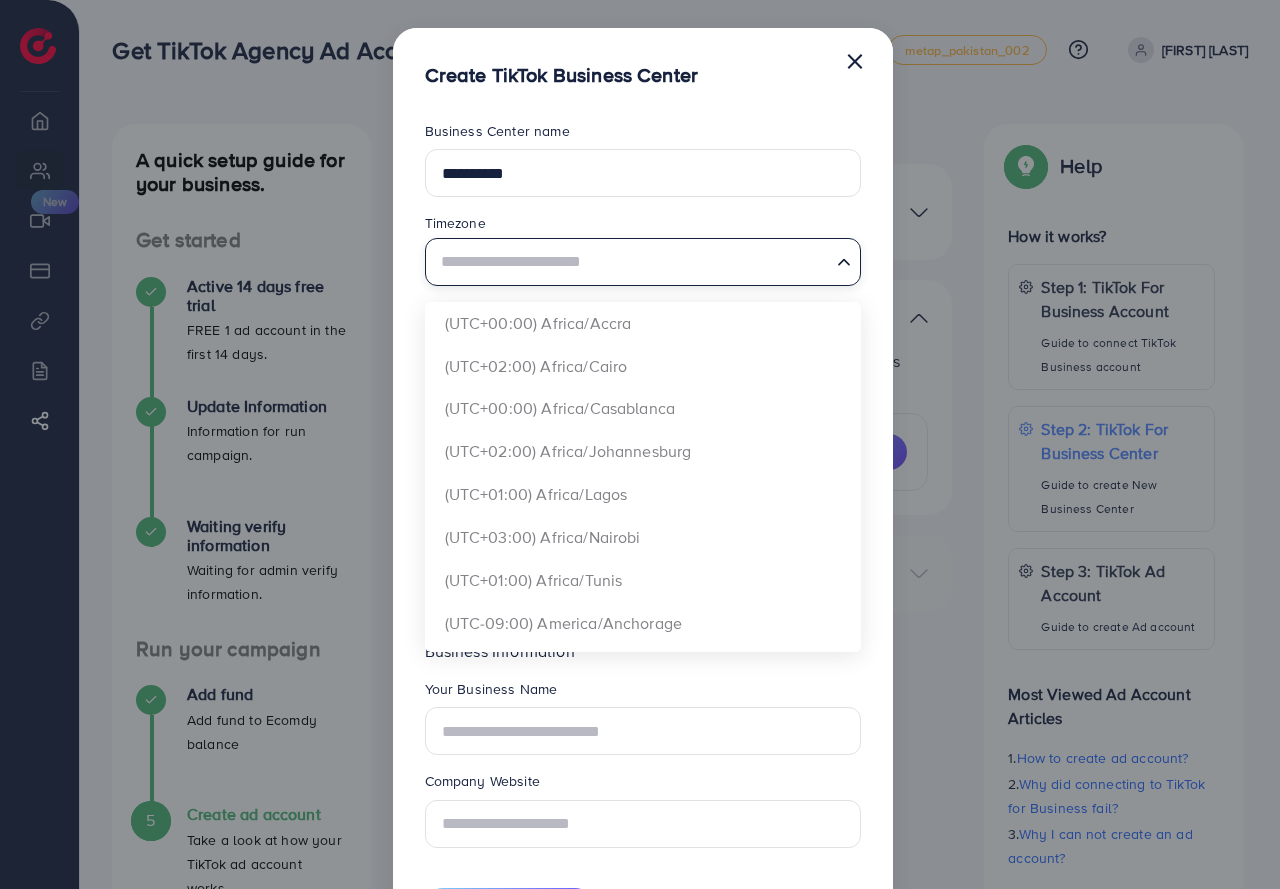 click 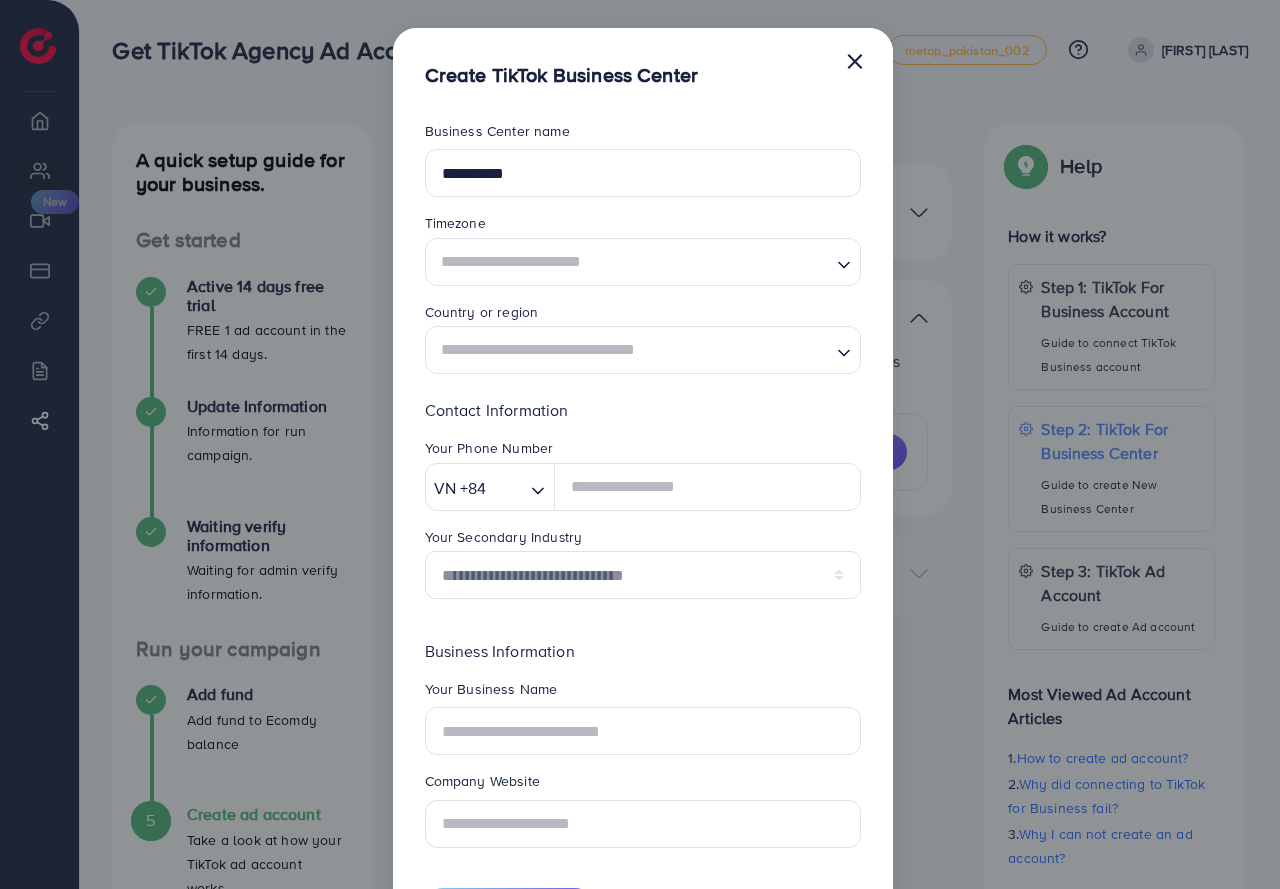 click 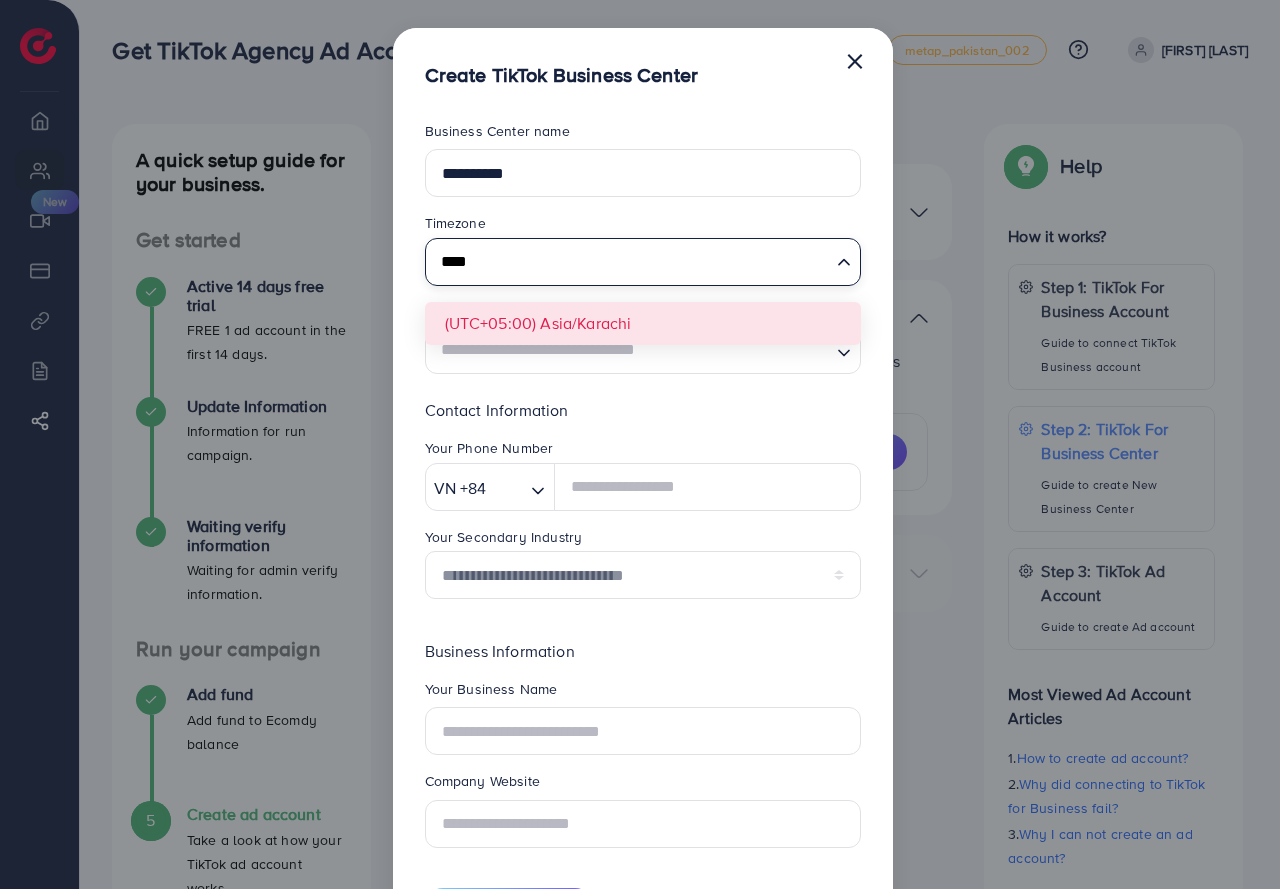 type on "****" 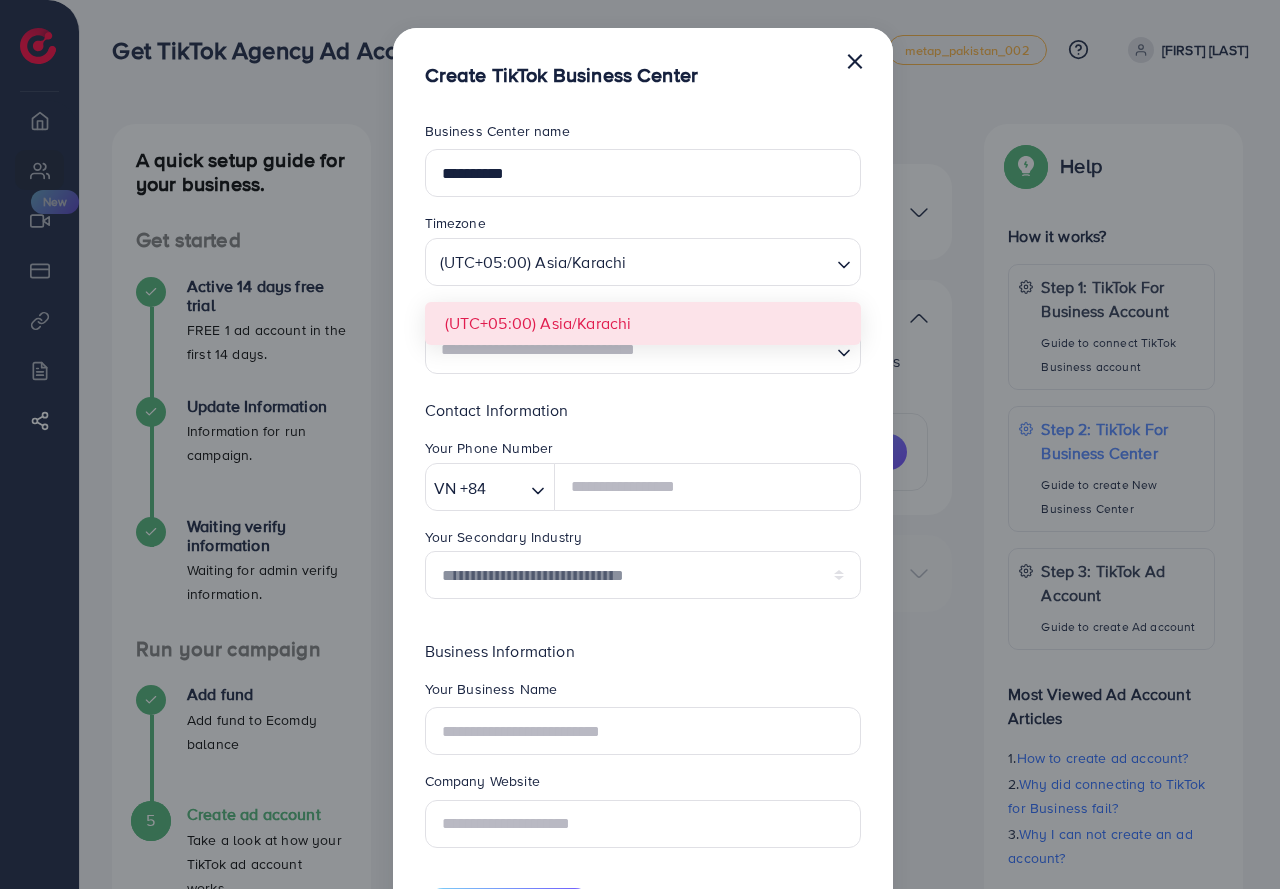 click on "**********" at bounding box center (643, 522) 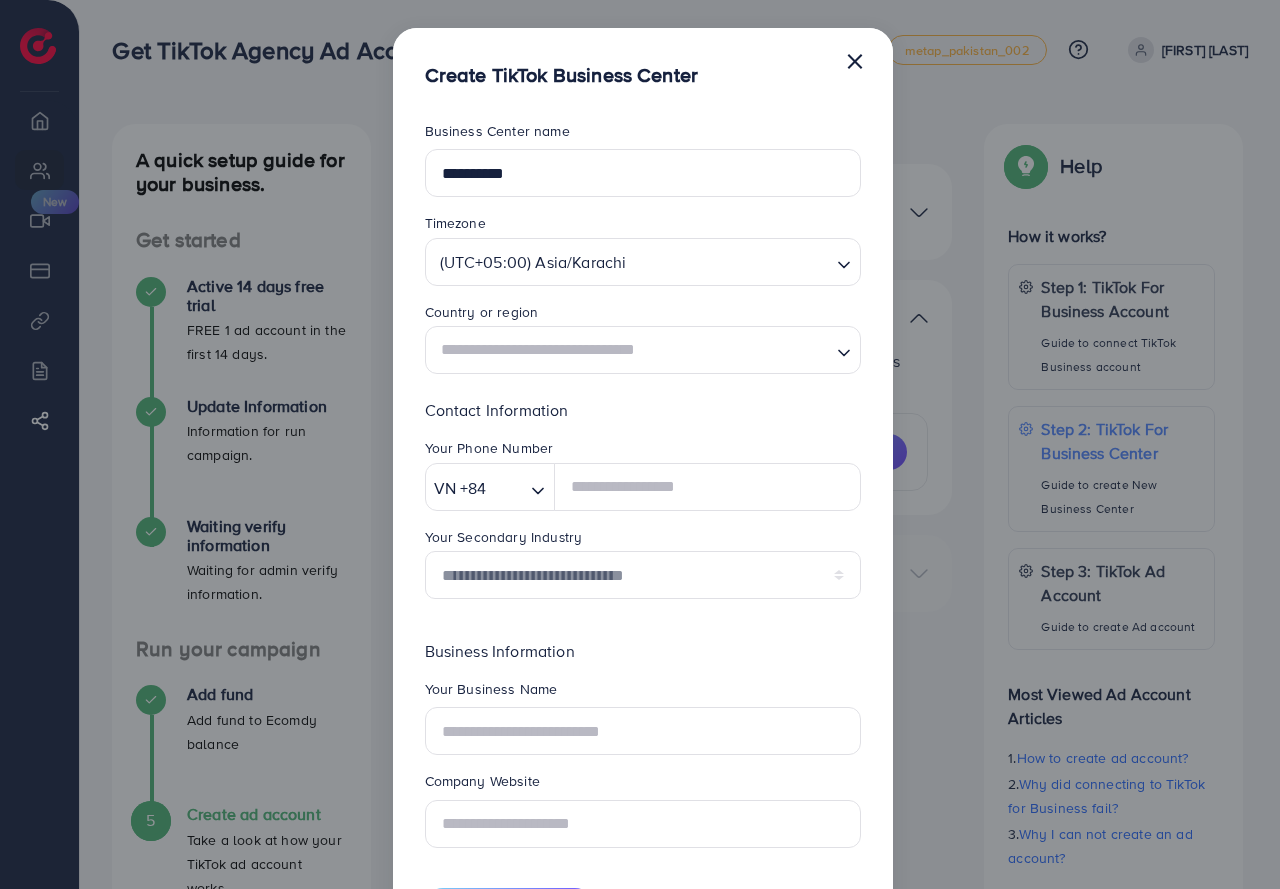 click at bounding box center (631, 350) 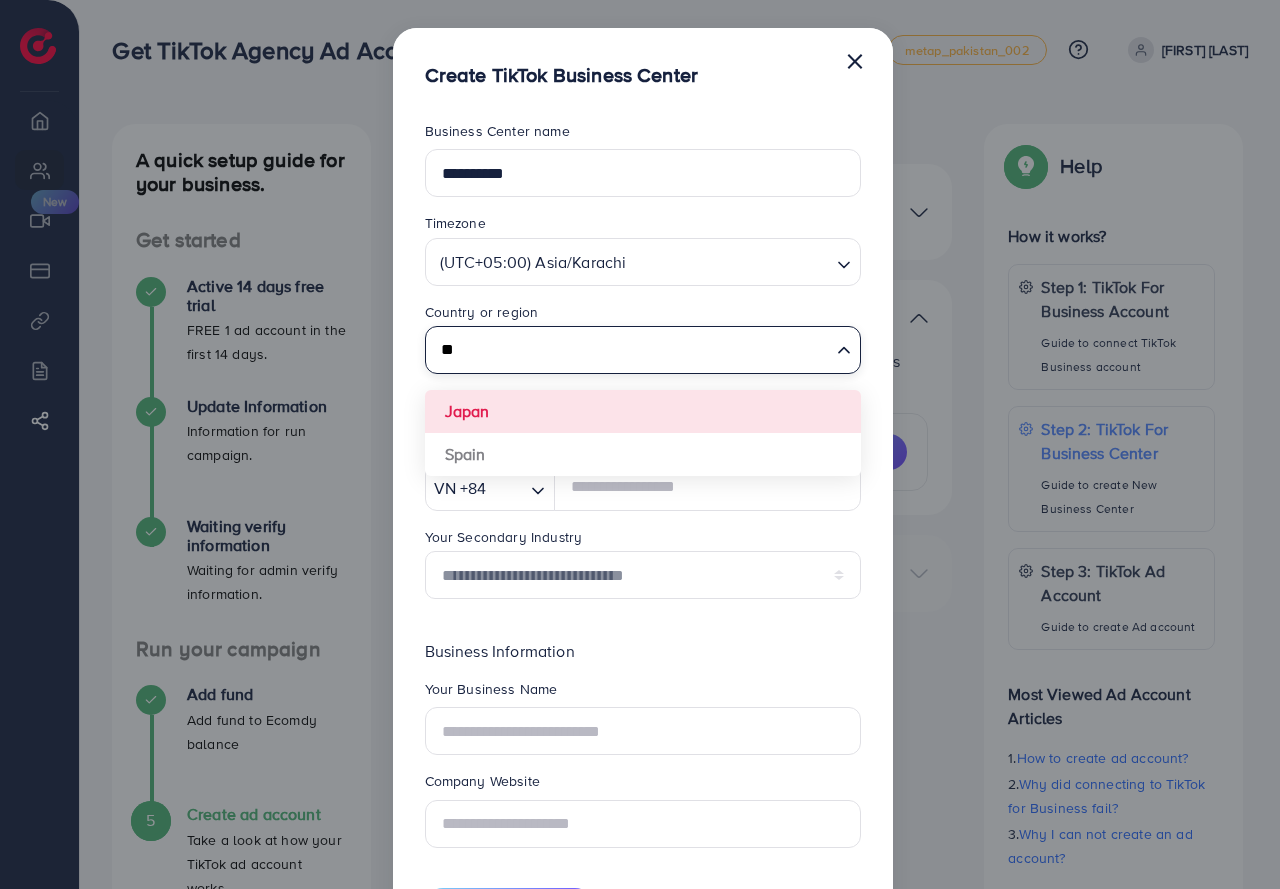 type on "*" 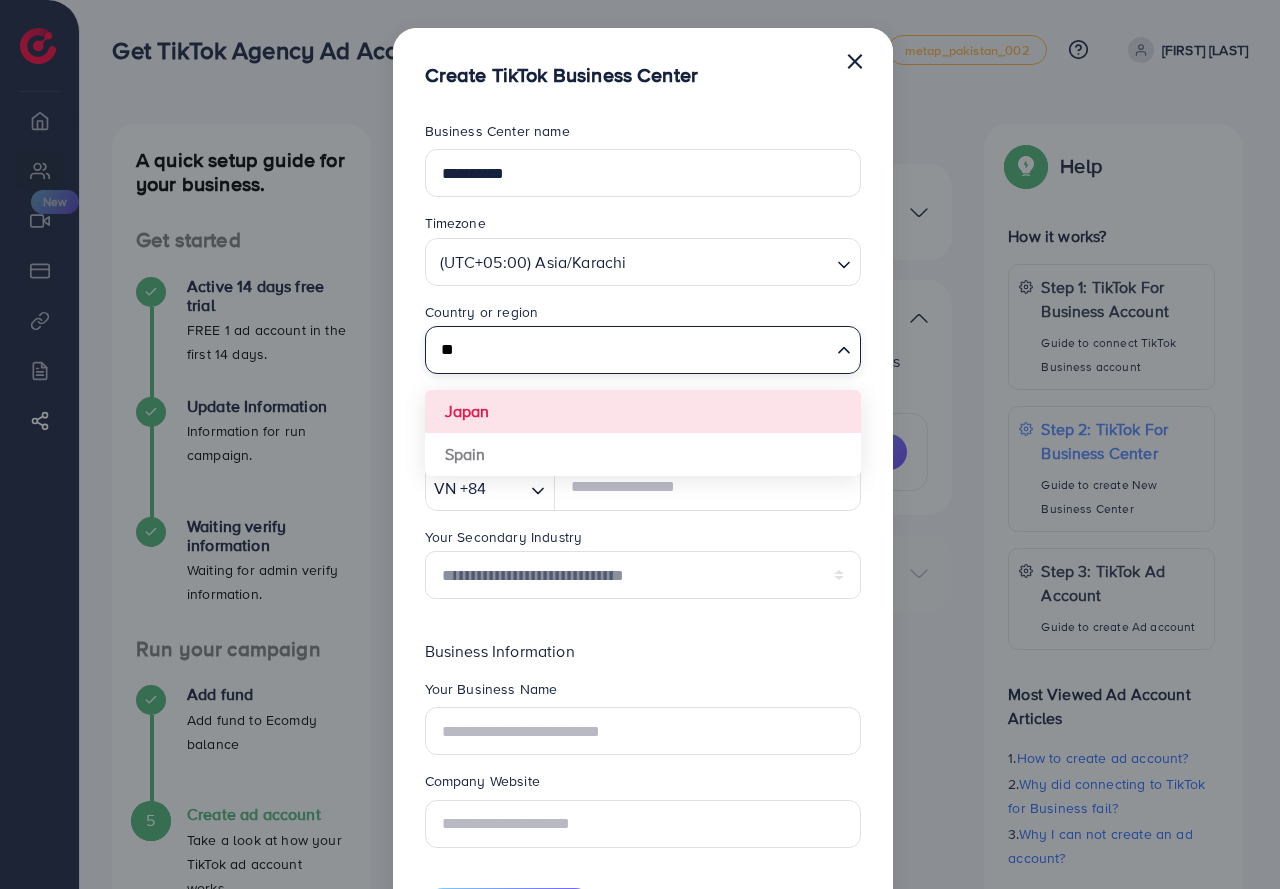 type on "**" 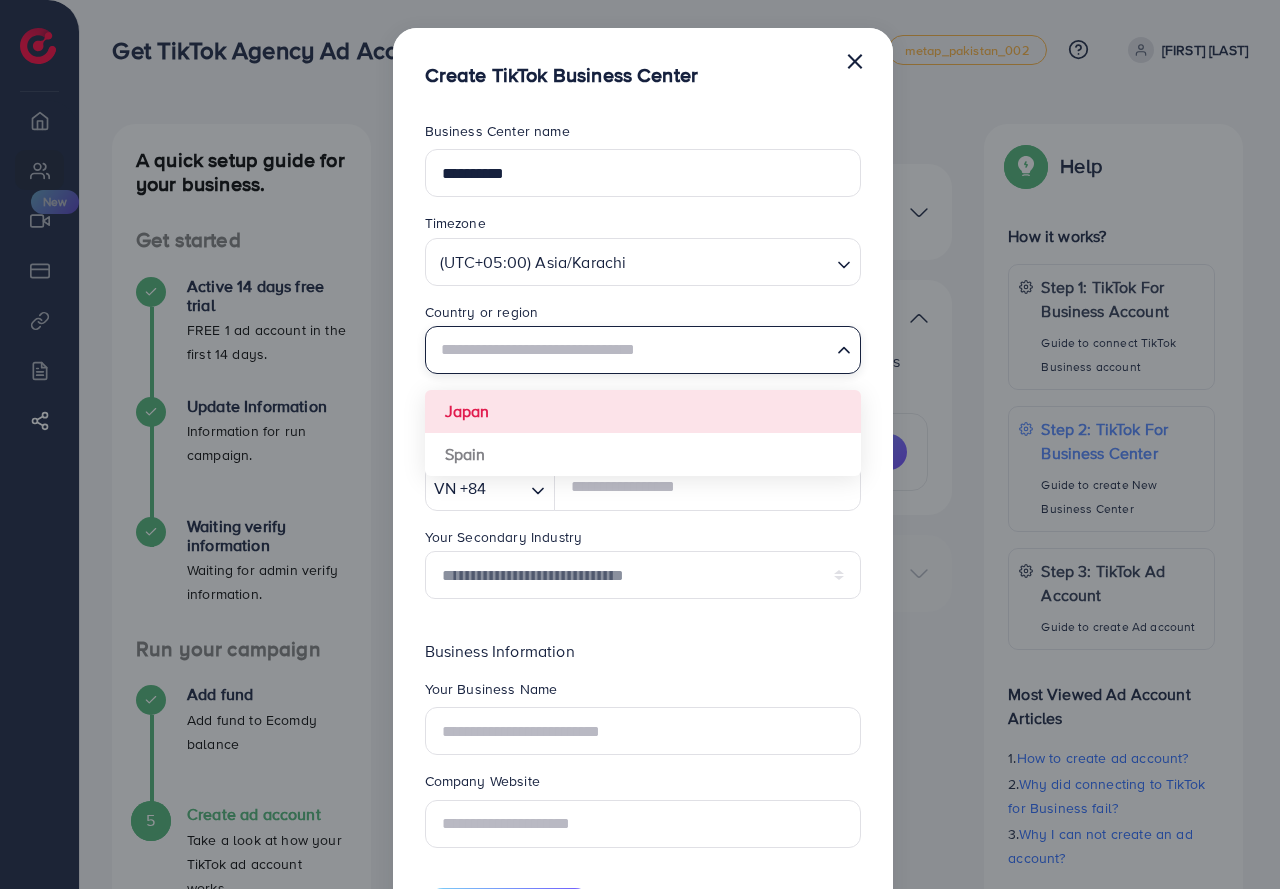 click on "Loading..." at bounding box center [845, 348] 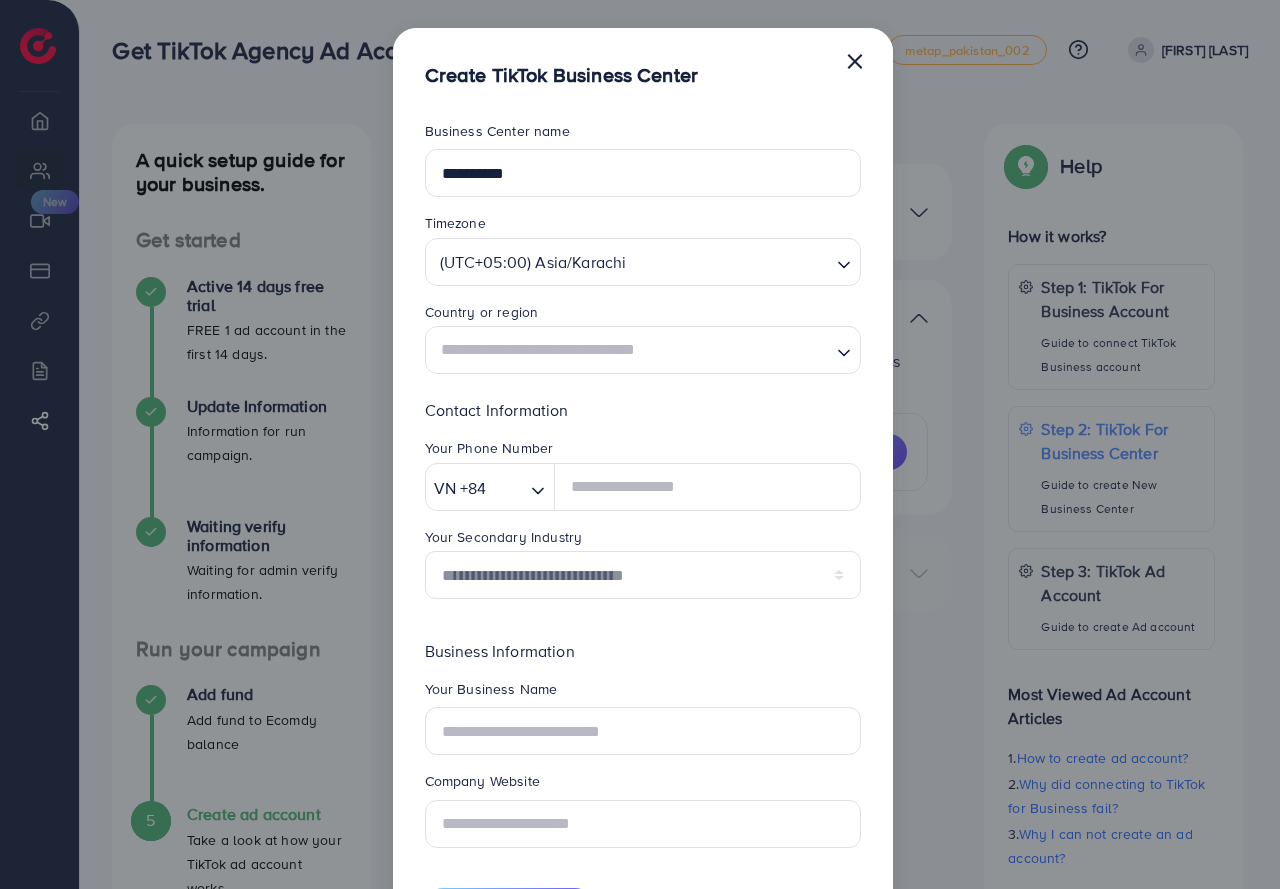 click 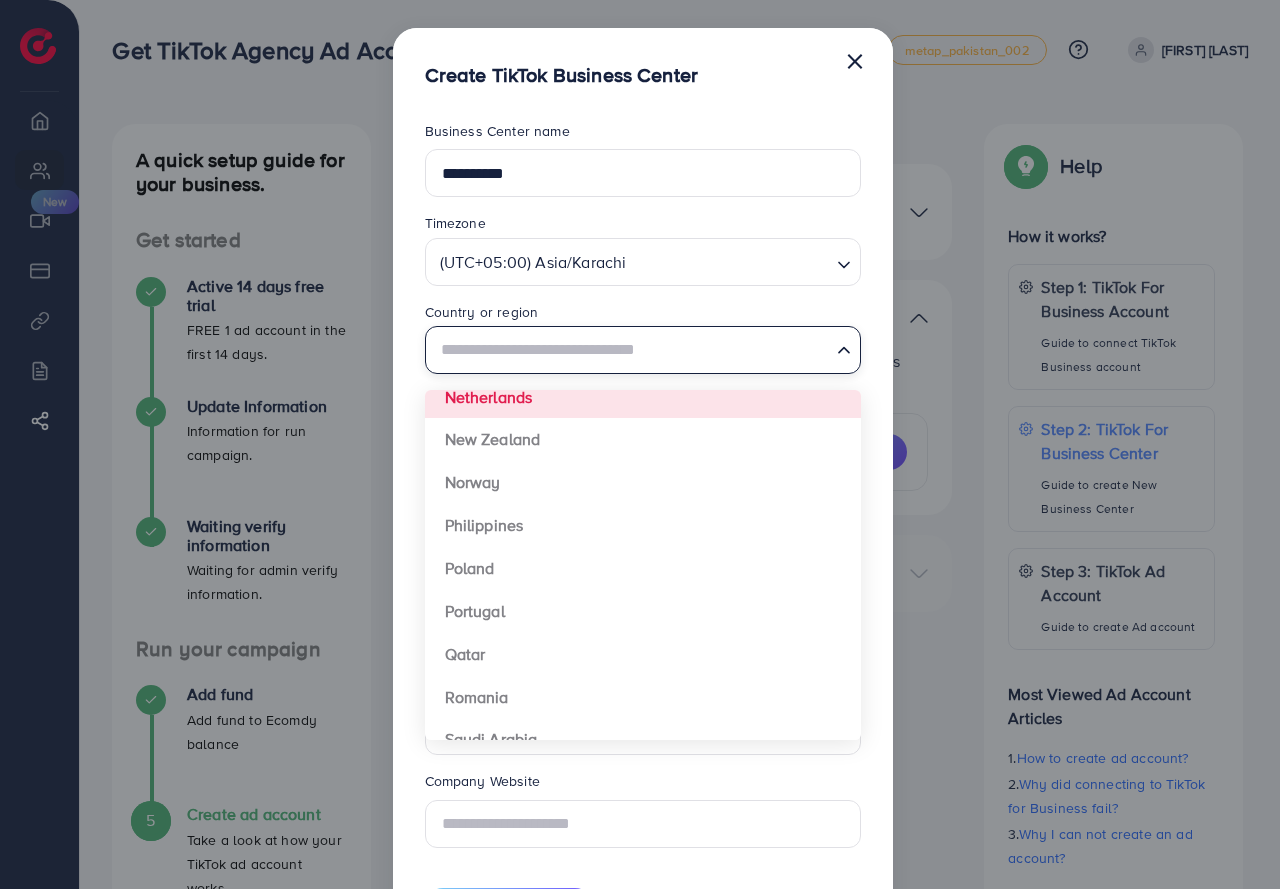 scroll, scrollTop: 985, scrollLeft: 0, axis: vertical 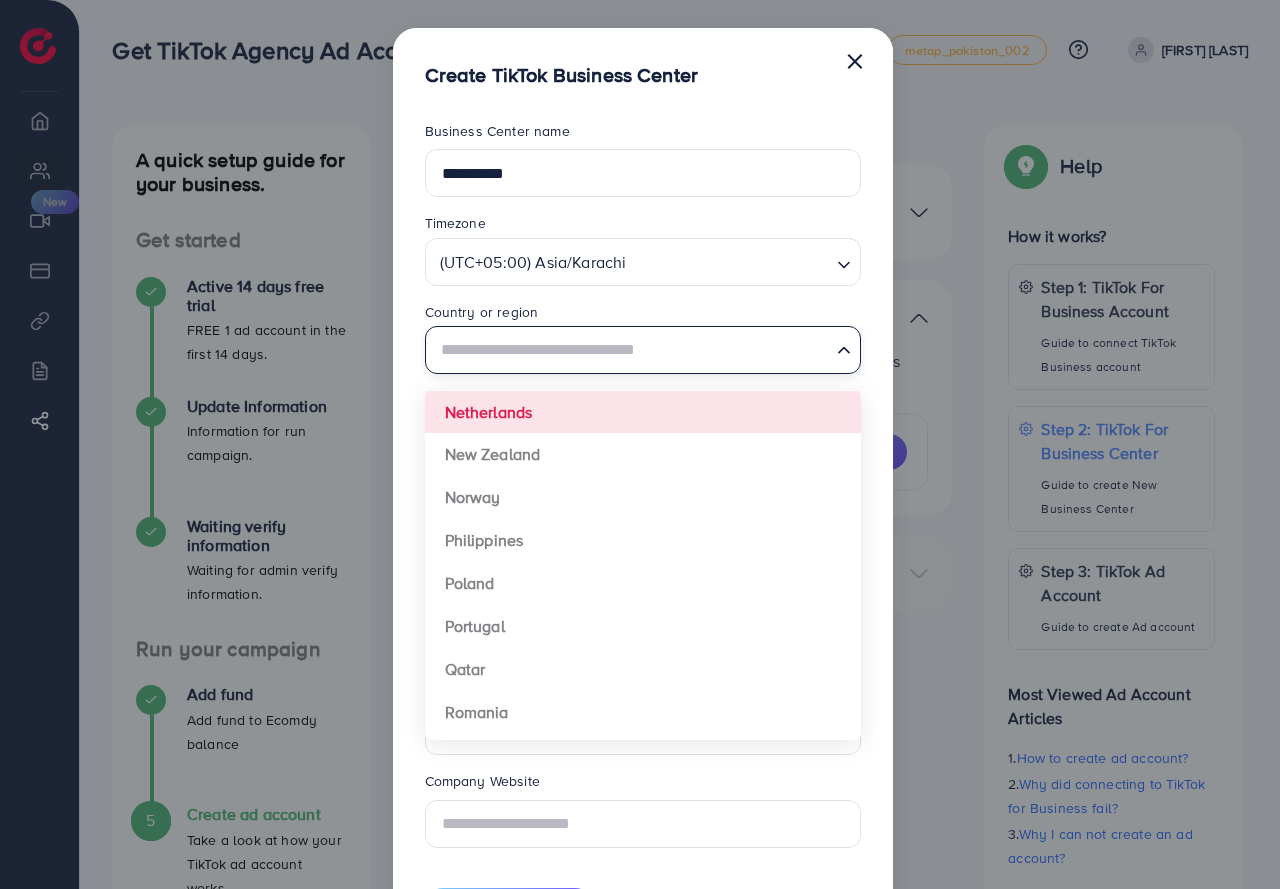 click on "Country or region" at bounding box center [643, 314] 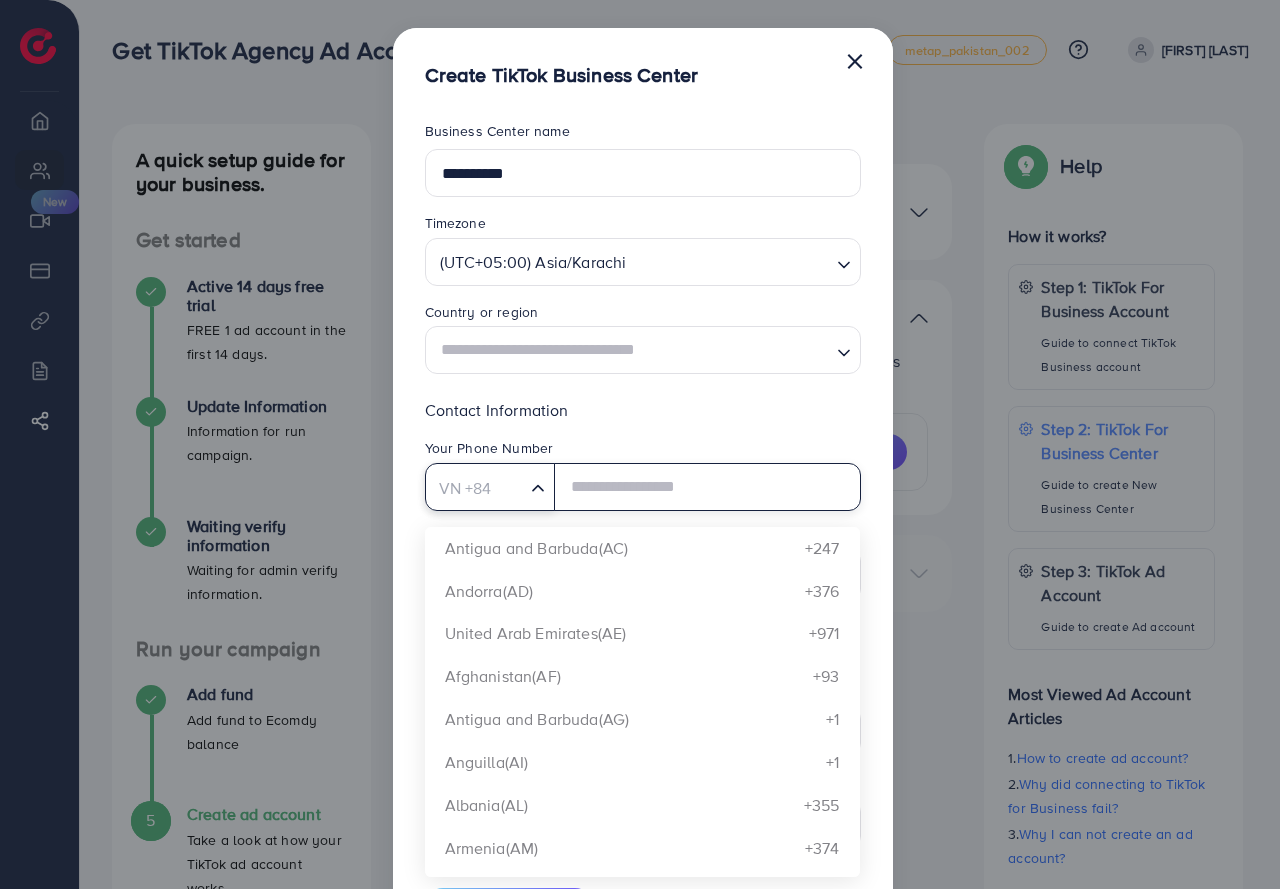 click 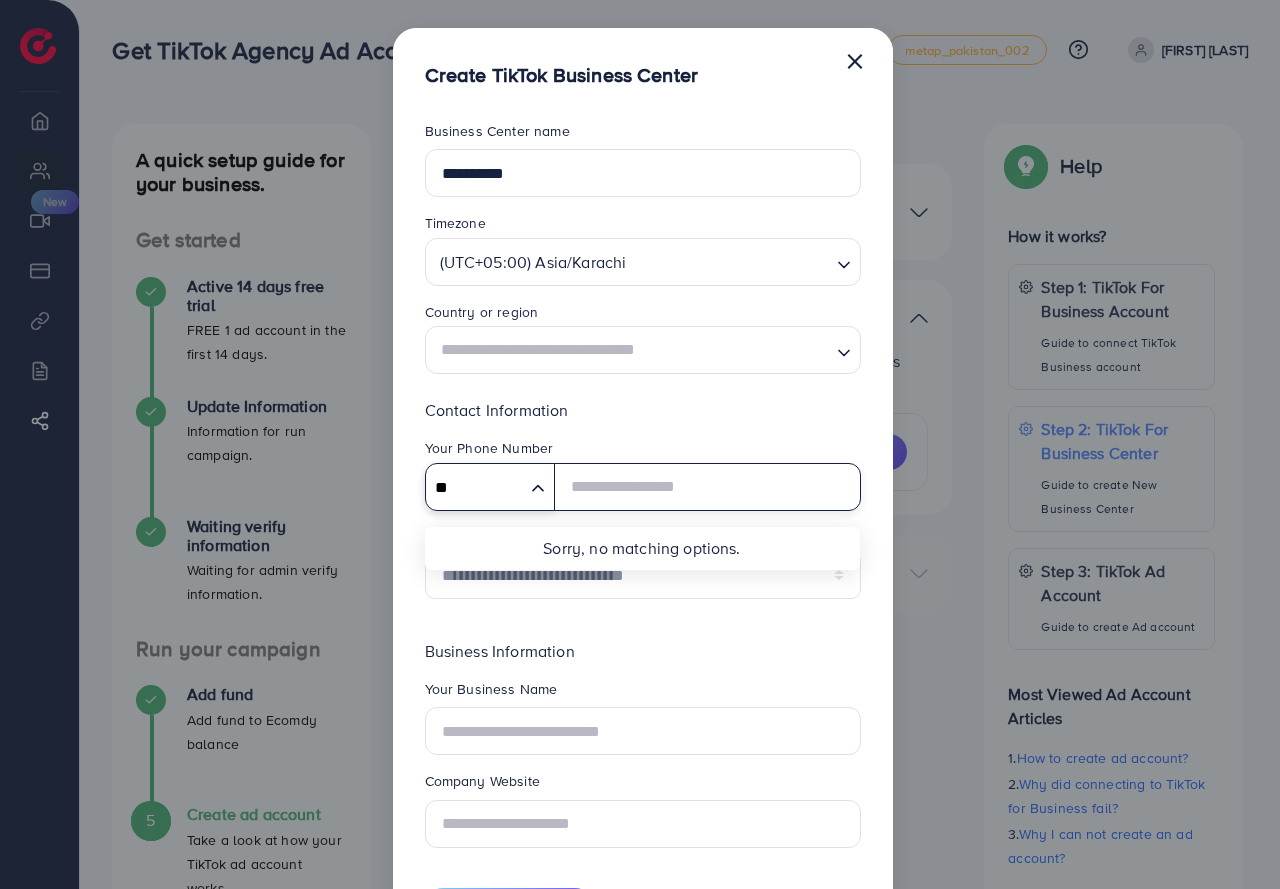 type on "*" 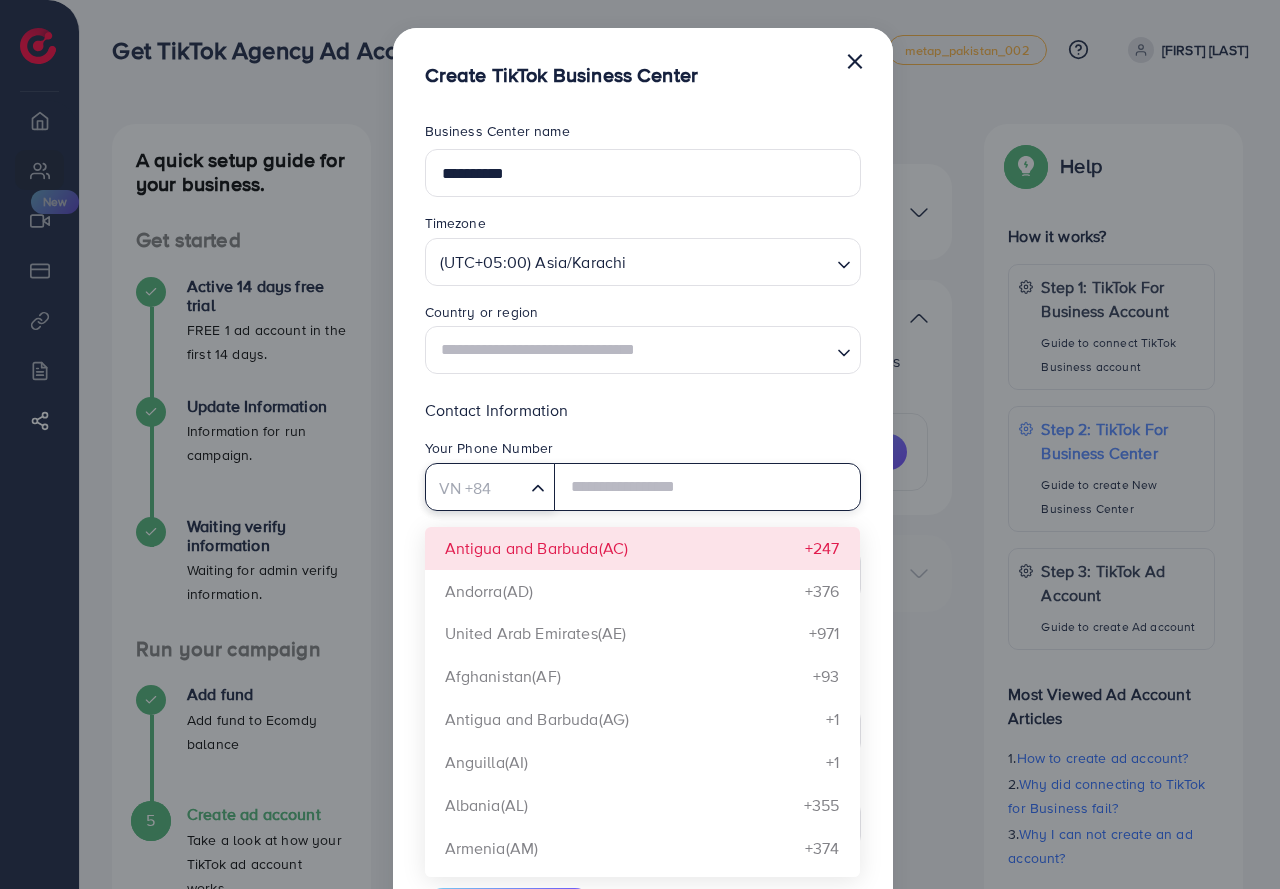 type on "*" 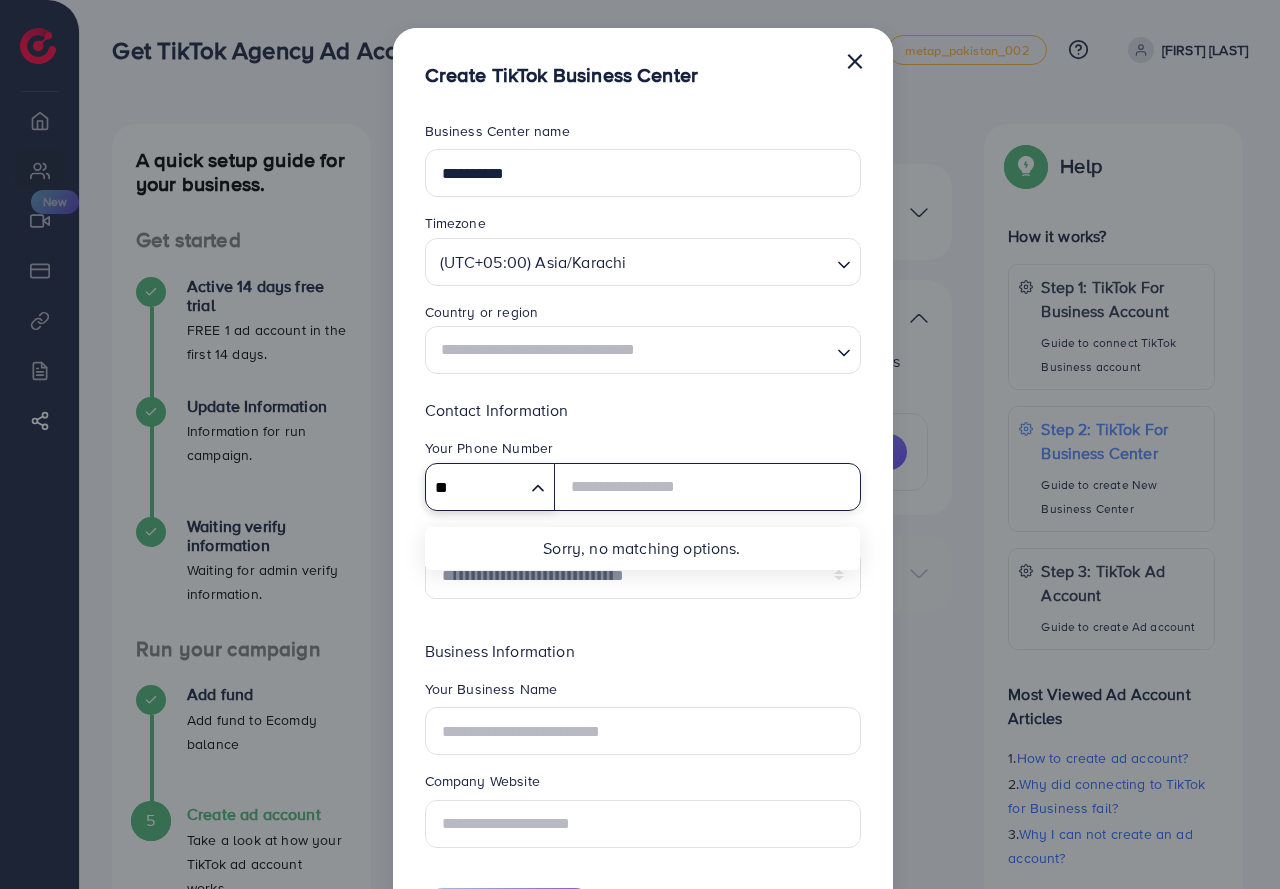 type on "*" 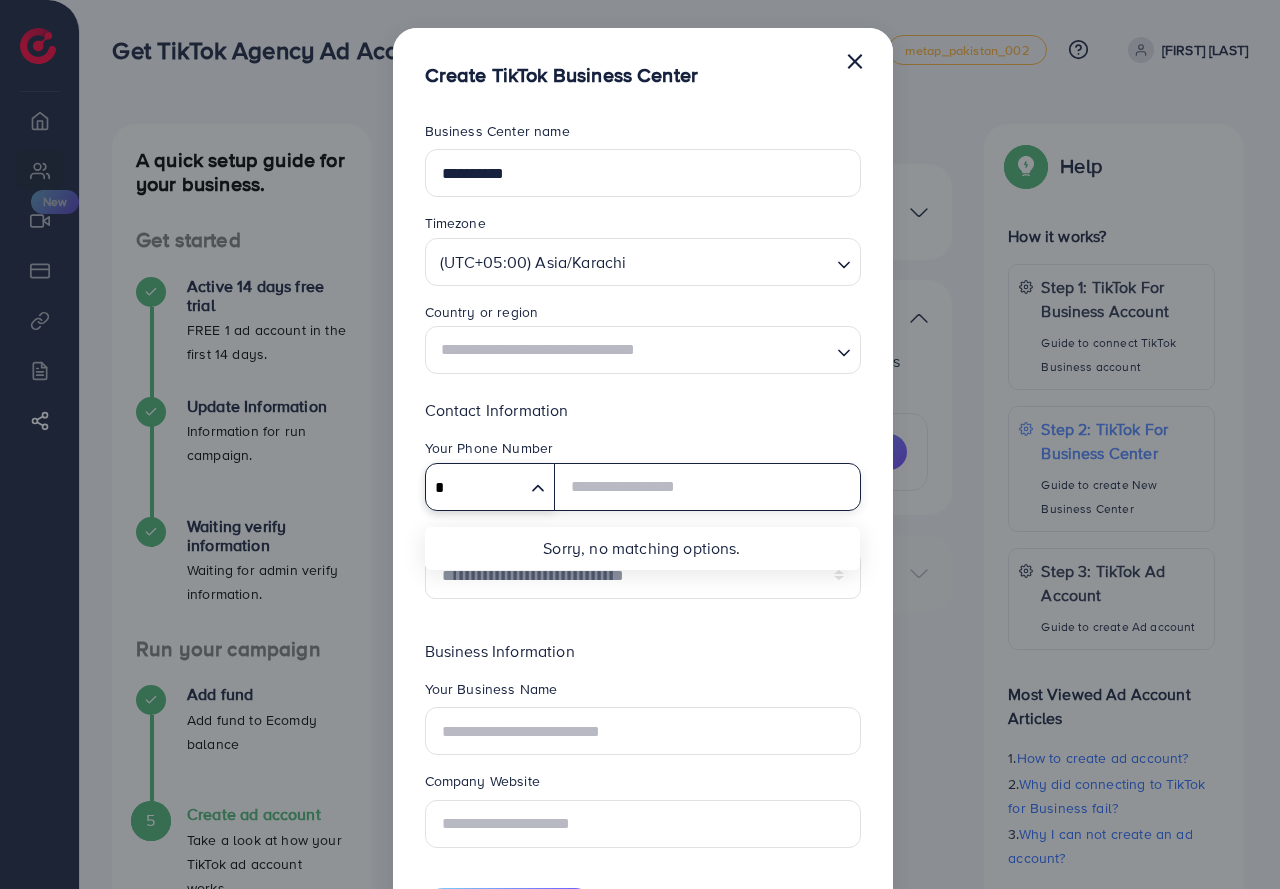 type 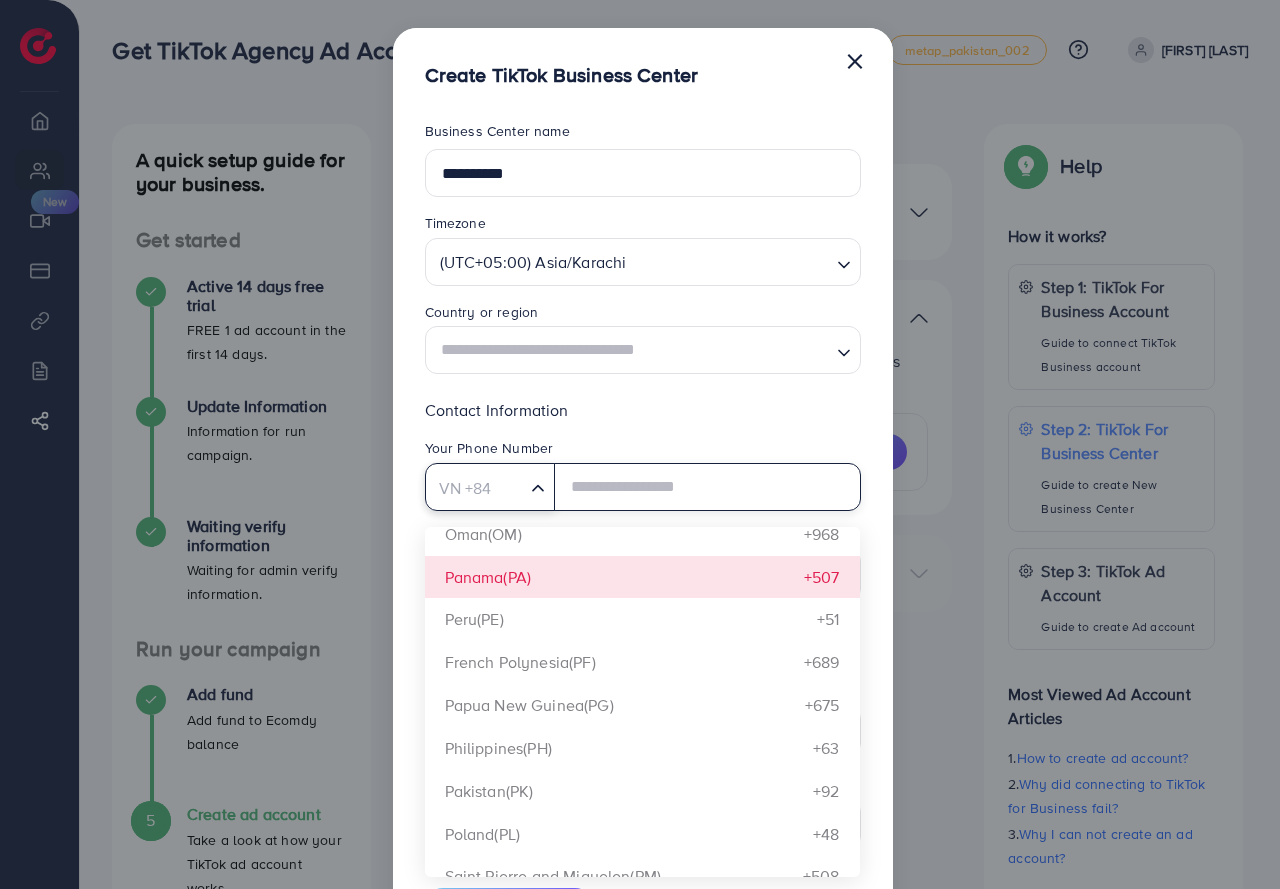 scroll, scrollTop: 6900, scrollLeft: 0, axis: vertical 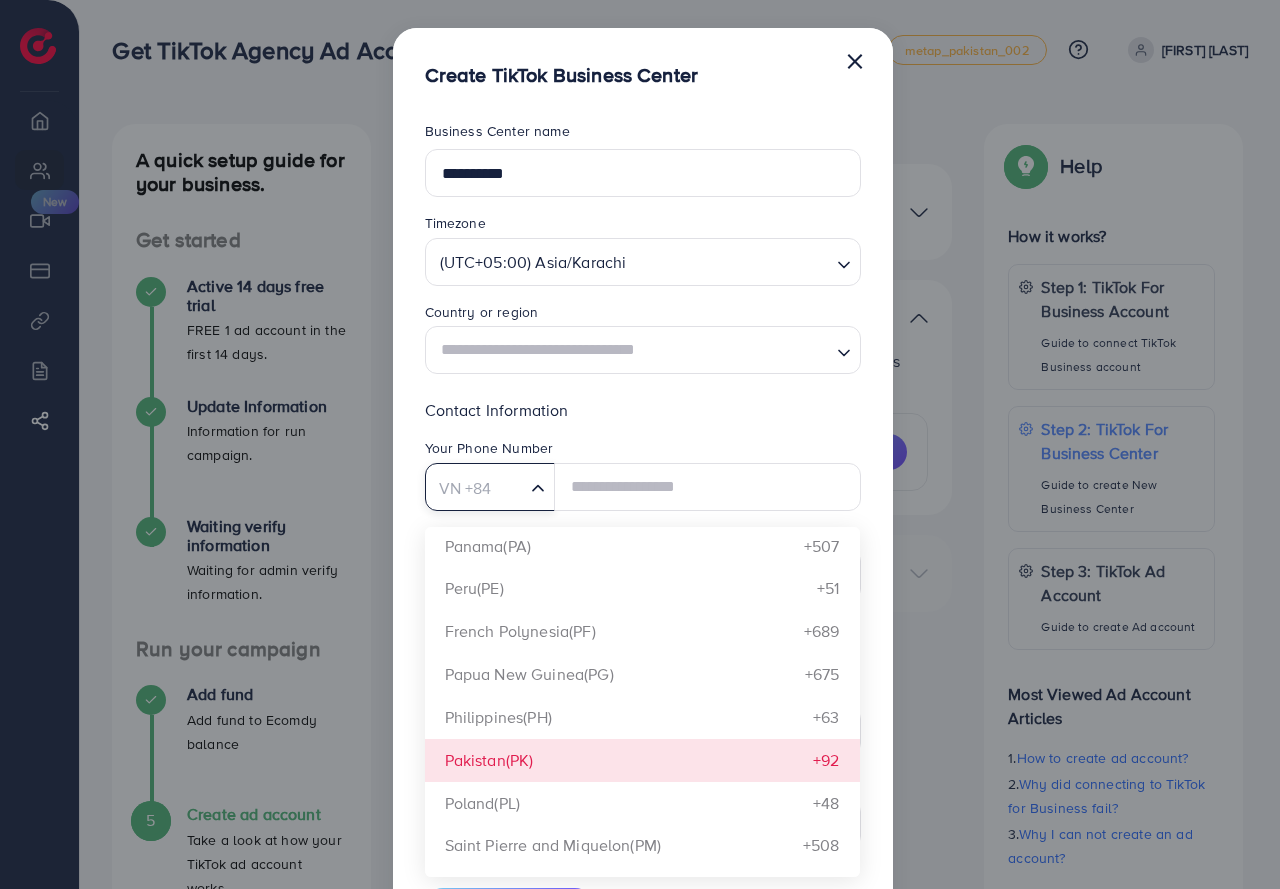 click on "**********" at bounding box center (643, 522) 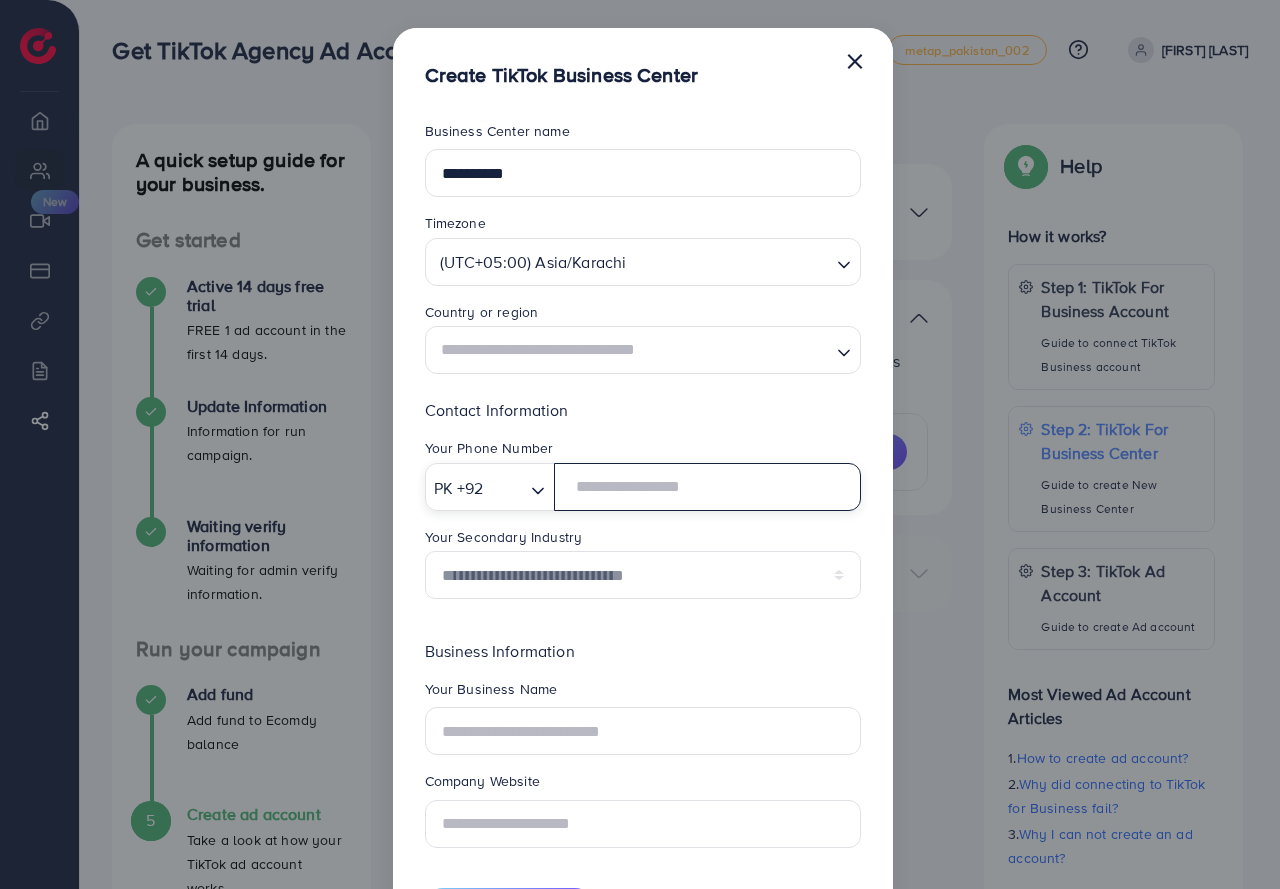 click at bounding box center (707, 487) 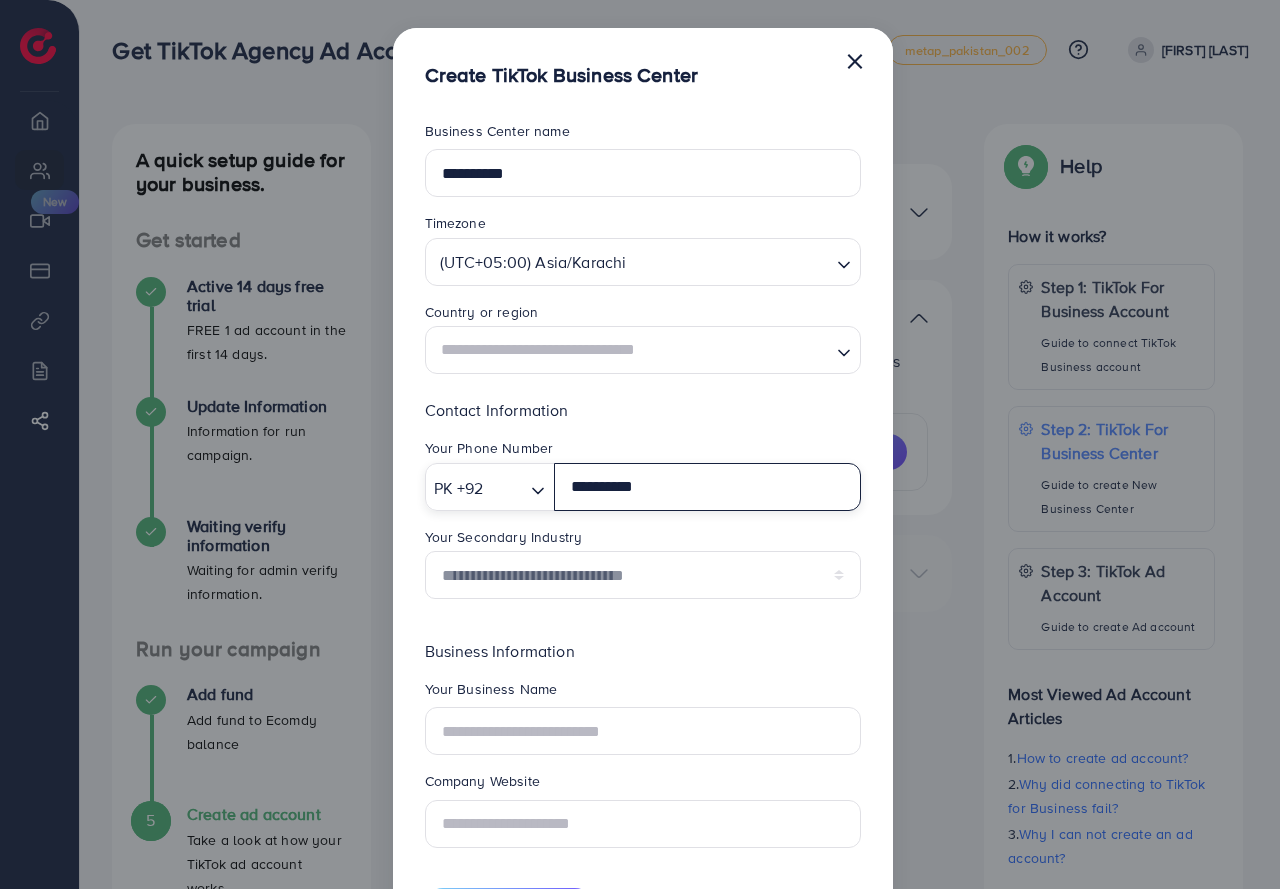 type on "**********" 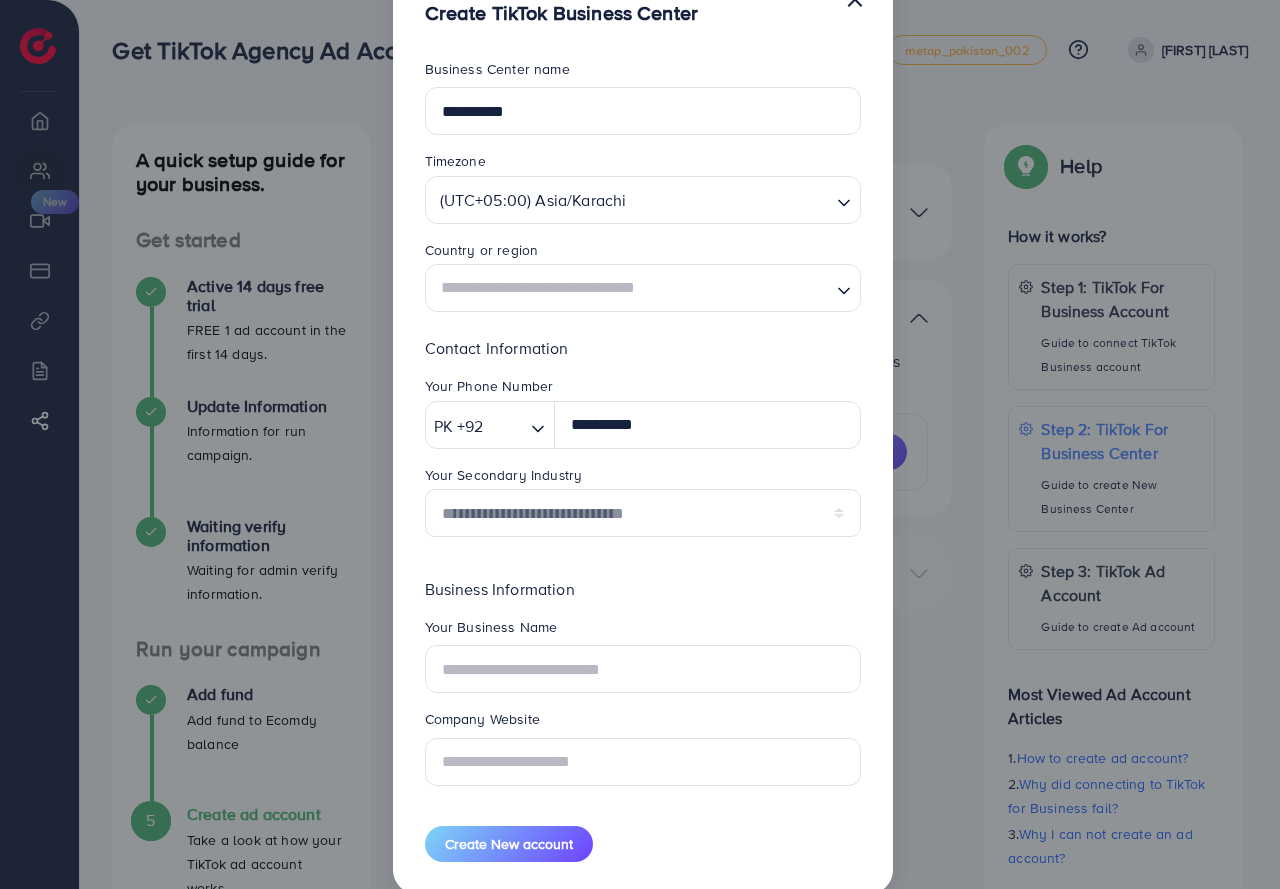 scroll, scrollTop: 95, scrollLeft: 0, axis: vertical 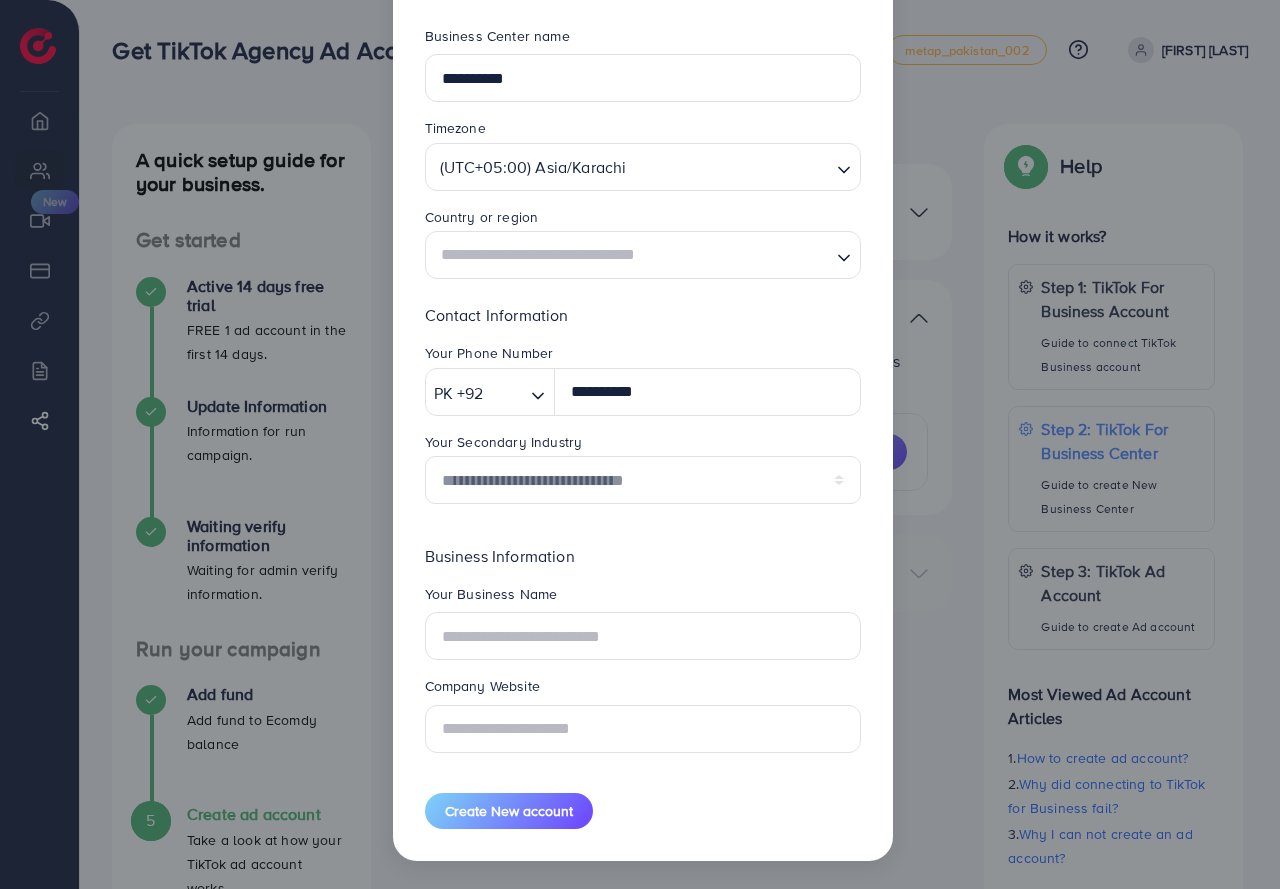 click at bounding box center (631, 255) 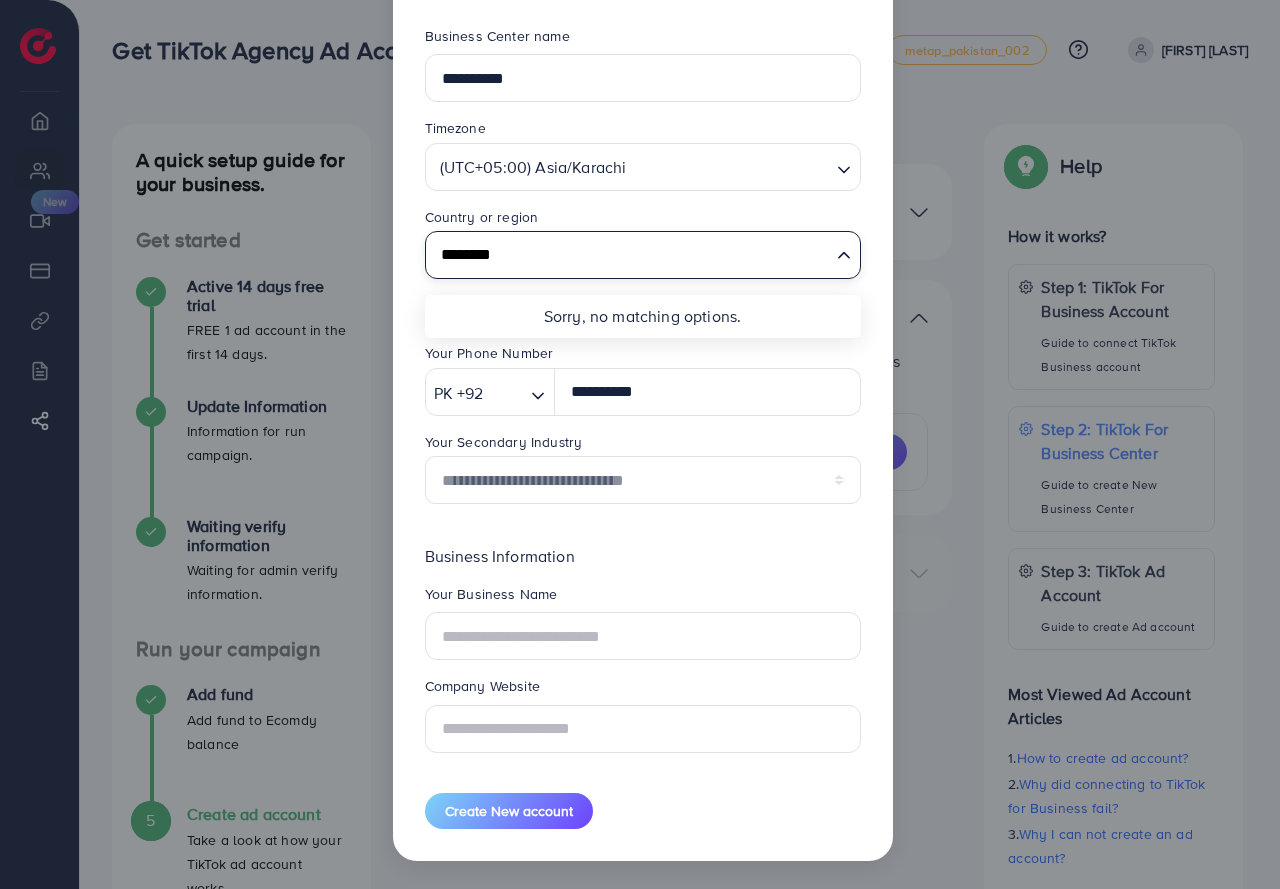 type on "********" 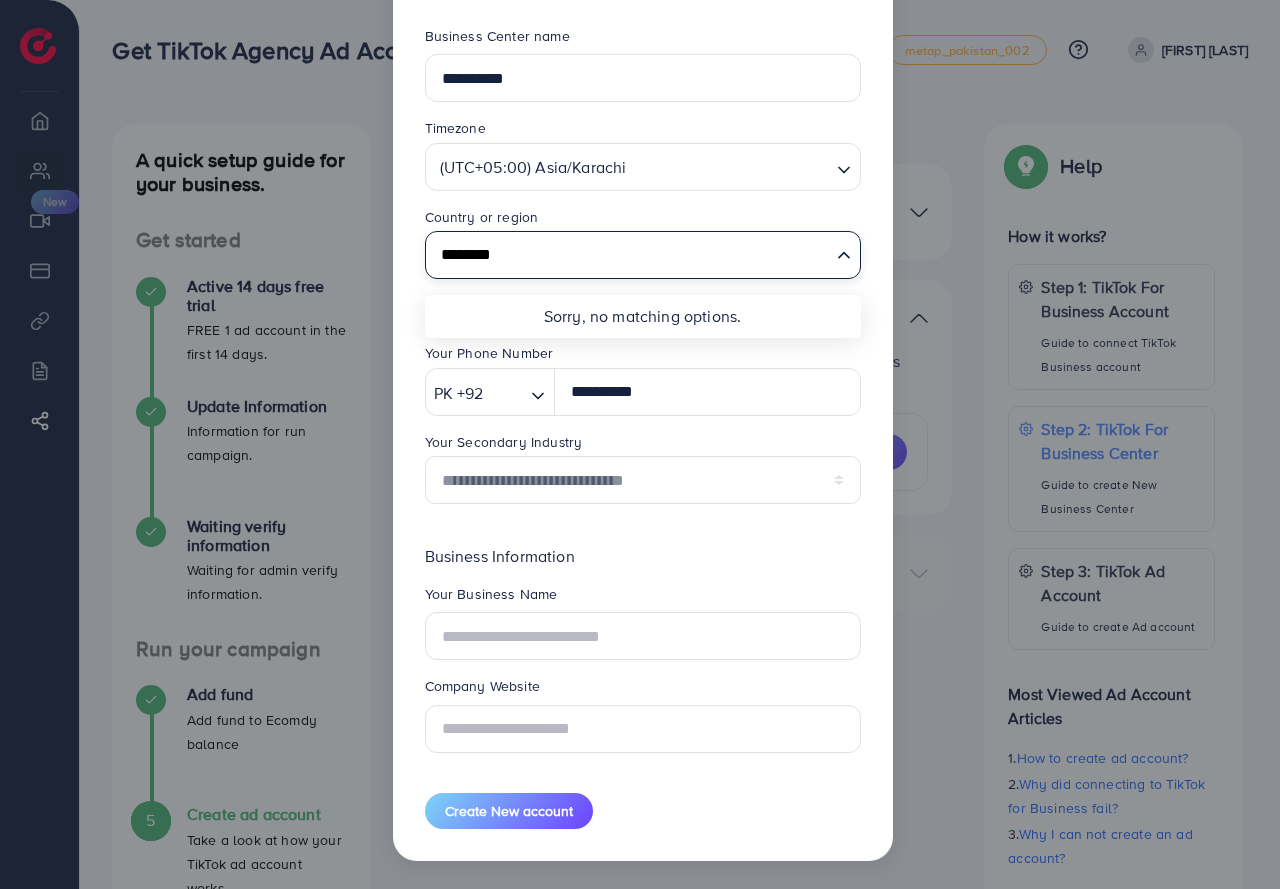 type 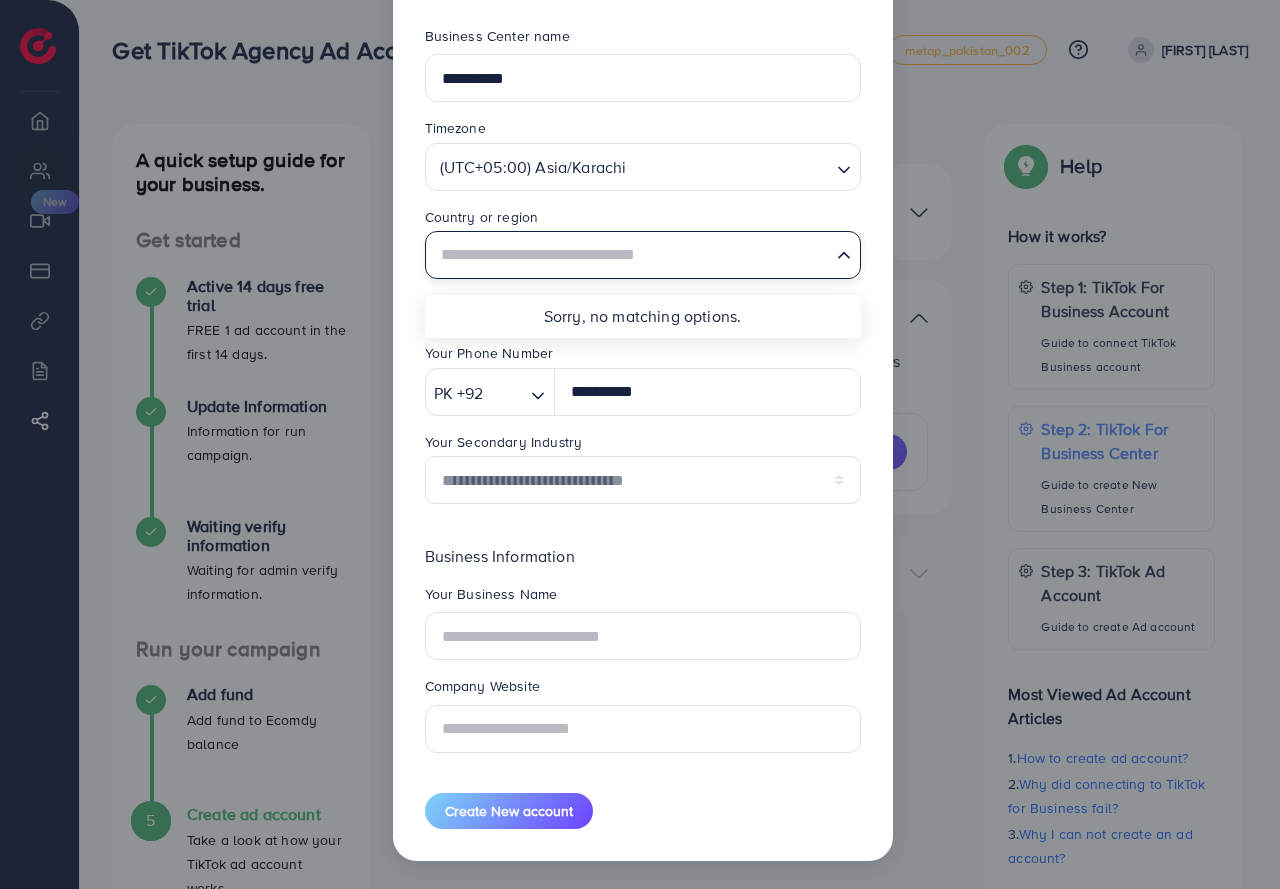 click on "**********" at bounding box center [643, 427] 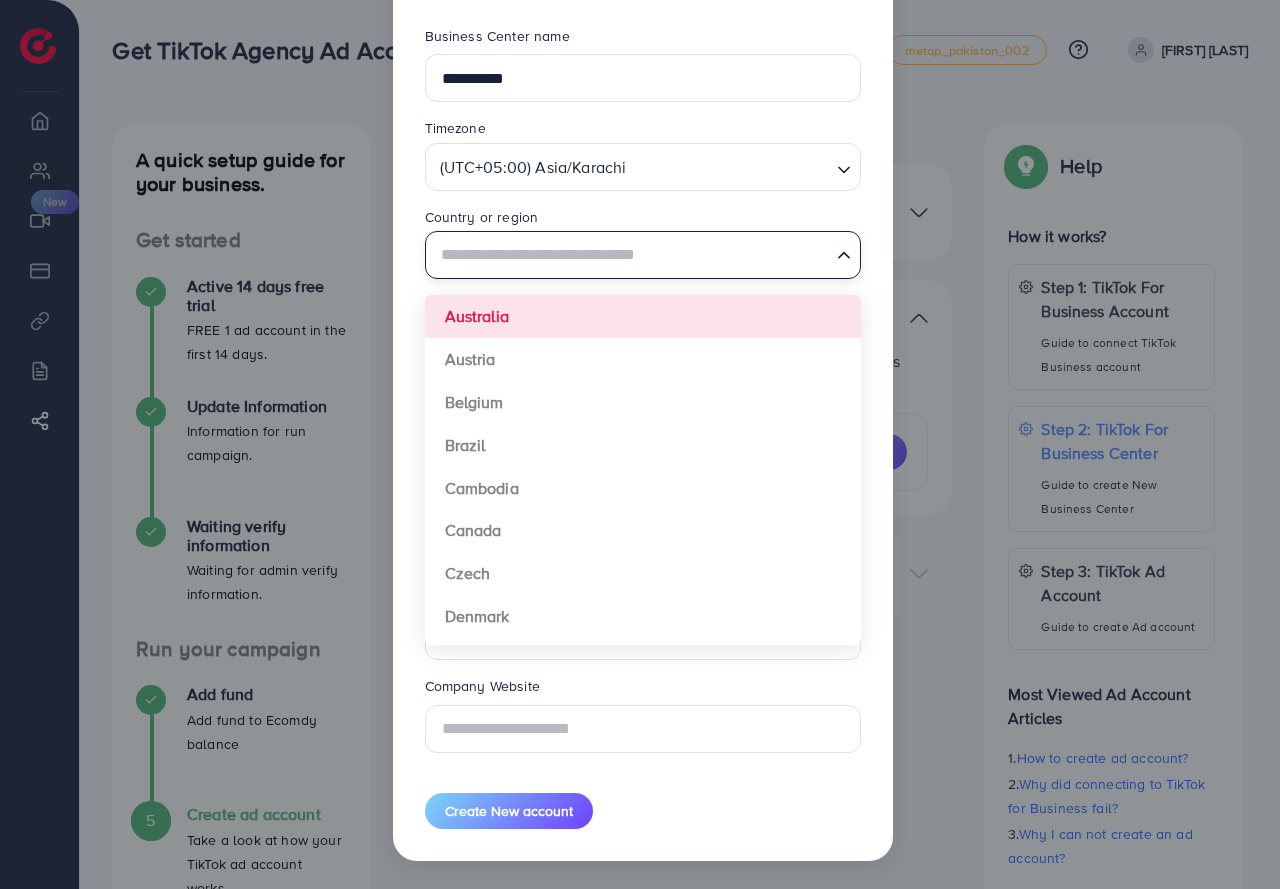 click at bounding box center [631, 253] 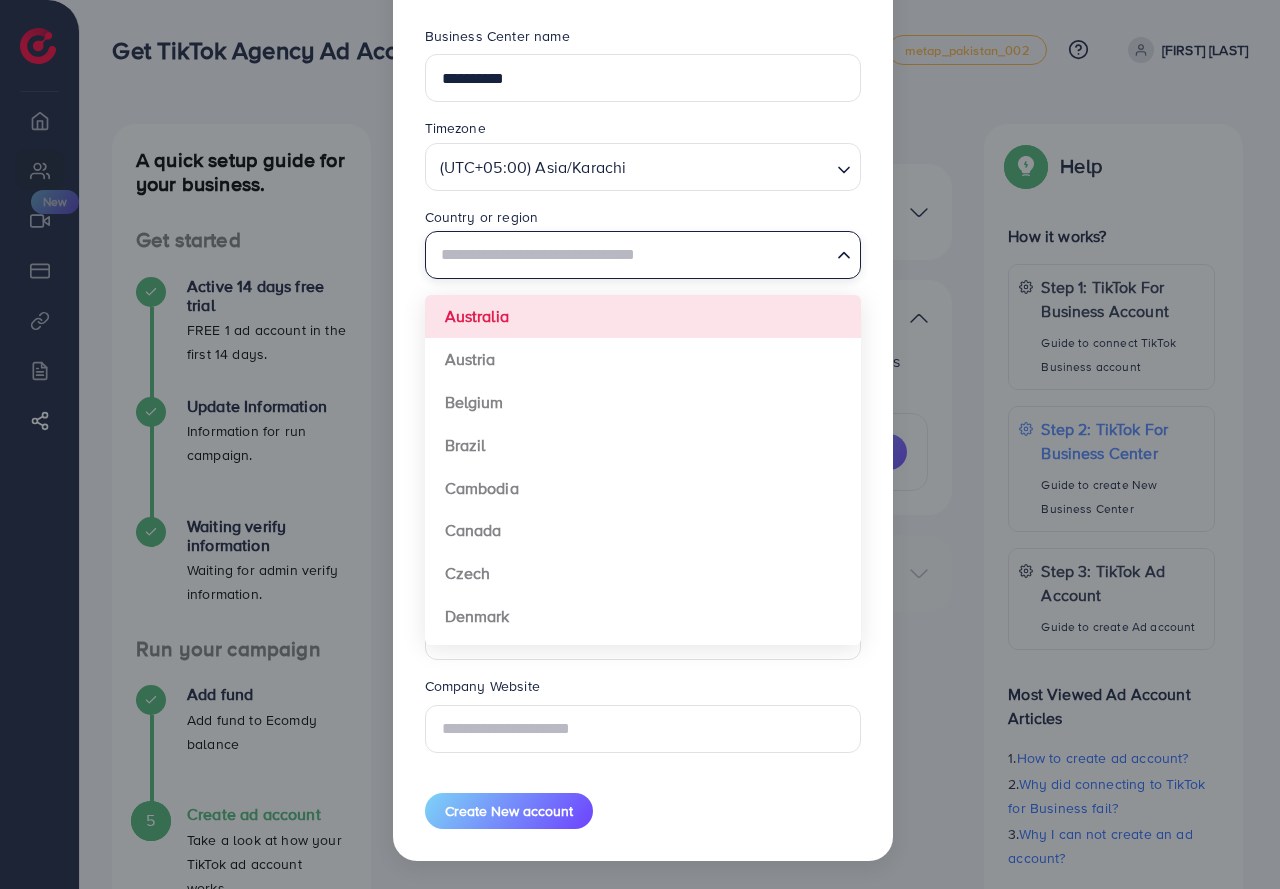 click on "Timezone" at bounding box center (643, 130) 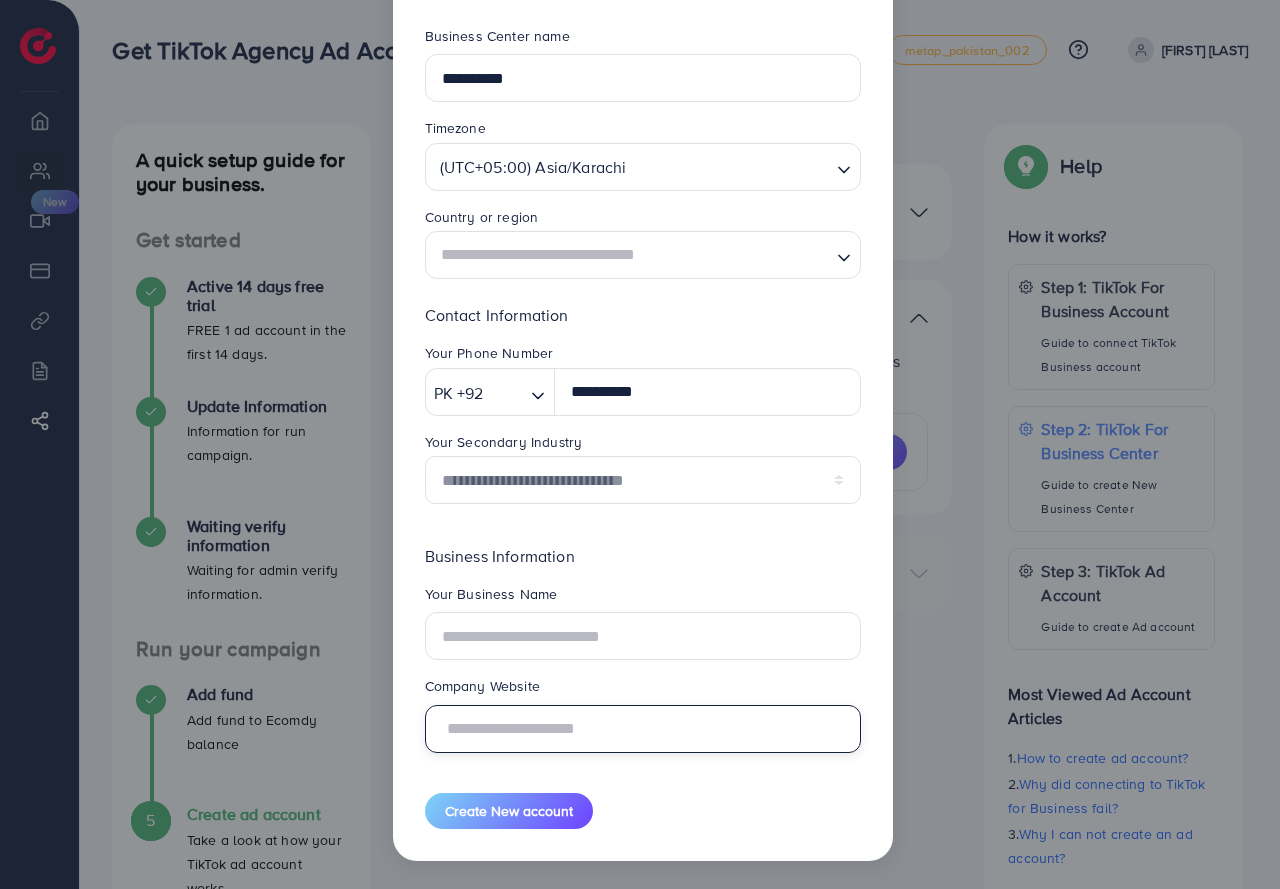 click at bounding box center (643, 729) 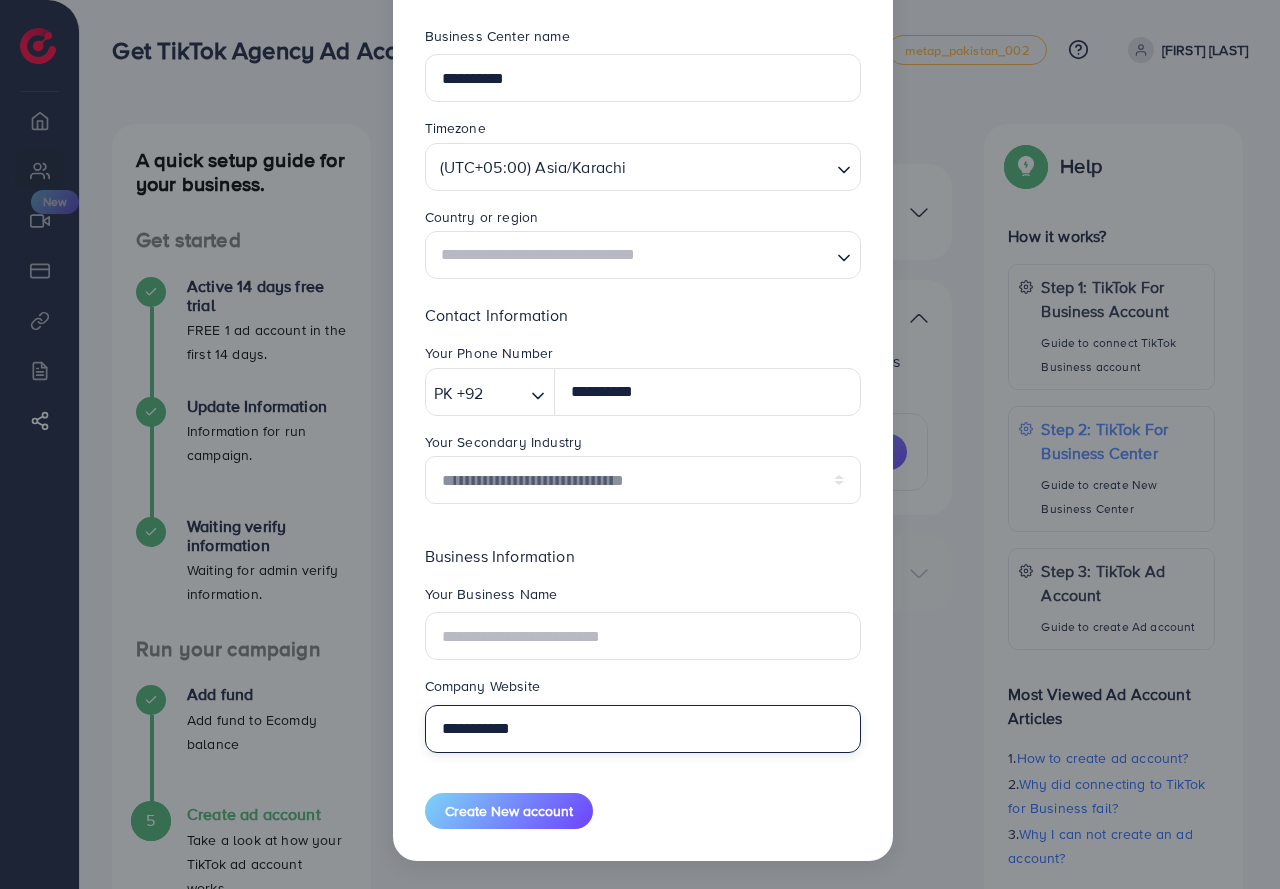 type on "**********" 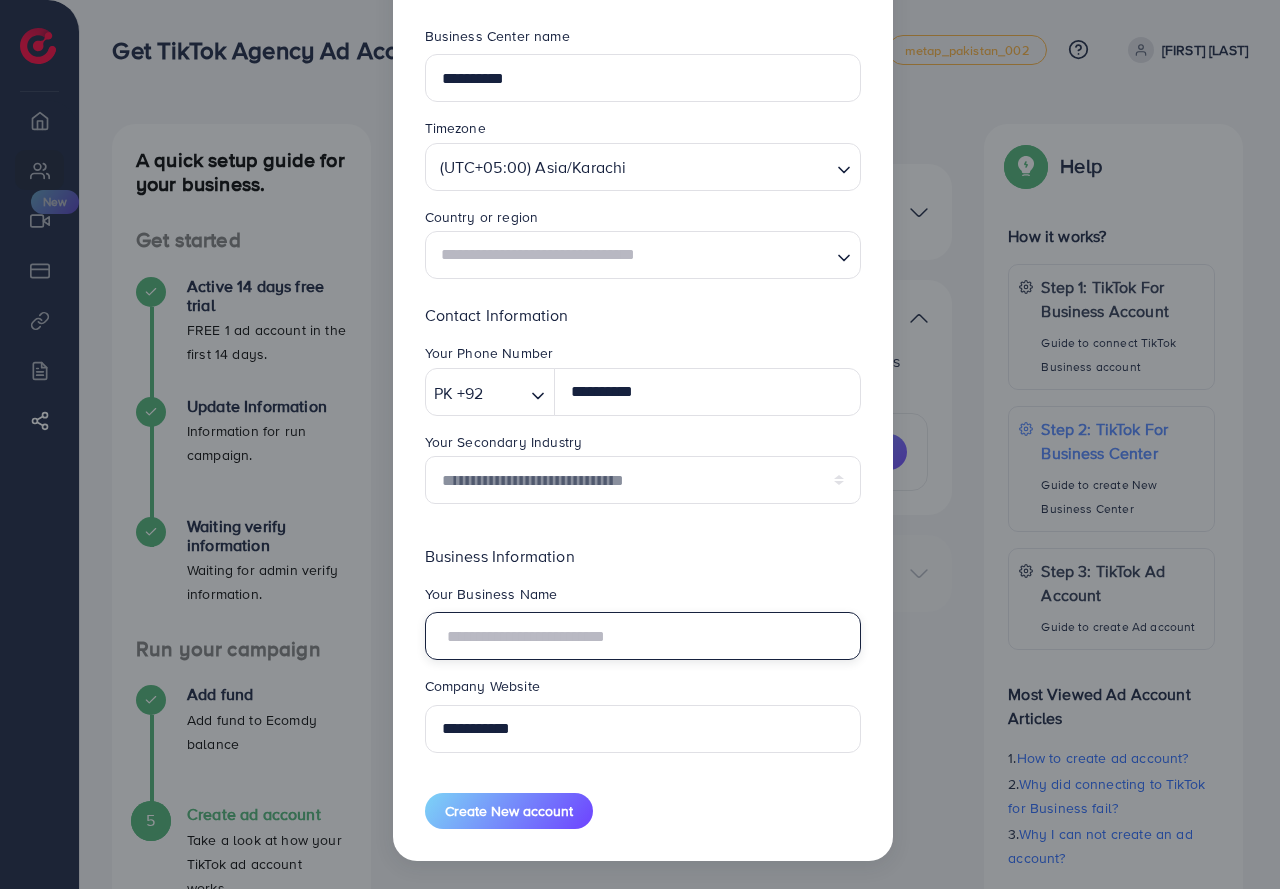 click at bounding box center (643, 636) 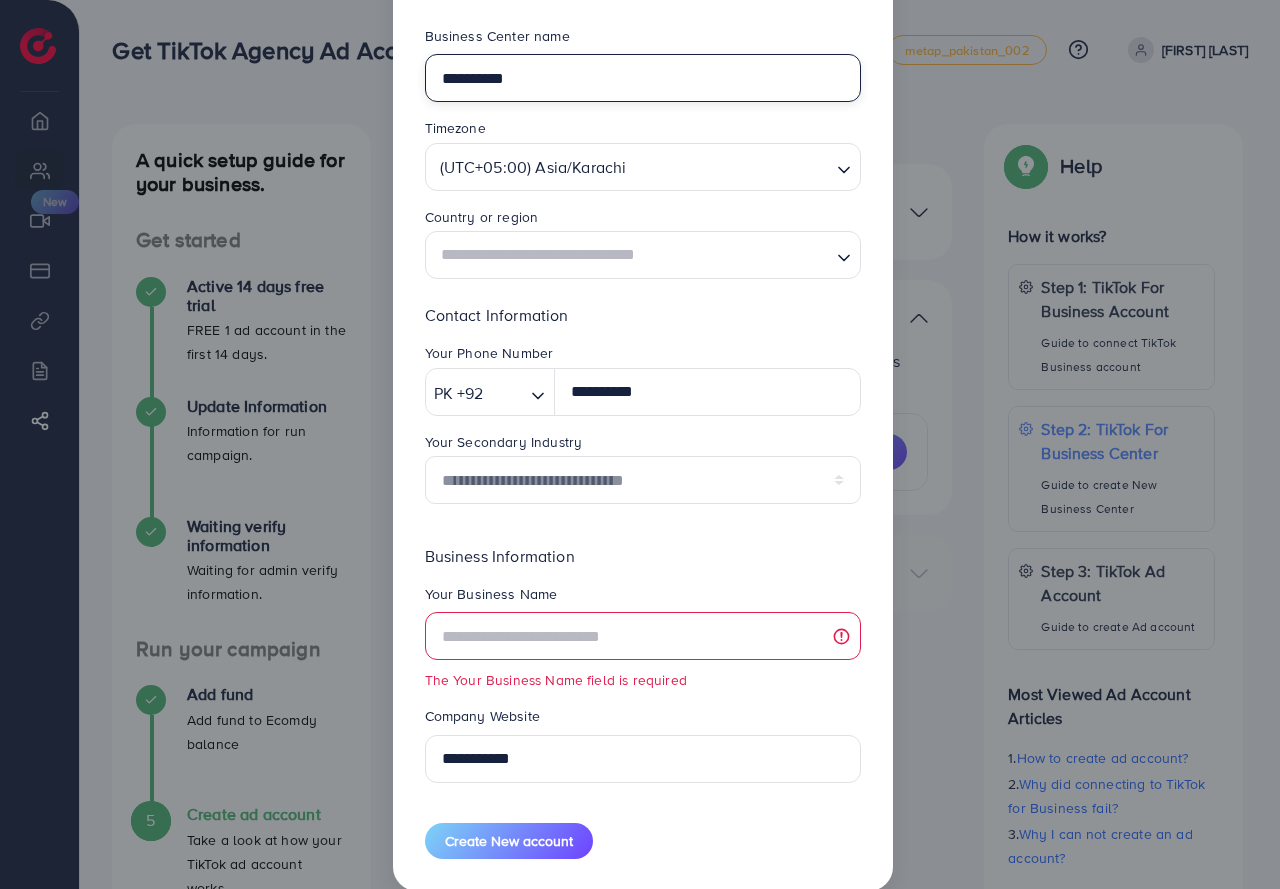 drag, startPoint x: 561, startPoint y: 84, endPoint x: 427, endPoint y: 80, distance: 134.0597 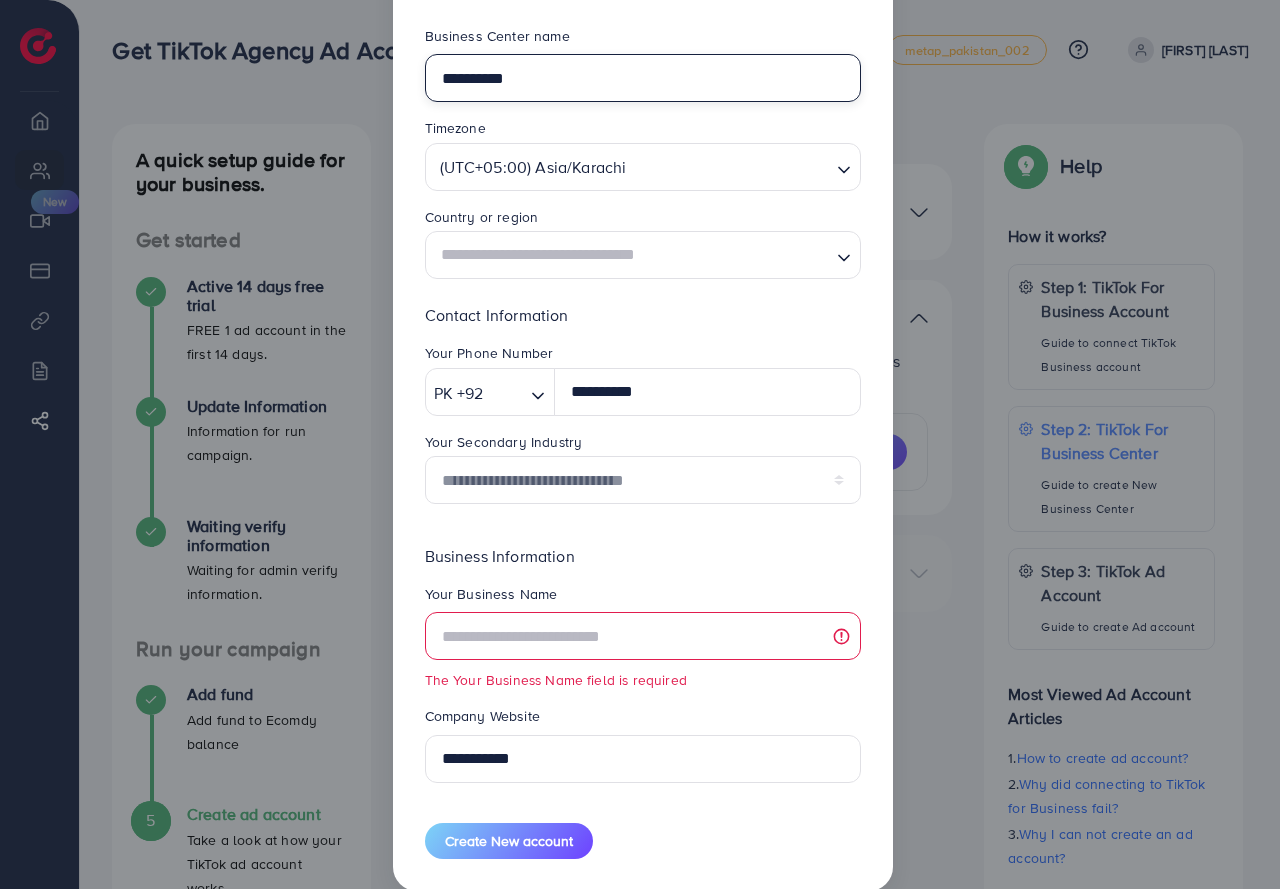 click on "**********" at bounding box center (643, 78) 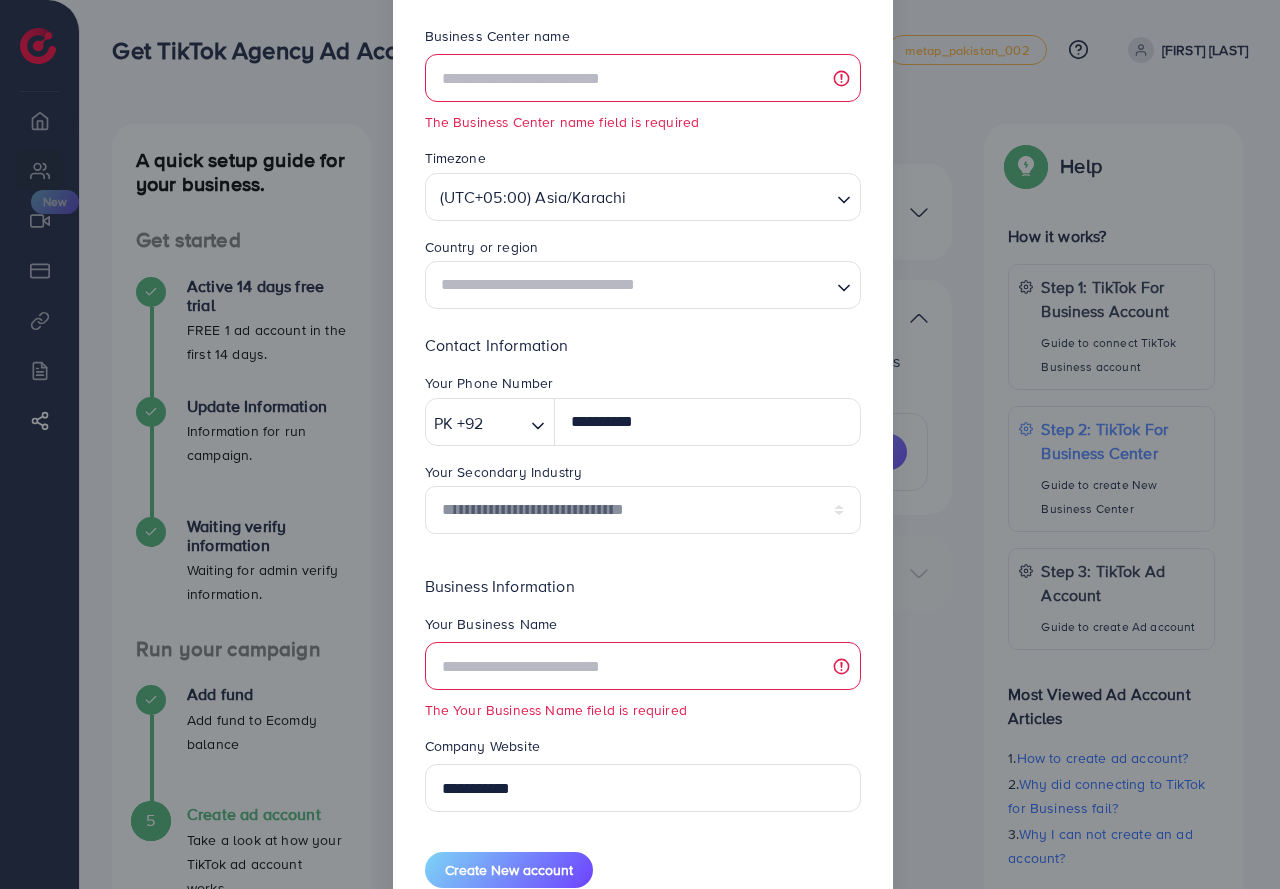 click on "**********" at bounding box center [643, 457] 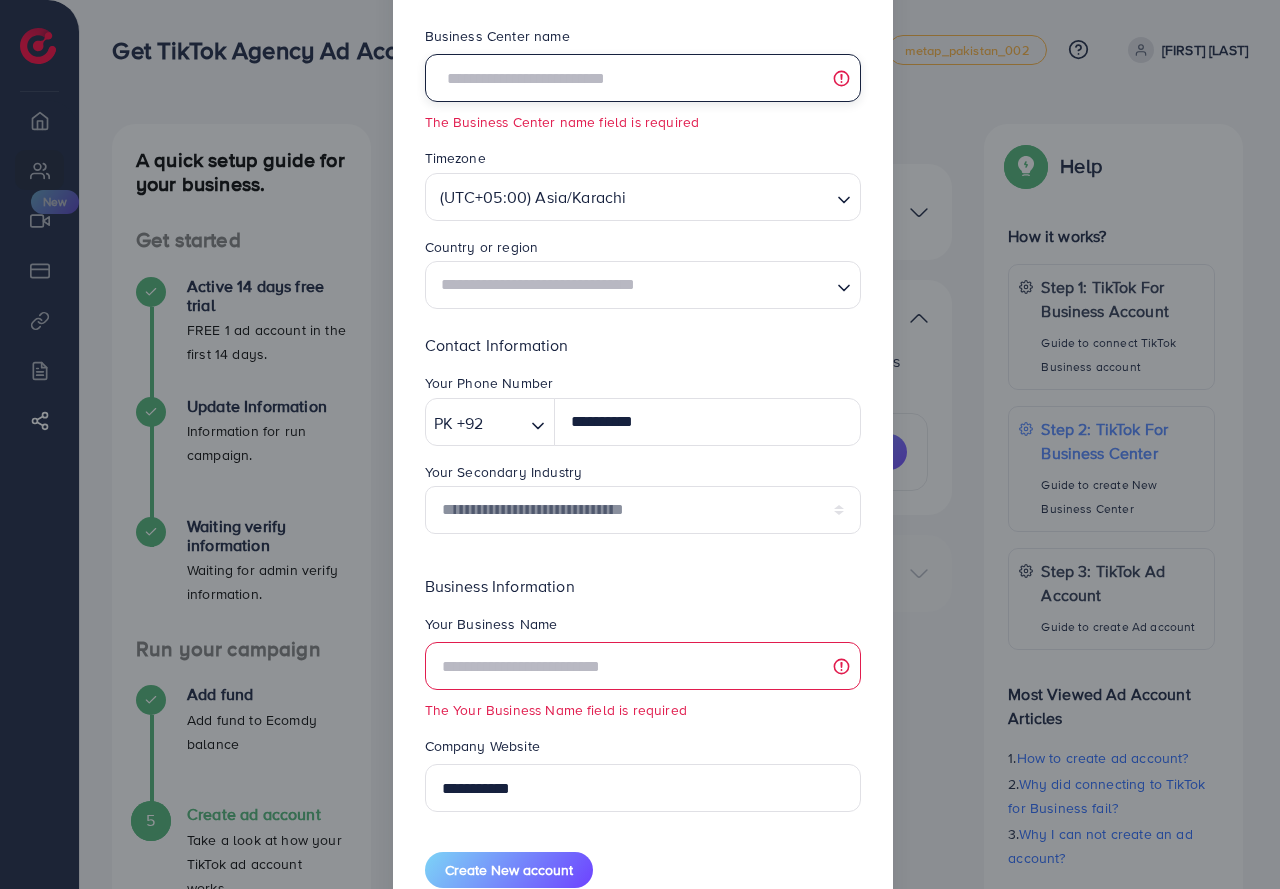 click at bounding box center [643, 78] 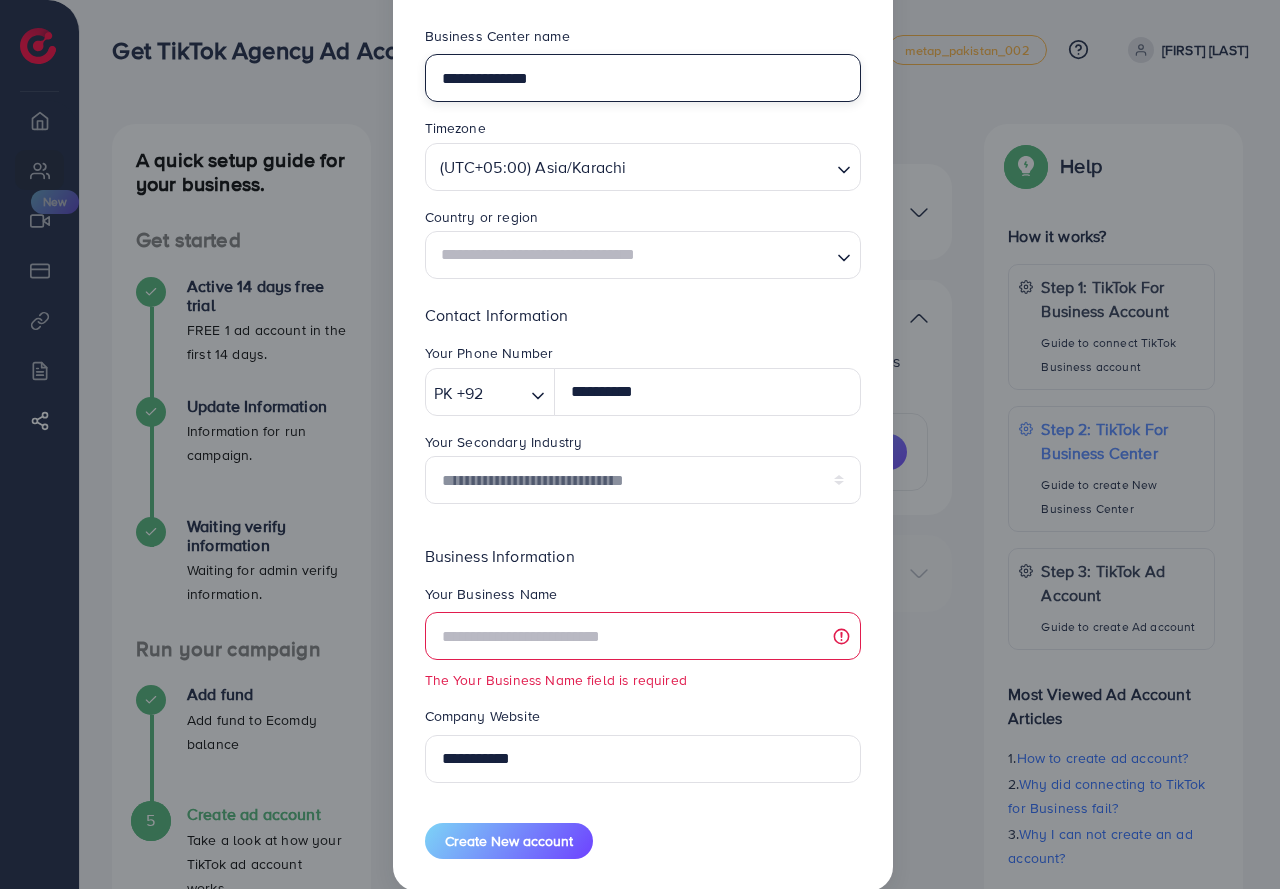 type on "**********" 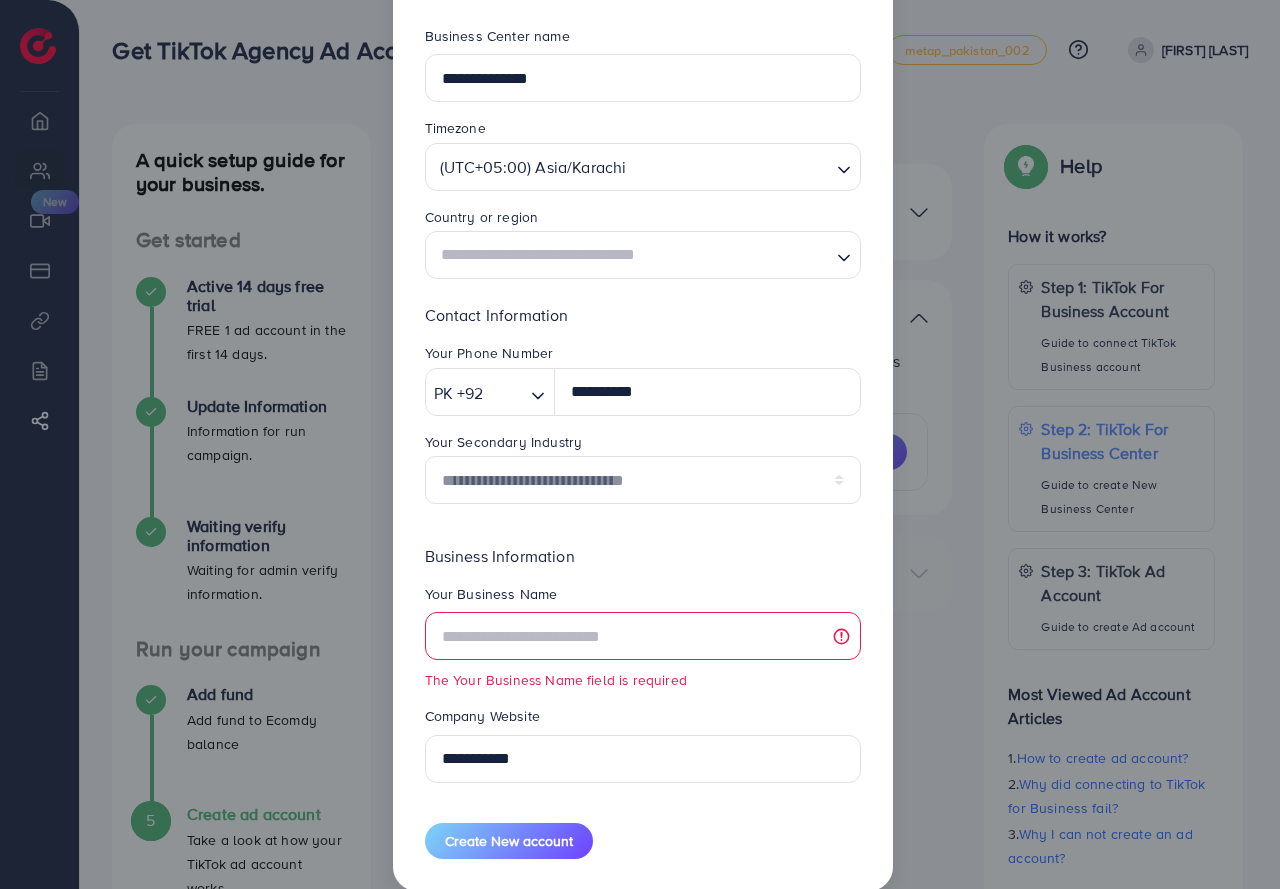 click on "The Your Business Name field is required" at bounding box center (643, 651) 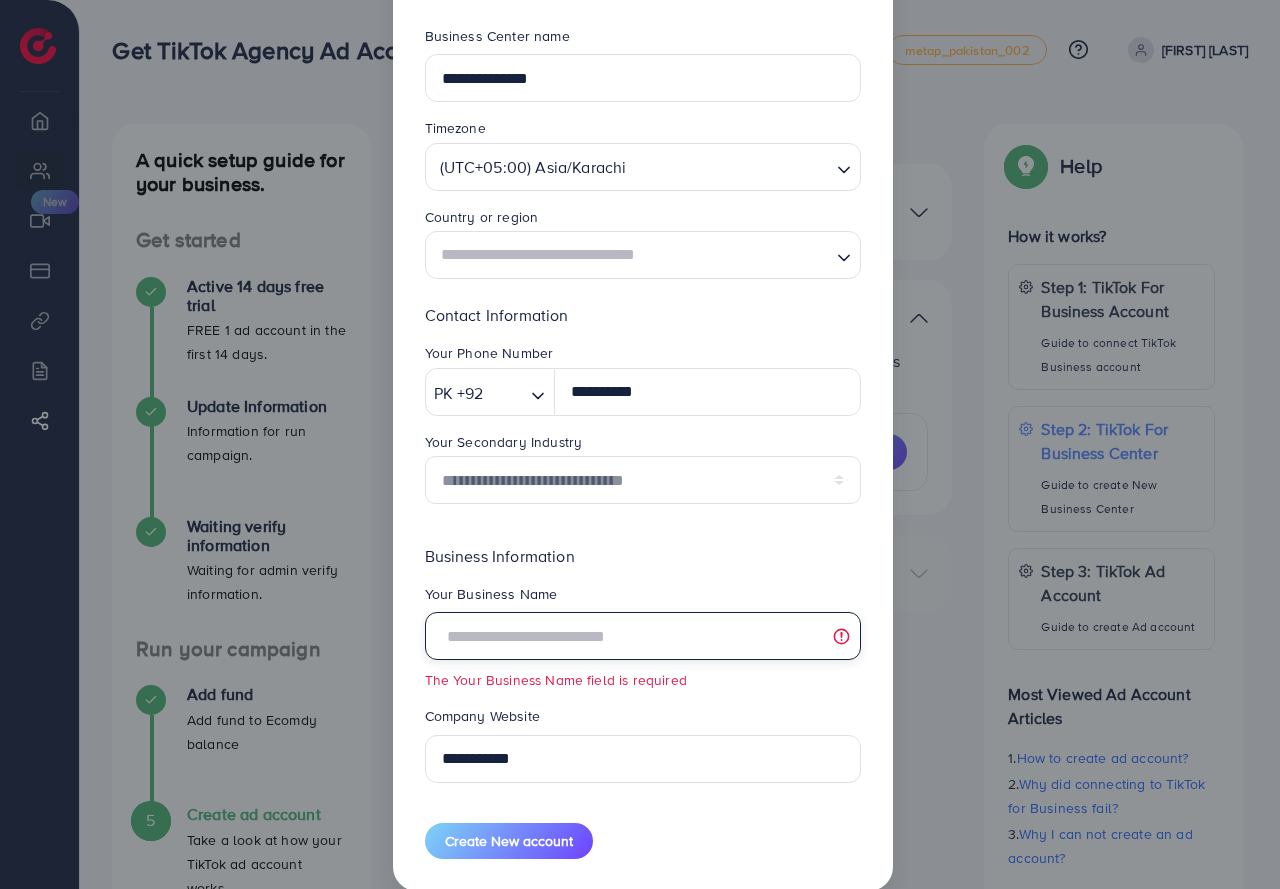 click at bounding box center (643, 636) 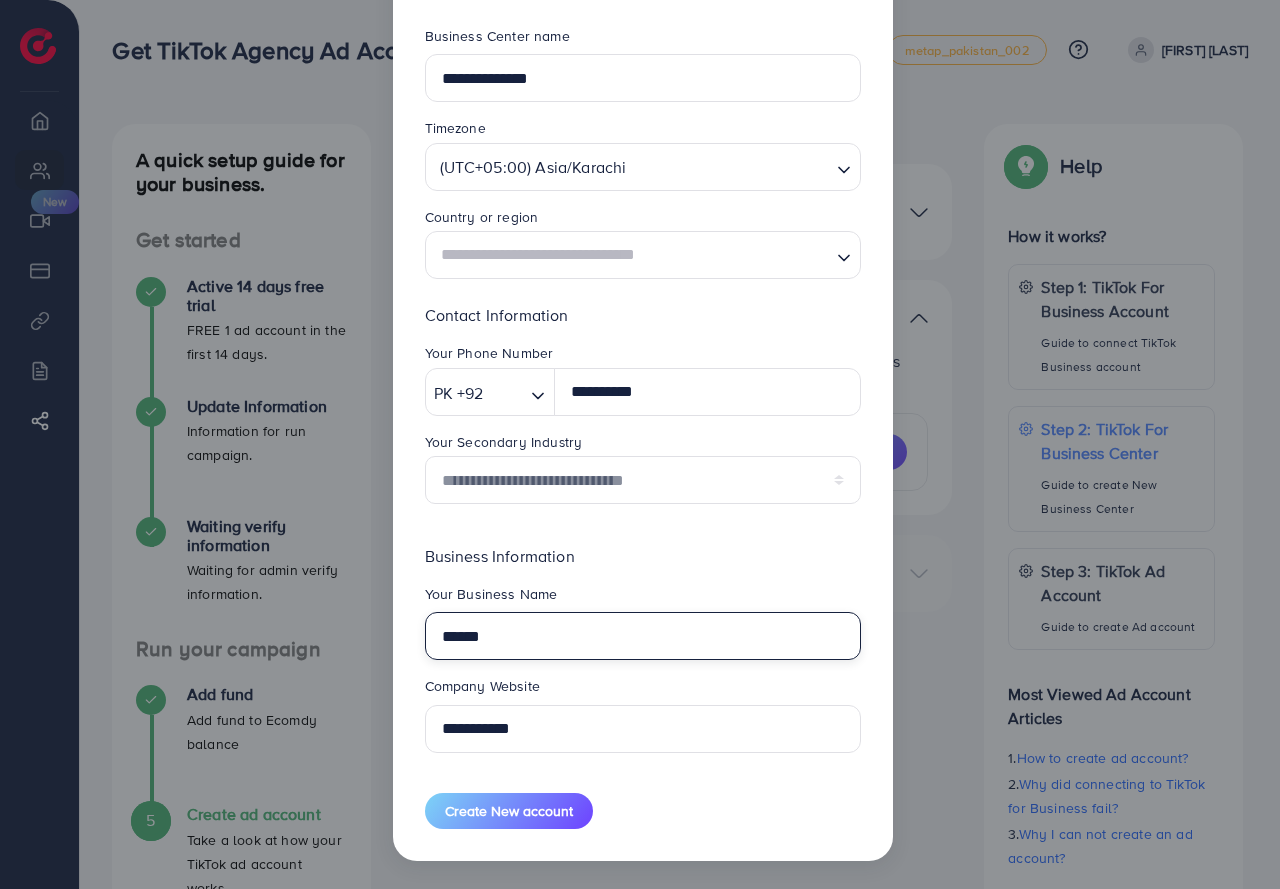 type on "******" 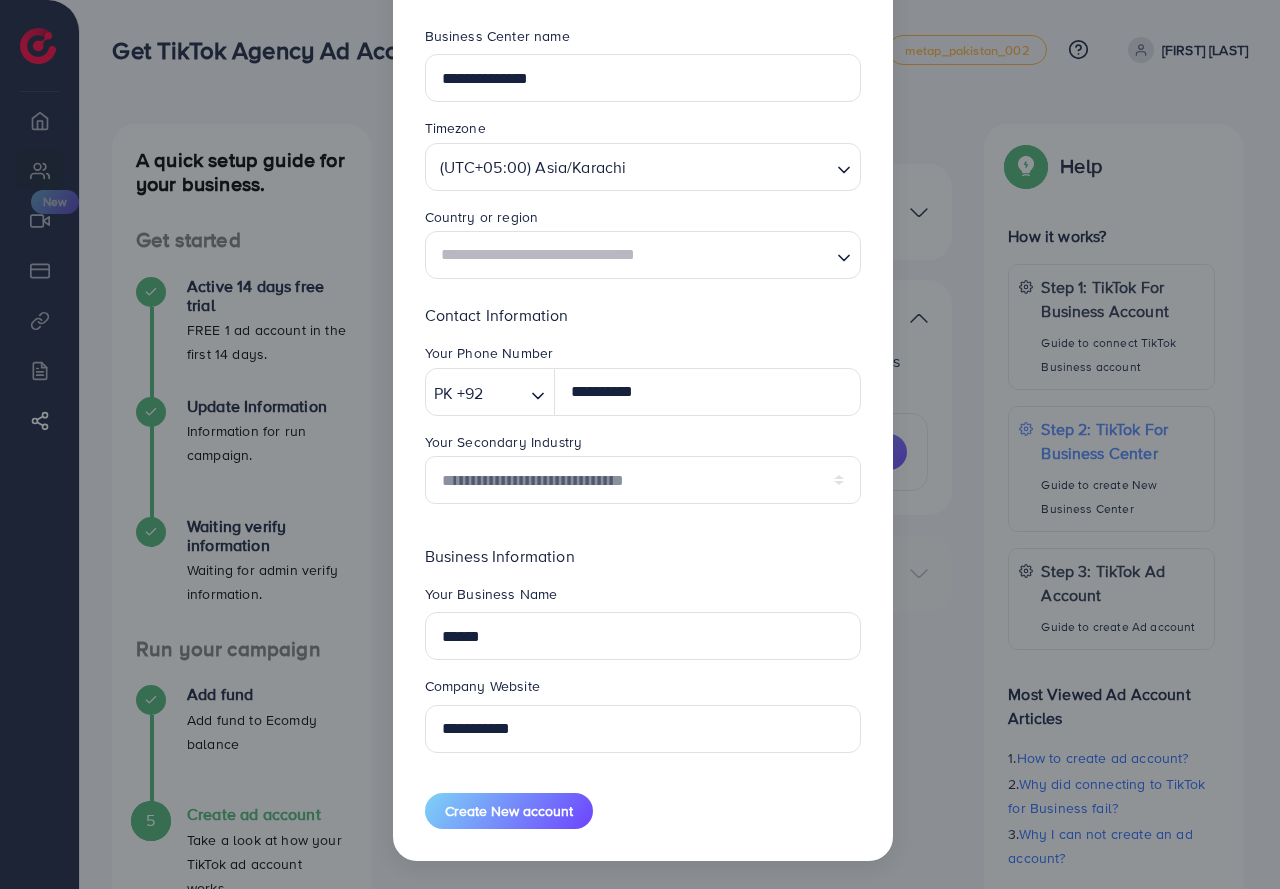 click on "Your Business Name" at bounding box center [643, 598] 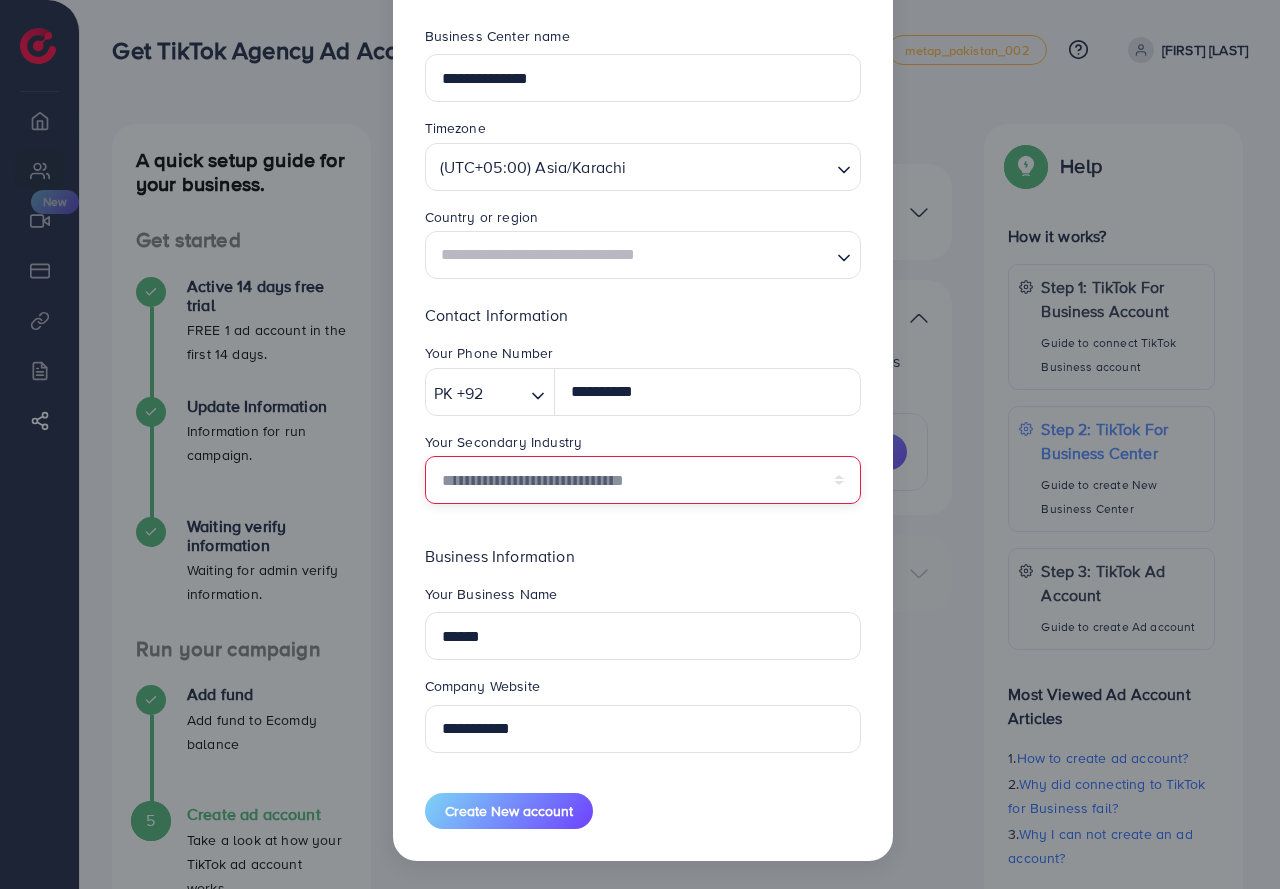 click on "**********" at bounding box center [643, 480] 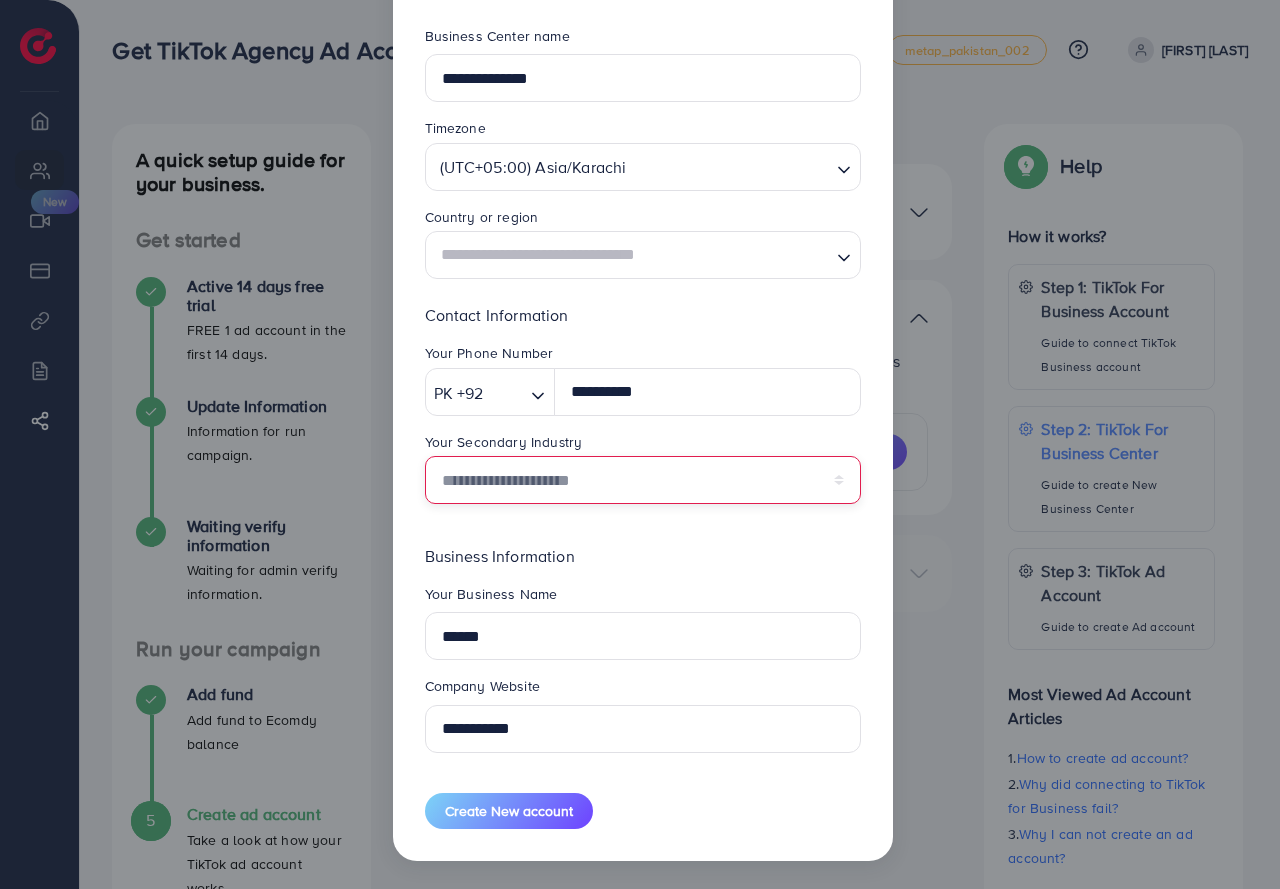 click on "**********" at bounding box center (643, 480) 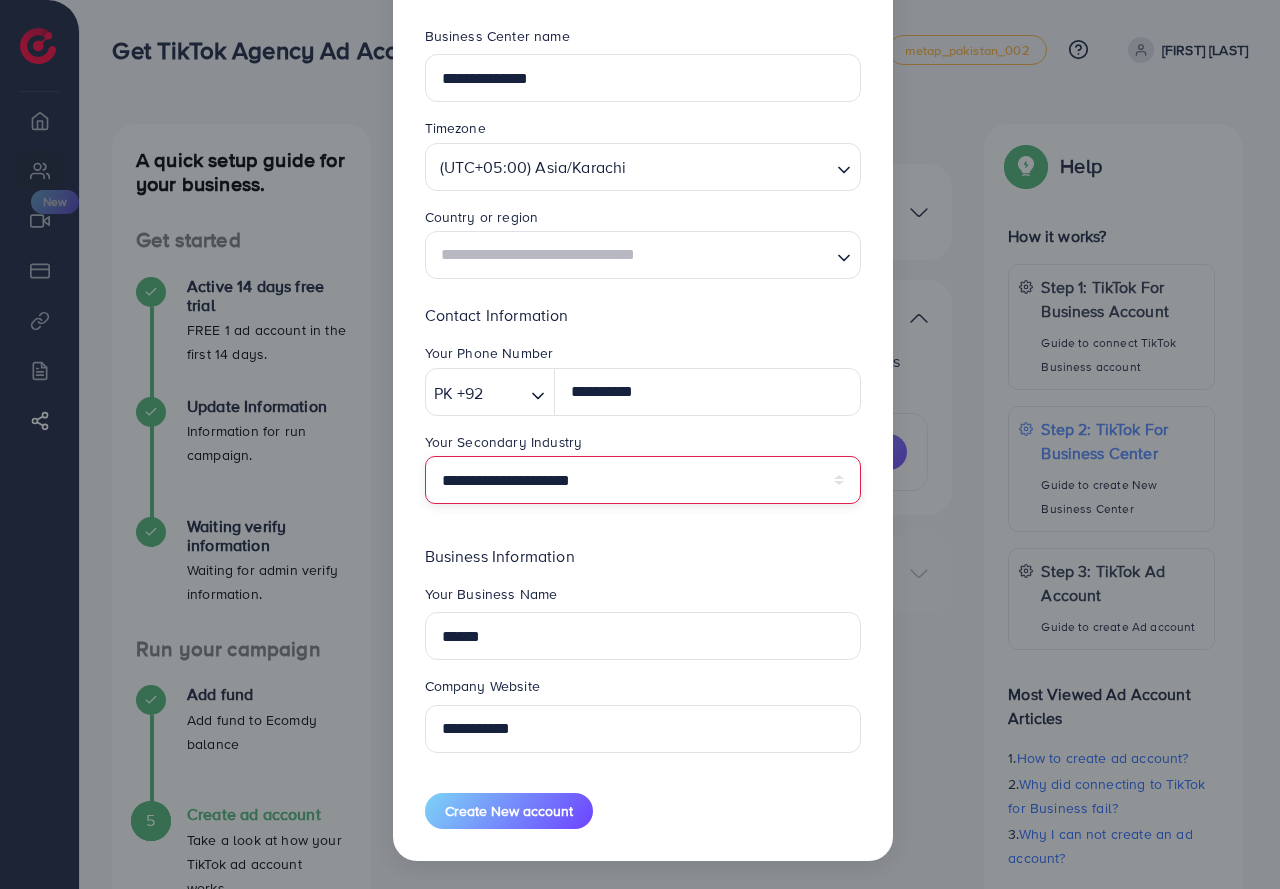 click on "**********" at bounding box center (643, 480) 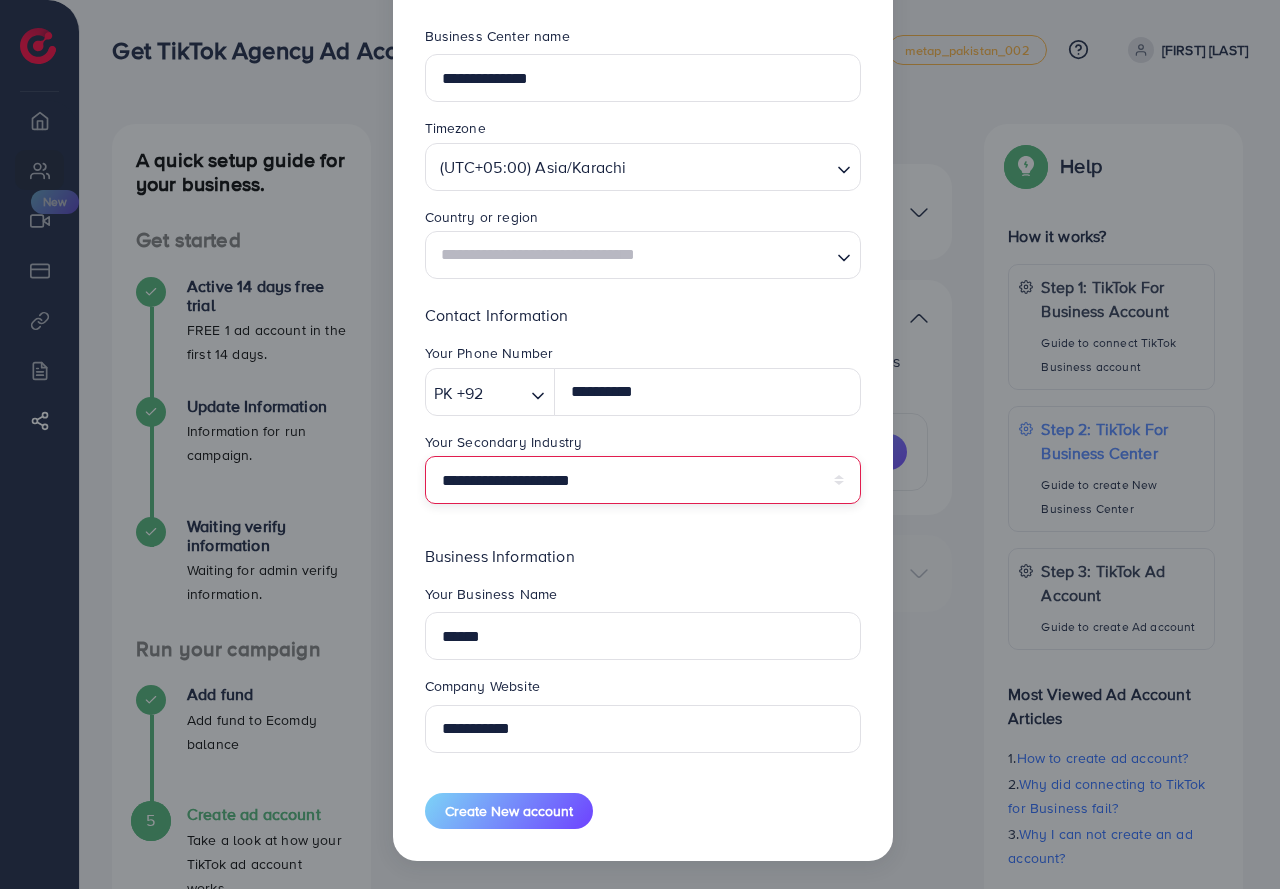 select on "******" 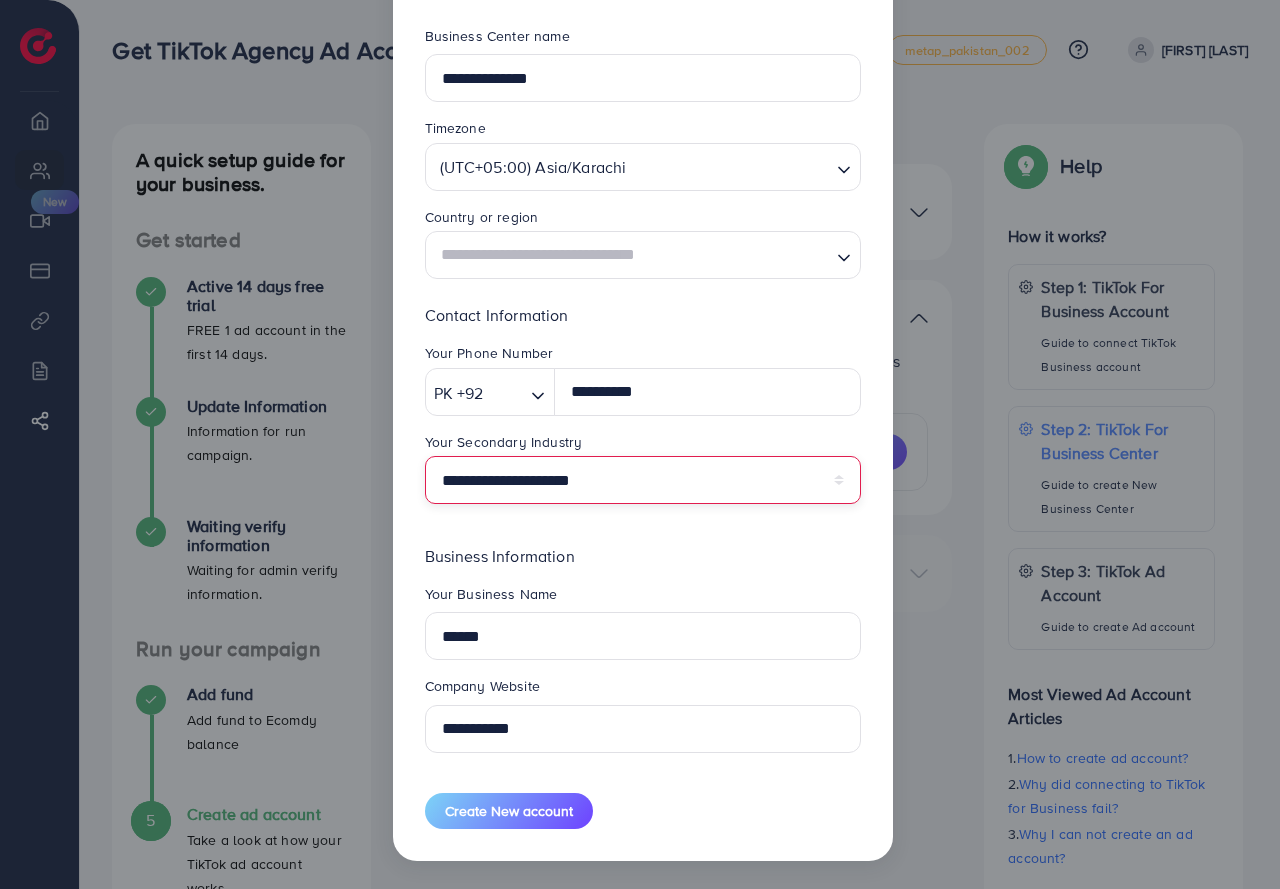click on "**********" at bounding box center (643, 480) 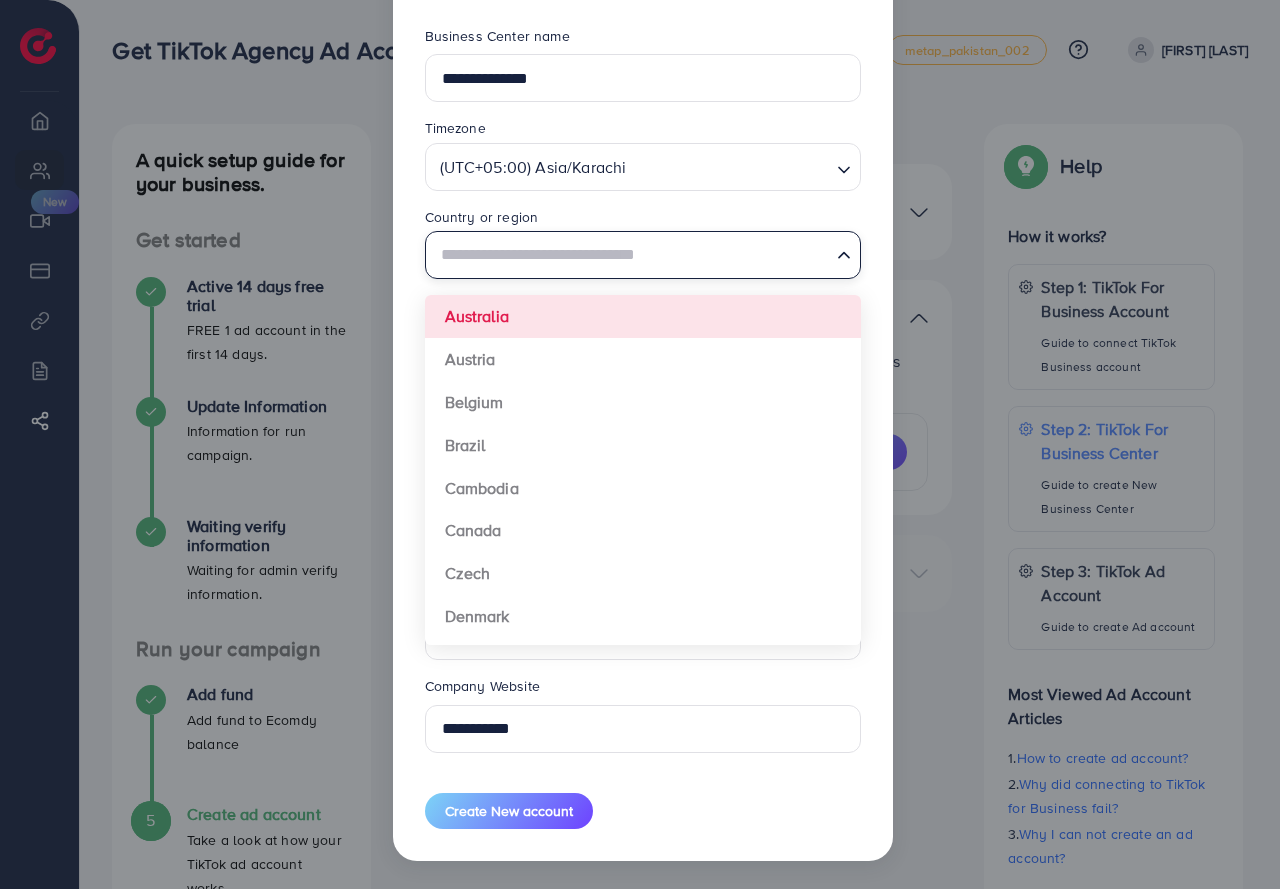 click at bounding box center [631, 255] 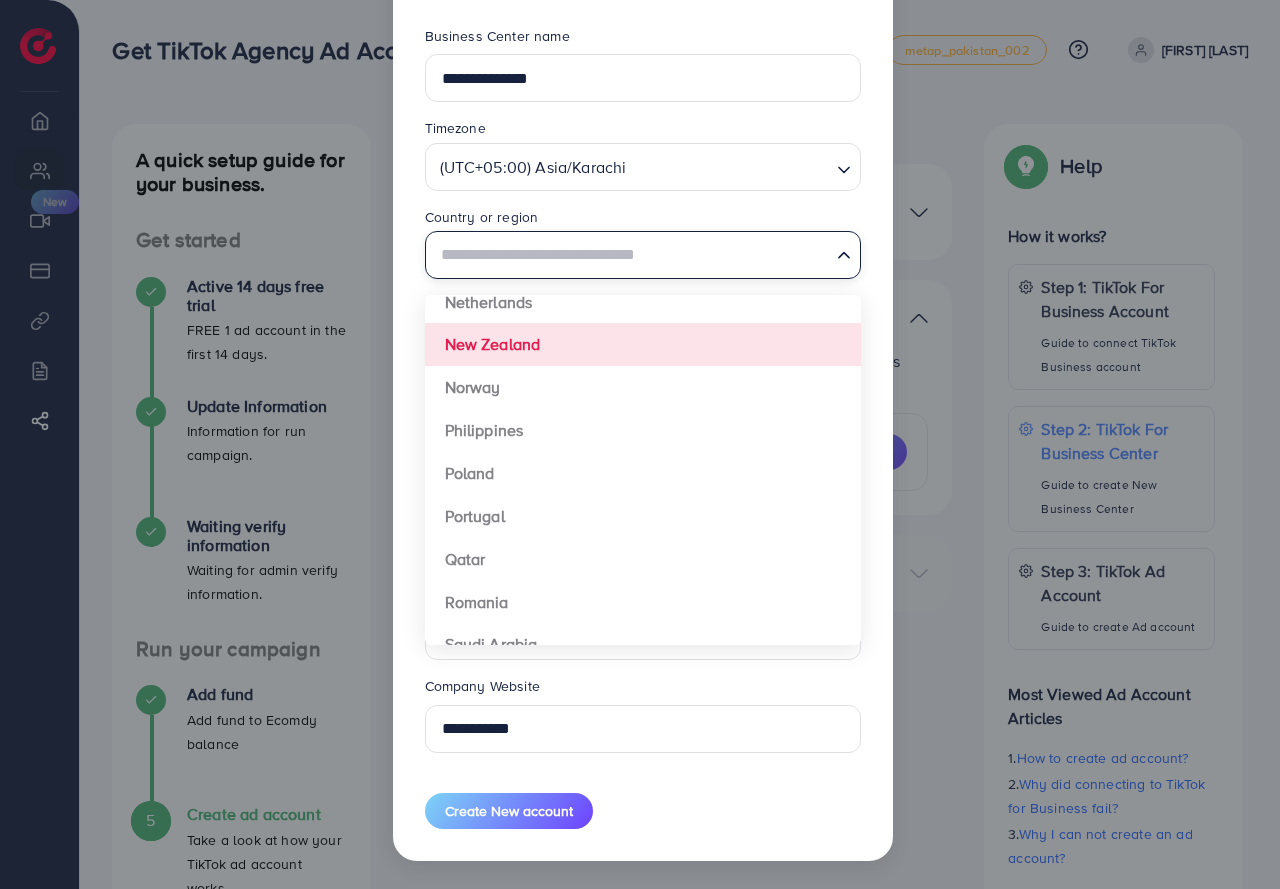 scroll, scrollTop: 900, scrollLeft: 0, axis: vertical 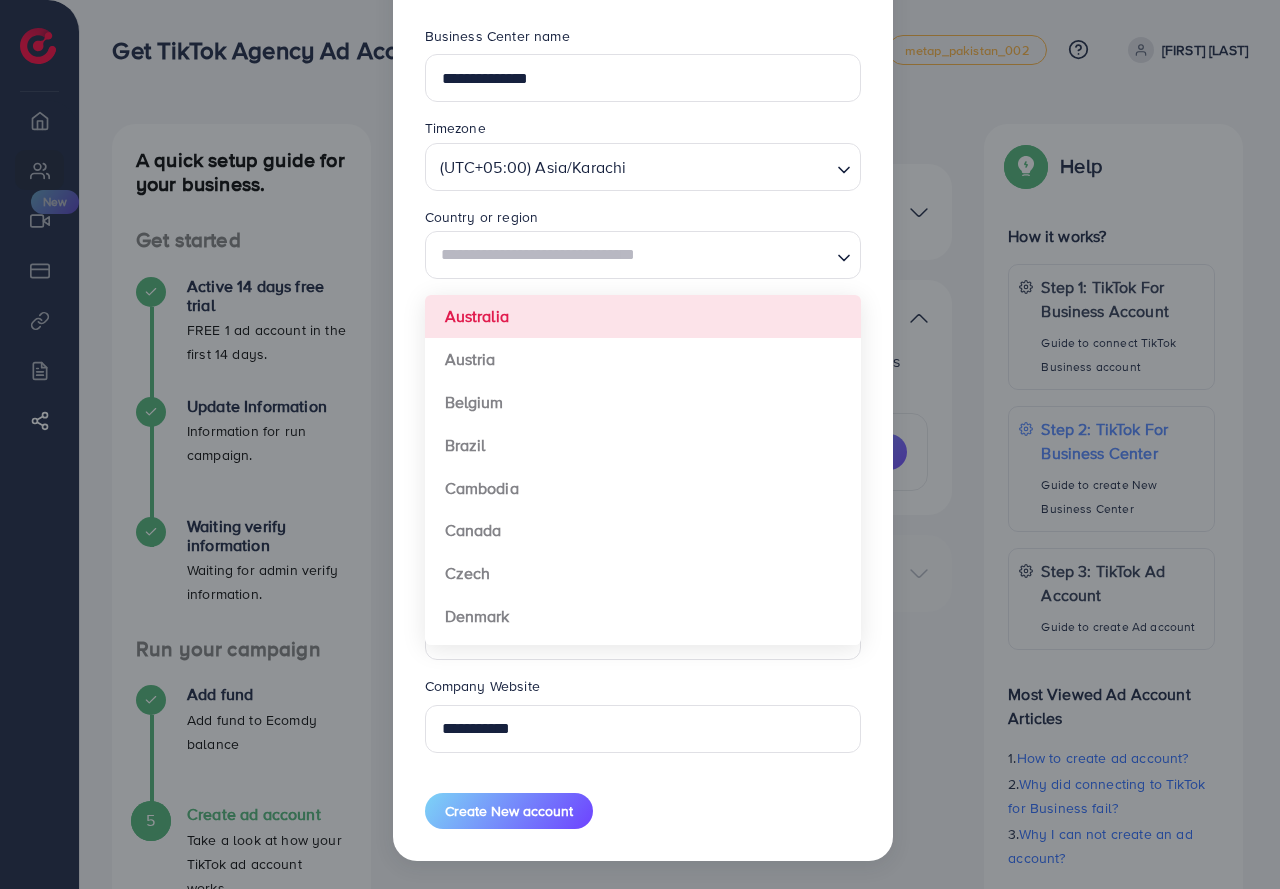 click on "Timezone" at bounding box center (643, 130) 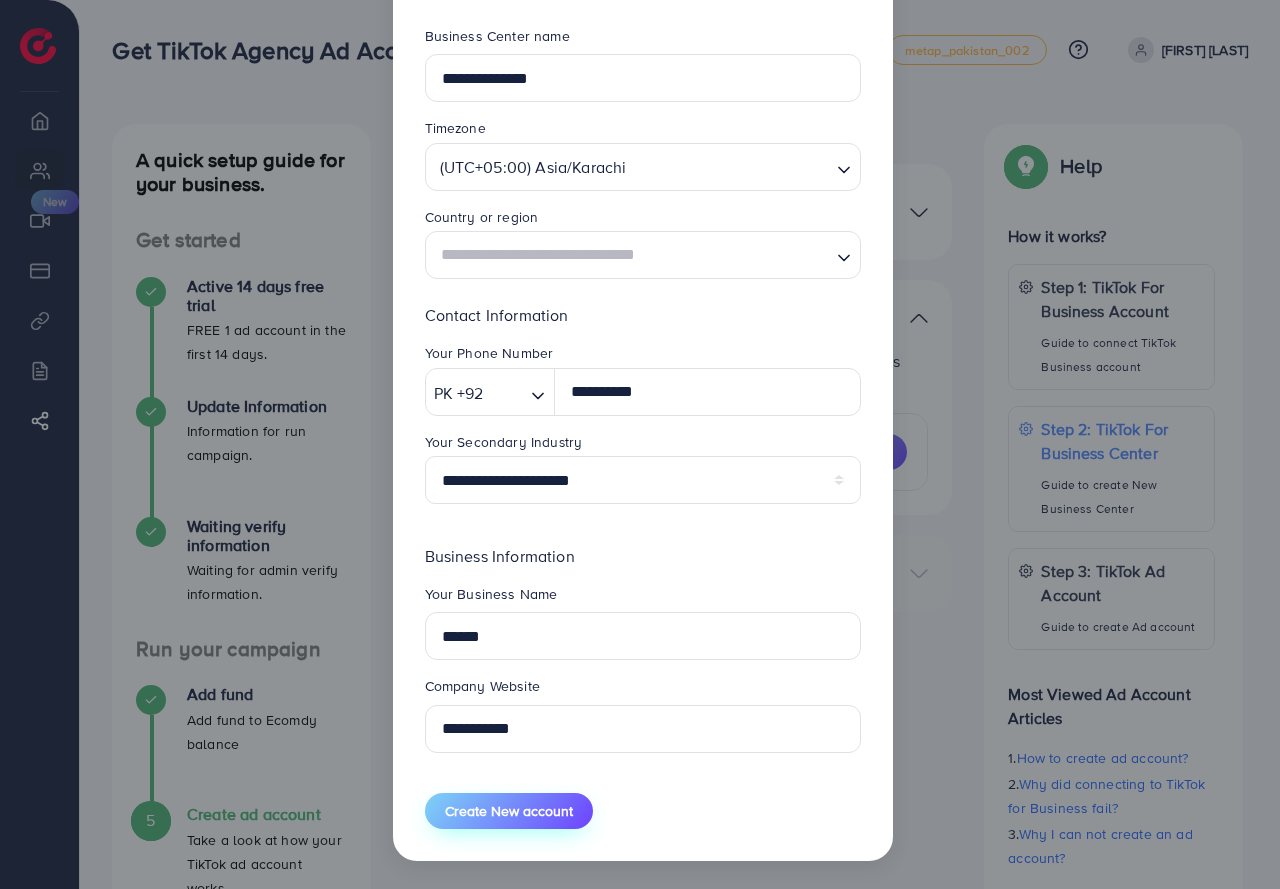 click on "Create New account" at bounding box center (509, 811) 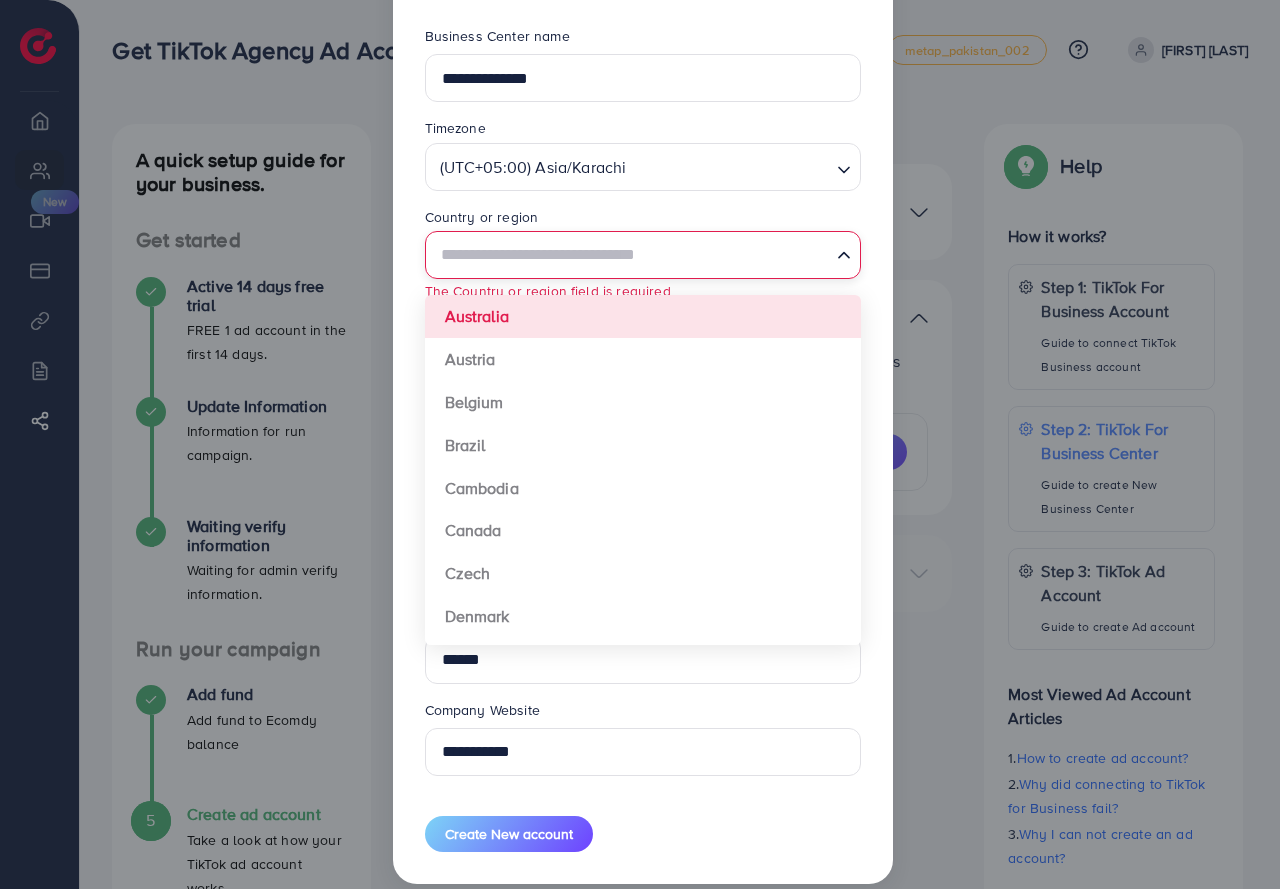 click 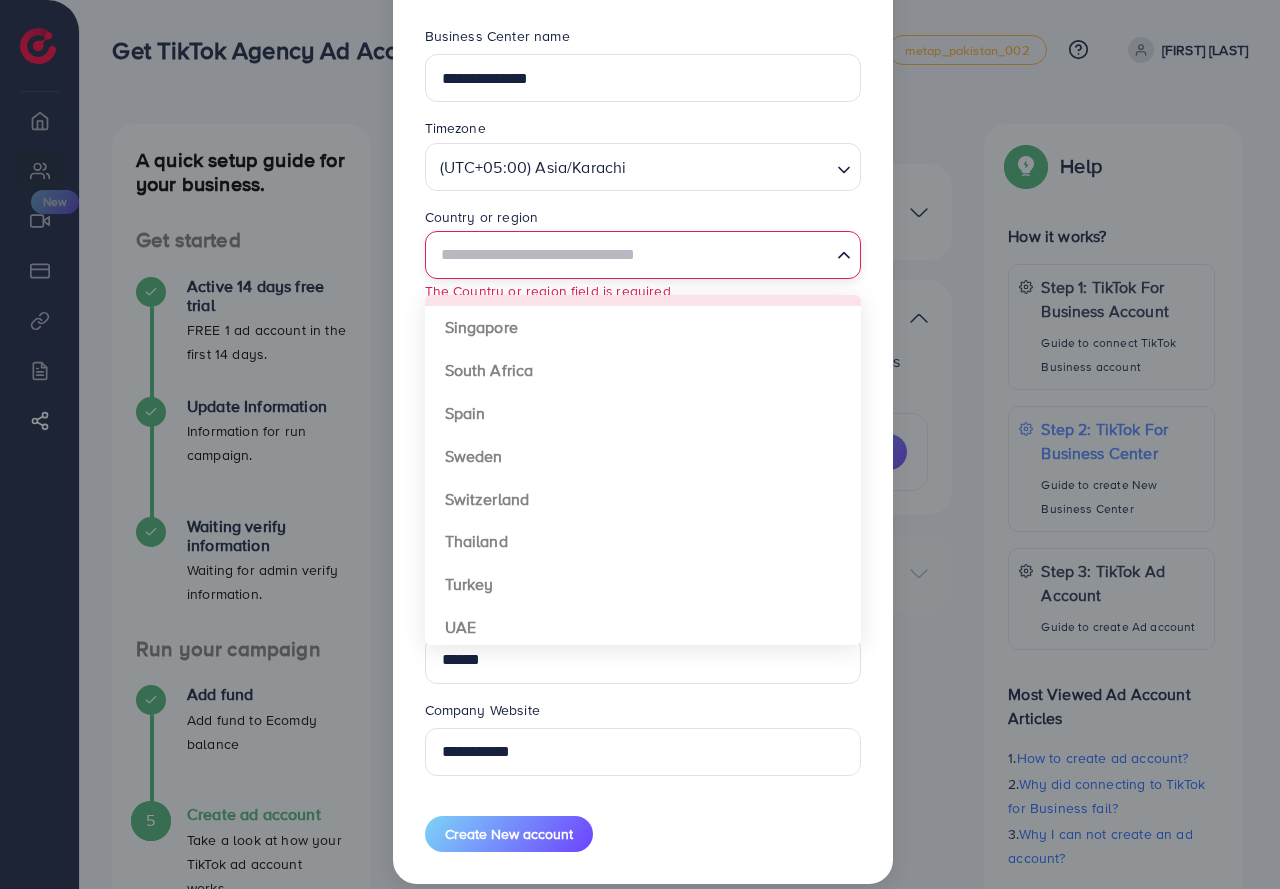 scroll, scrollTop: 1492, scrollLeft: 0, axis: vertical 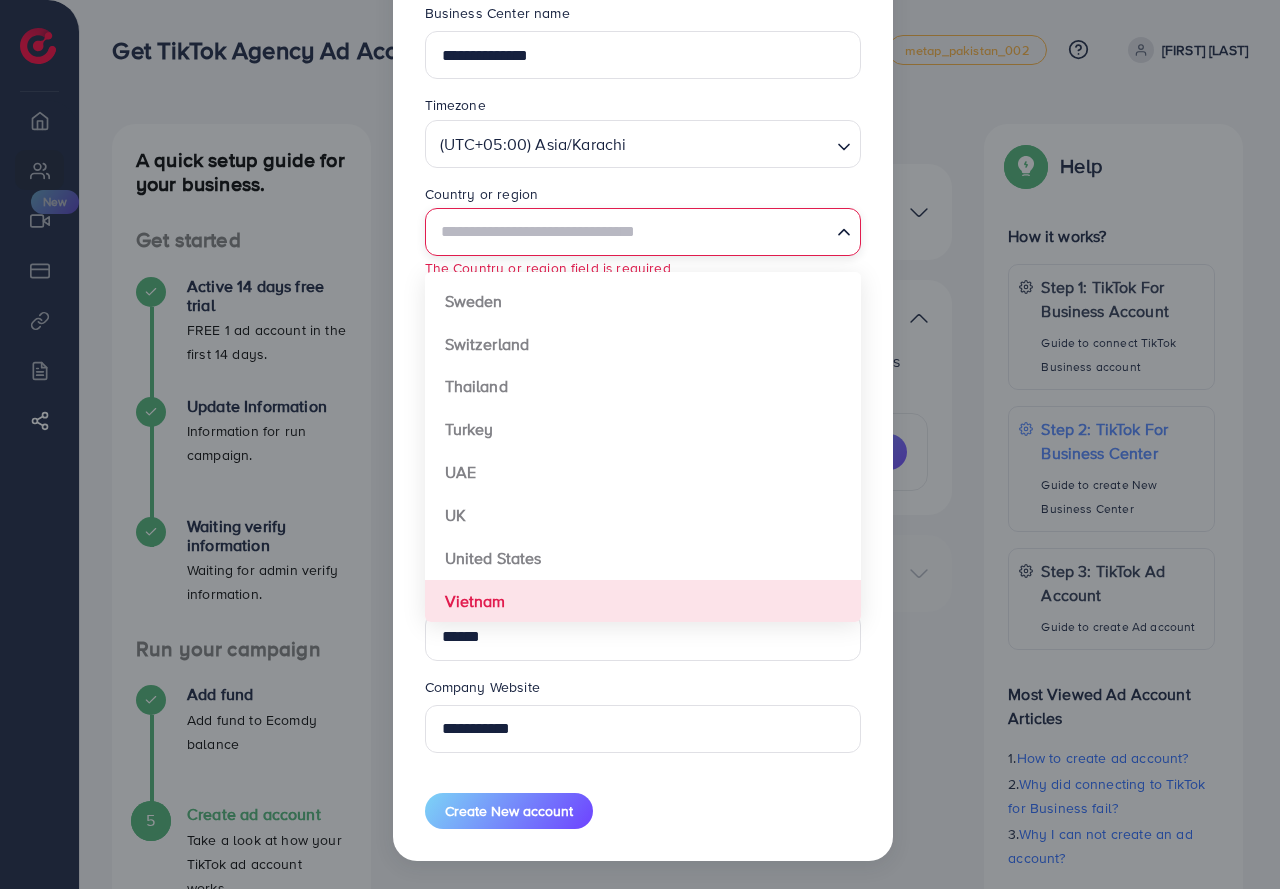click on "**********" at bounding box center (643, 416) 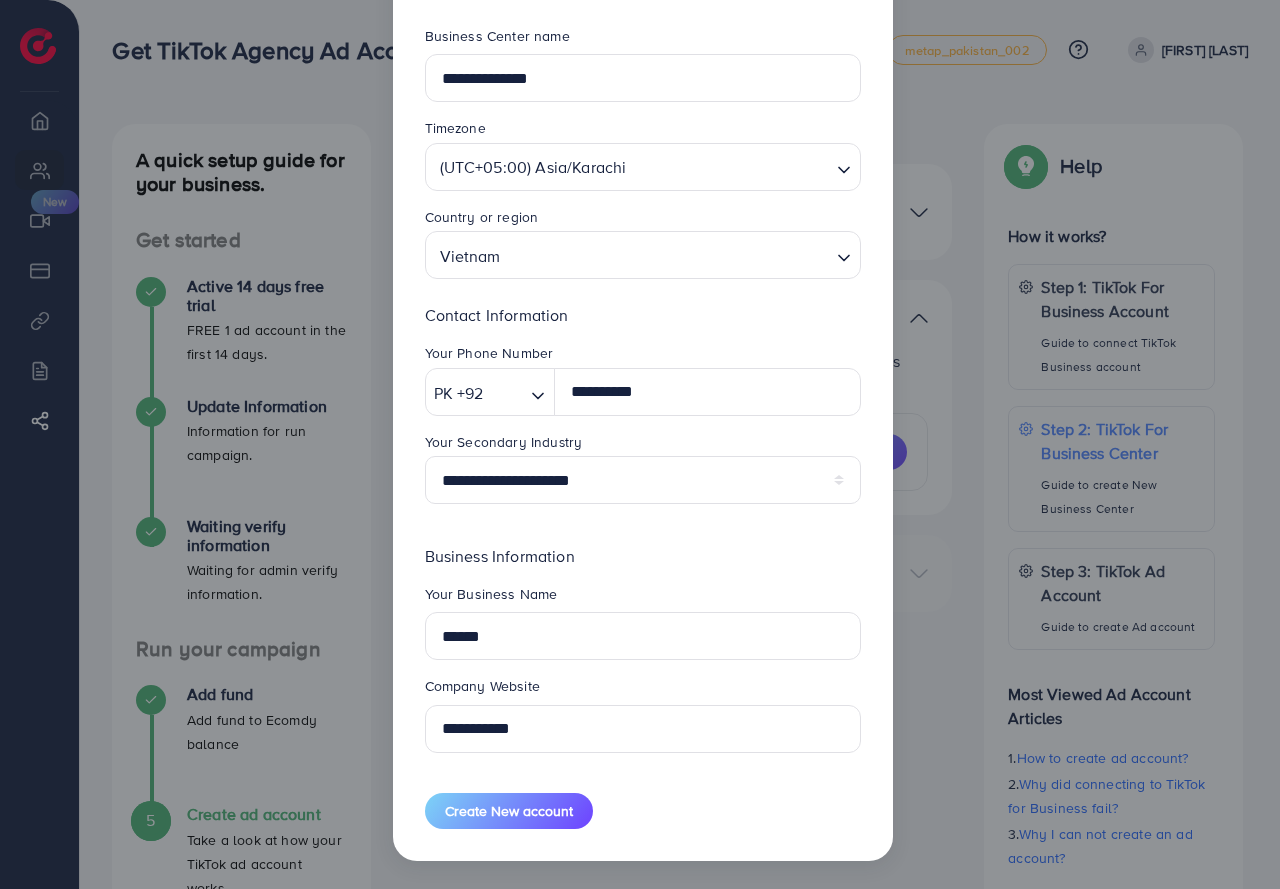 scroll, scrollTop: 95, scrollLeft: 0, axis: vertical 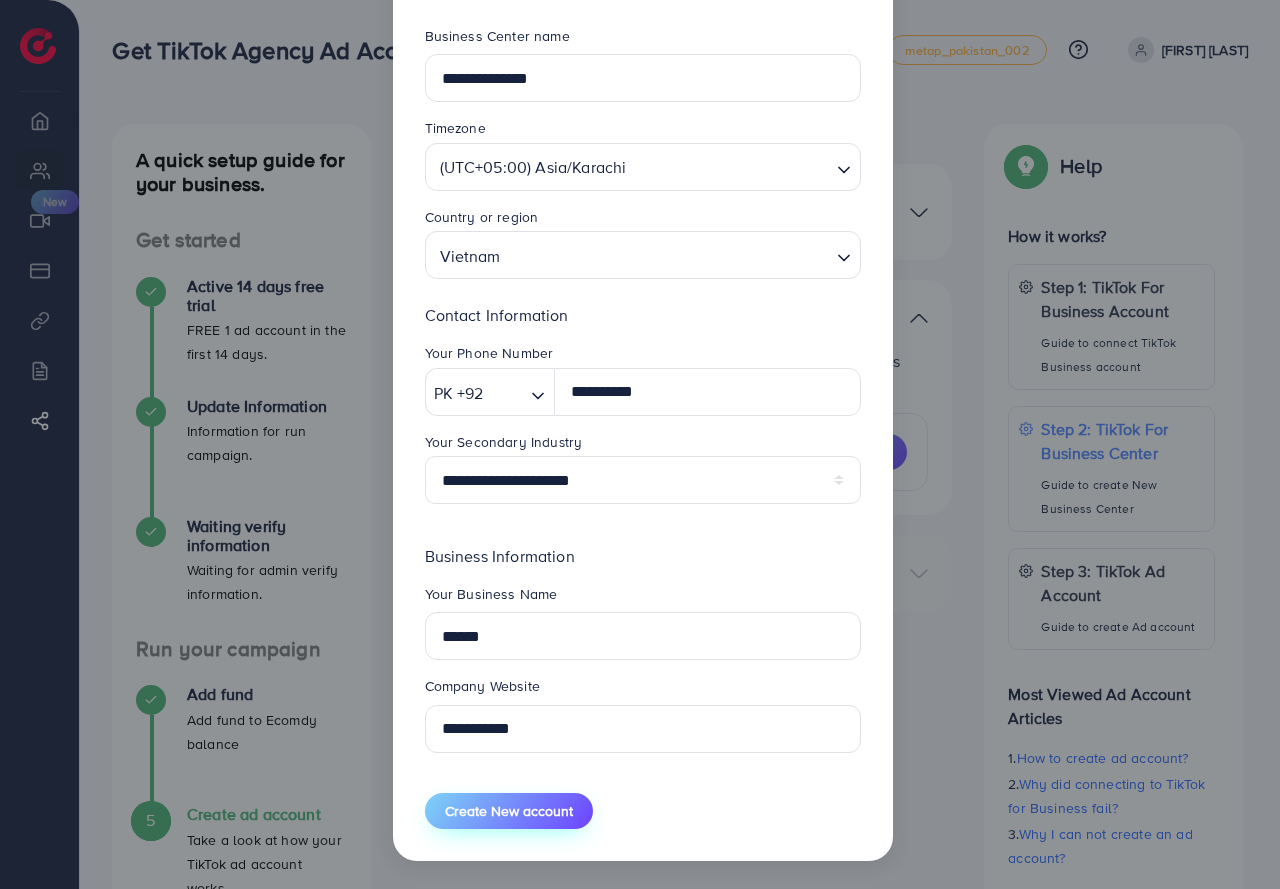 click on "Create New account" at bounding box center [509, 811] 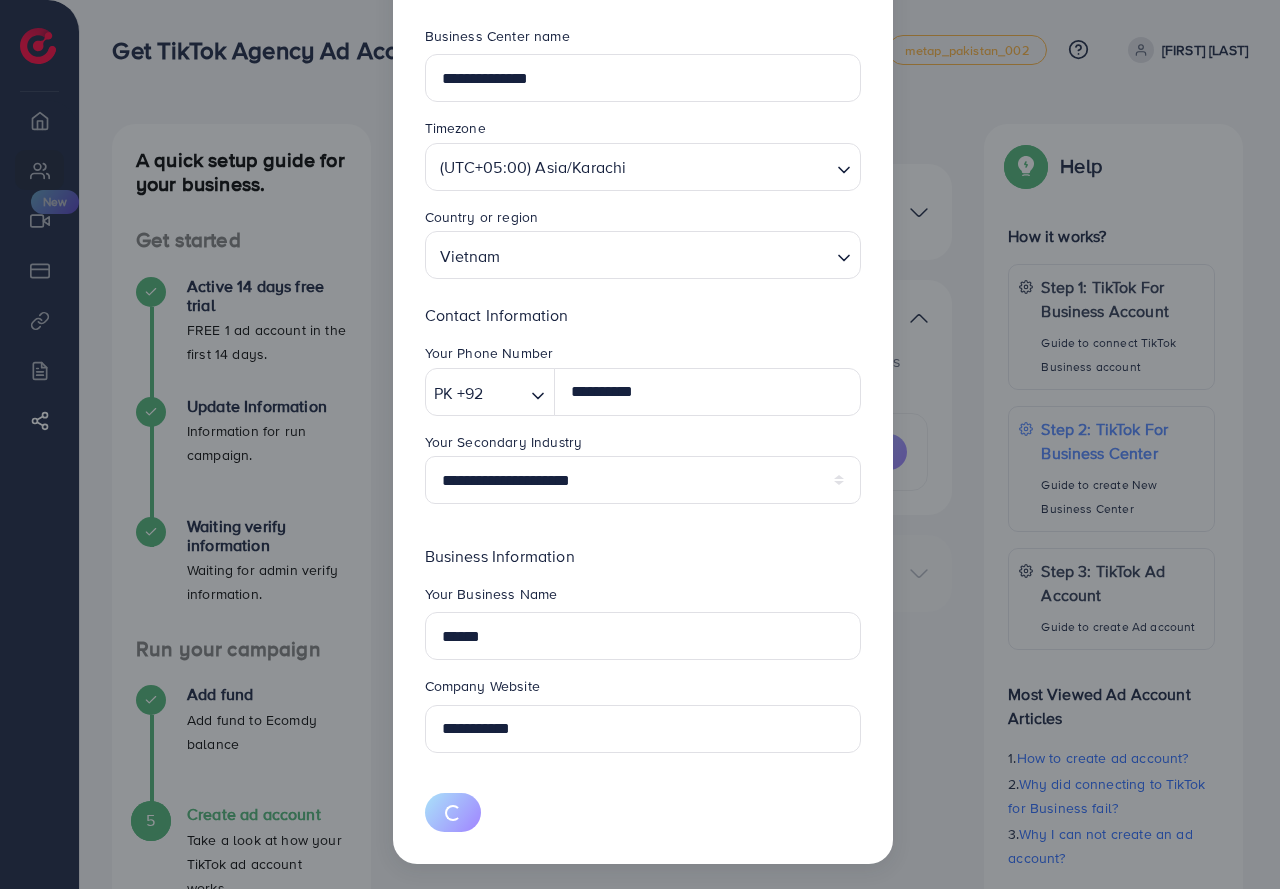 type 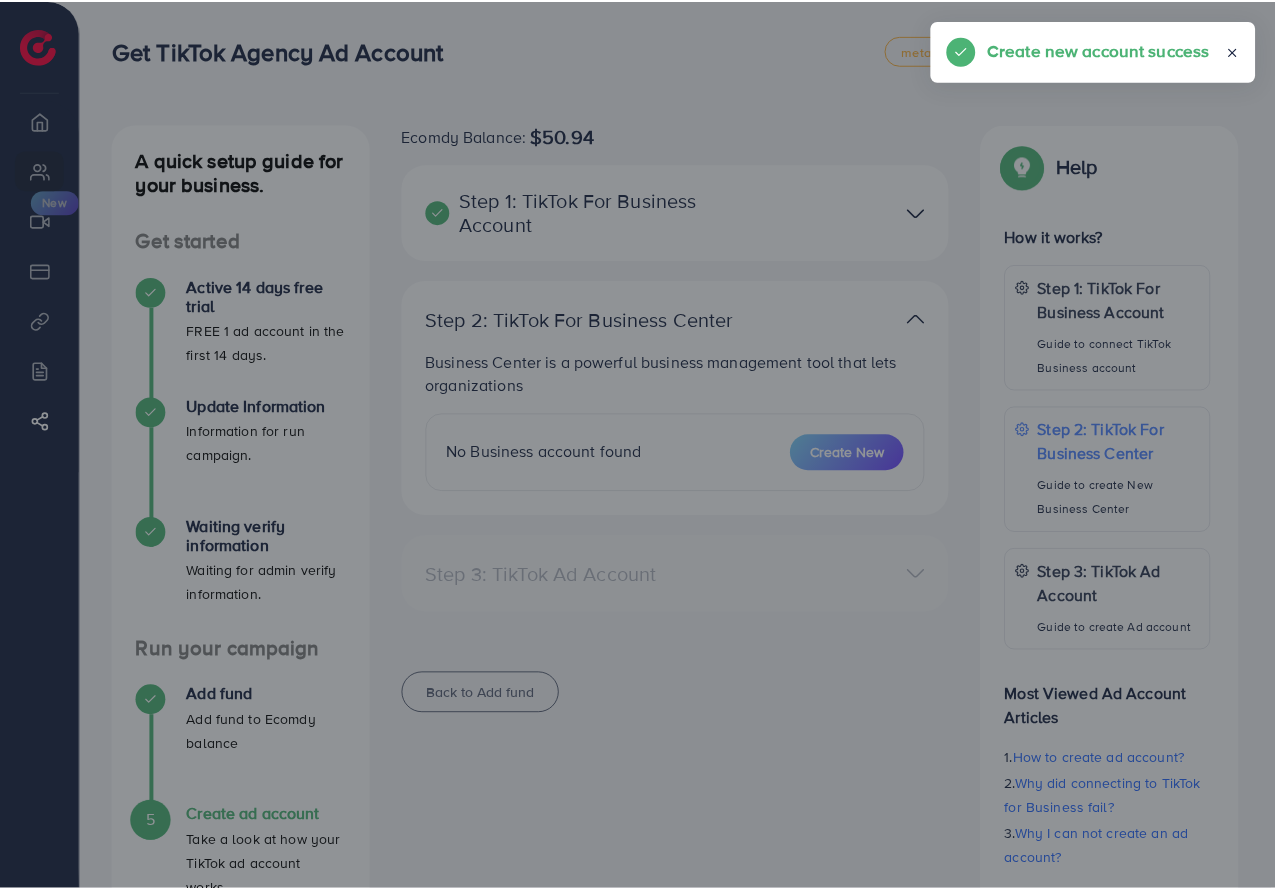 scroll, scrollTop: 0, scrollLeft: 0, axis: both 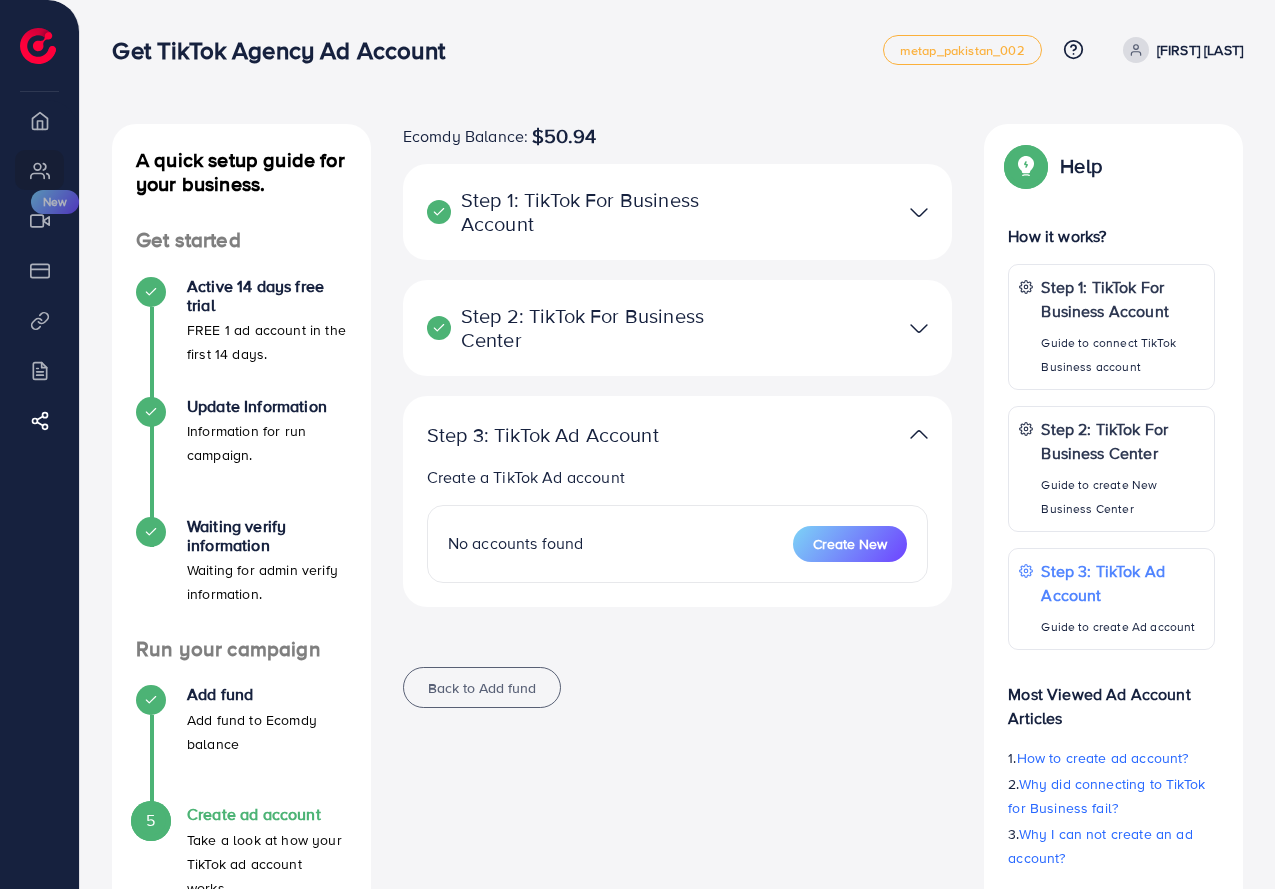 click at bounding box center [855, 328] 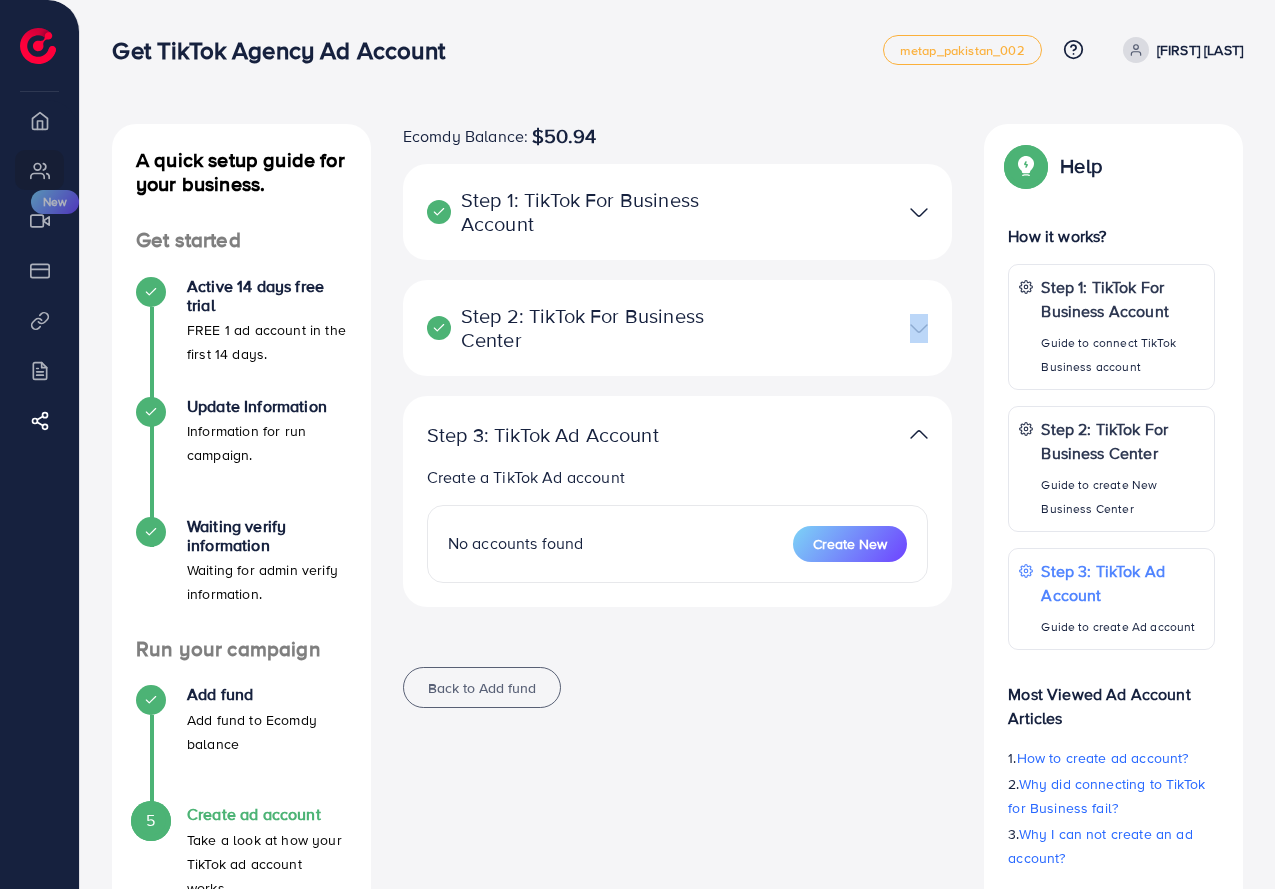 click at bounding box center [855, 328] 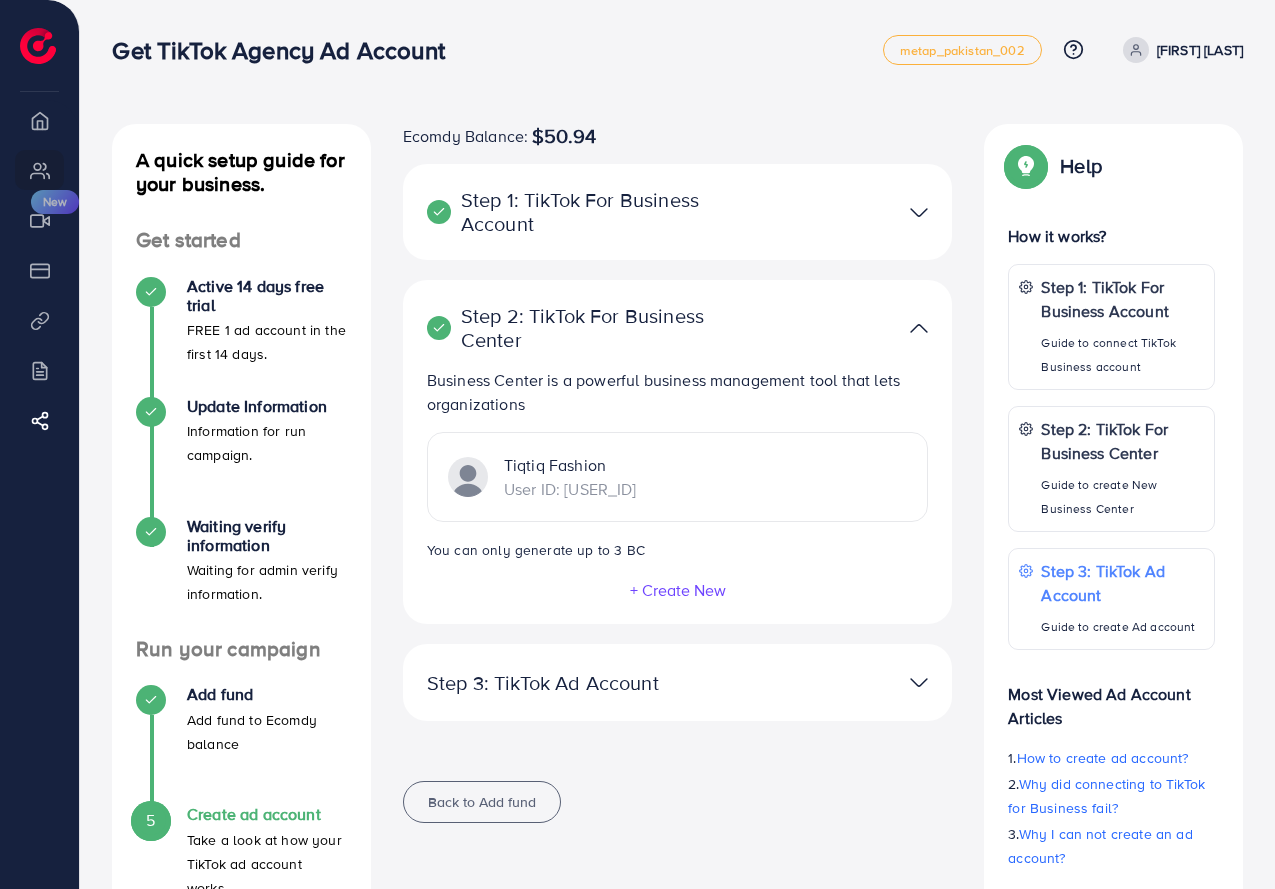 click on "Help   Help   How it works?   Step 1: TikTok For Business Account   Guide to connect TikTok Business account   Step 2: TikTok For Business Center   Guide to create New Business Center   Step 3: TikTok Ad Account   Guide to create Ad account   Most Viewed Ad Account Articles   1.  How to create ad account?  2.  Why did connecting to TikTok for Business fail?  3.  Why I can not create an ad account?  If you have any problem, please contact us by   Live Chat" at bounding box center [1113, 548] 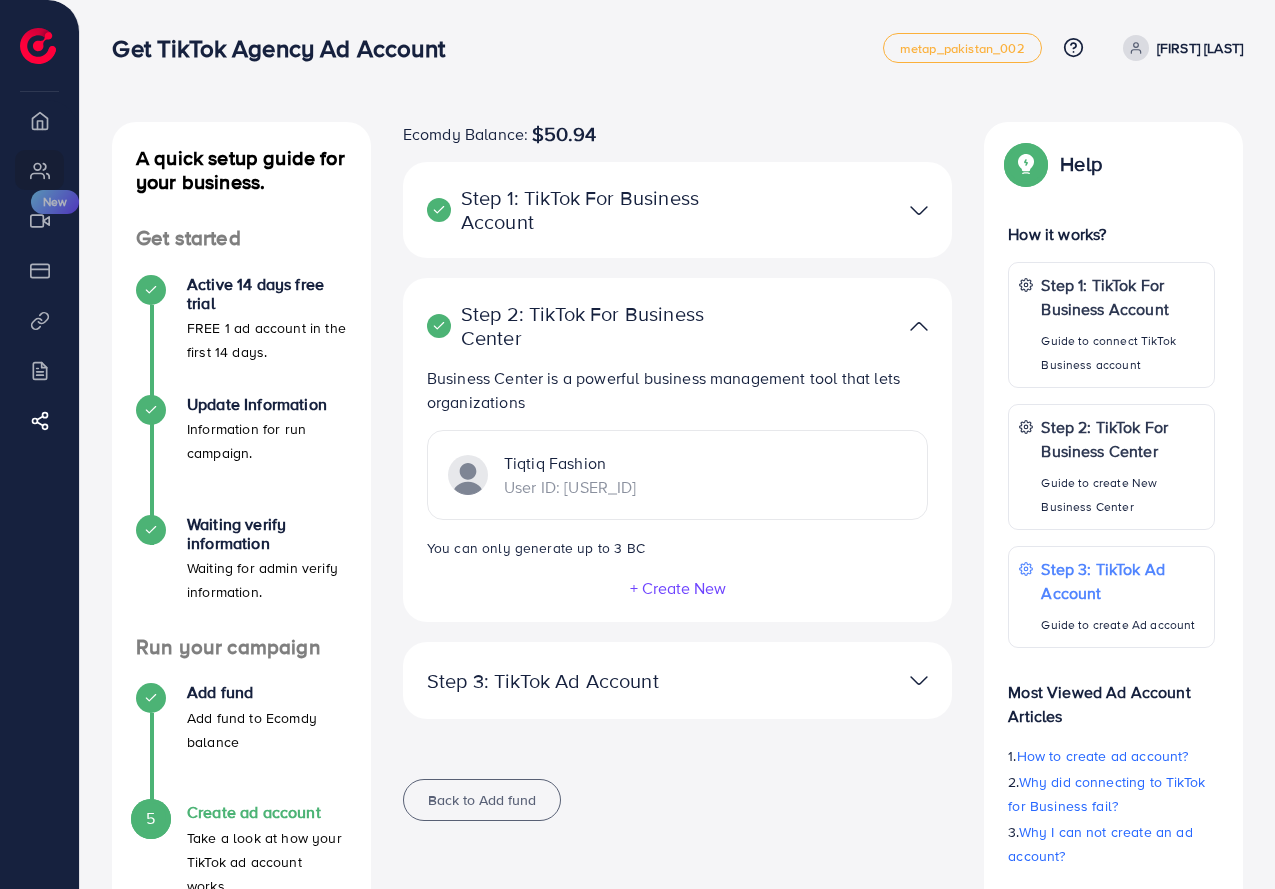 scroll, scrollTop: 0, scrollLeft: 0, axis: both 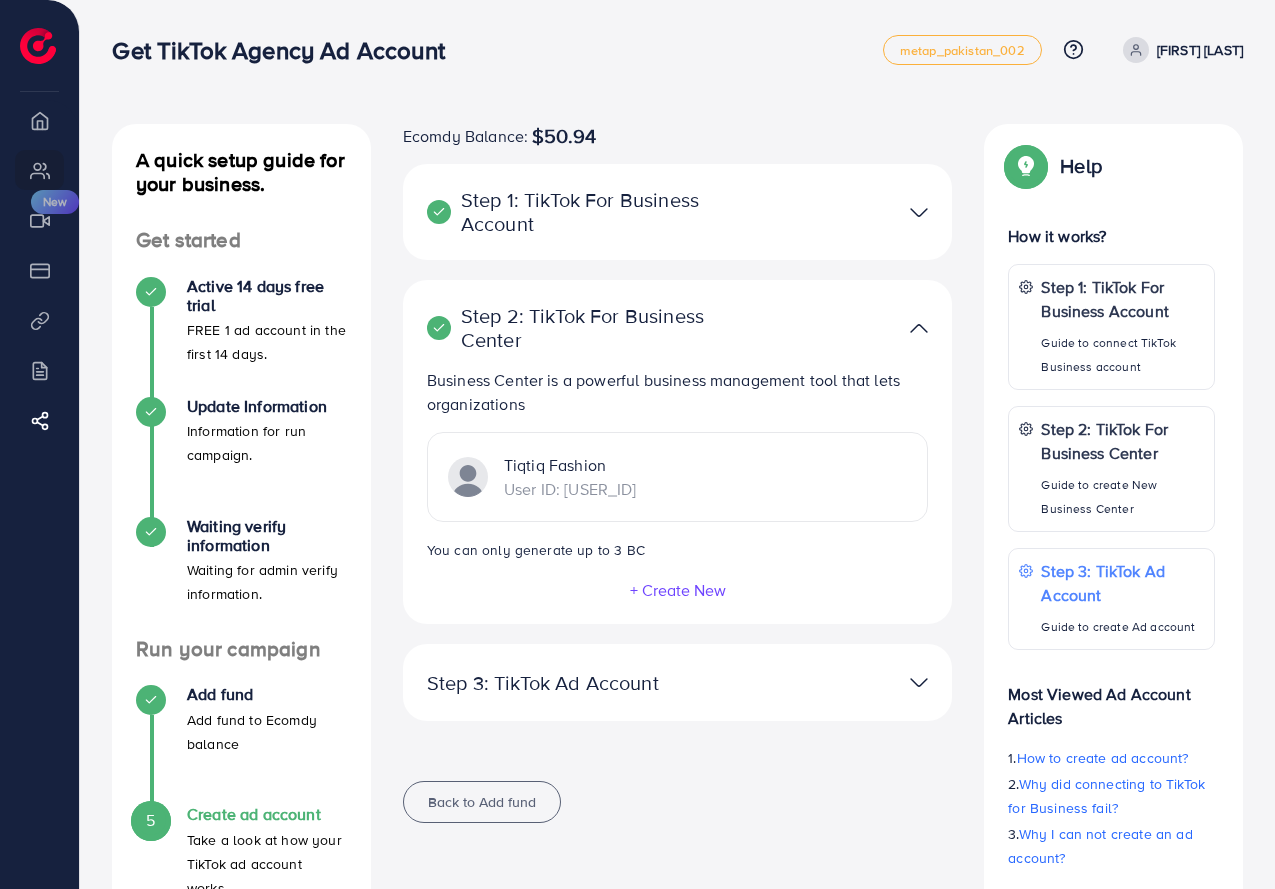 click on "User ID: [NUMBER]" at bounding box center (570, 489) 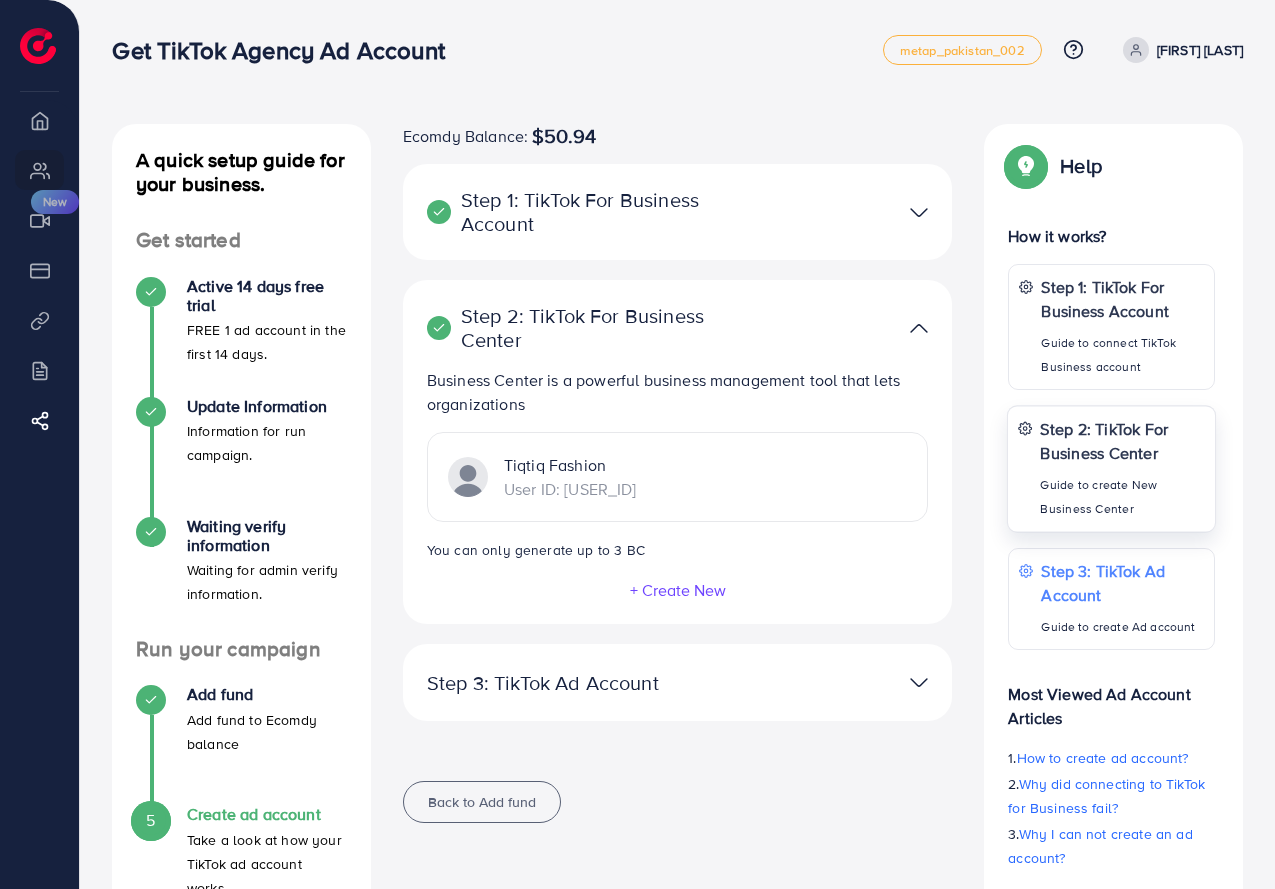 click on "Step 2: TikTok For Business Center" at bounding box center (1123, 440) 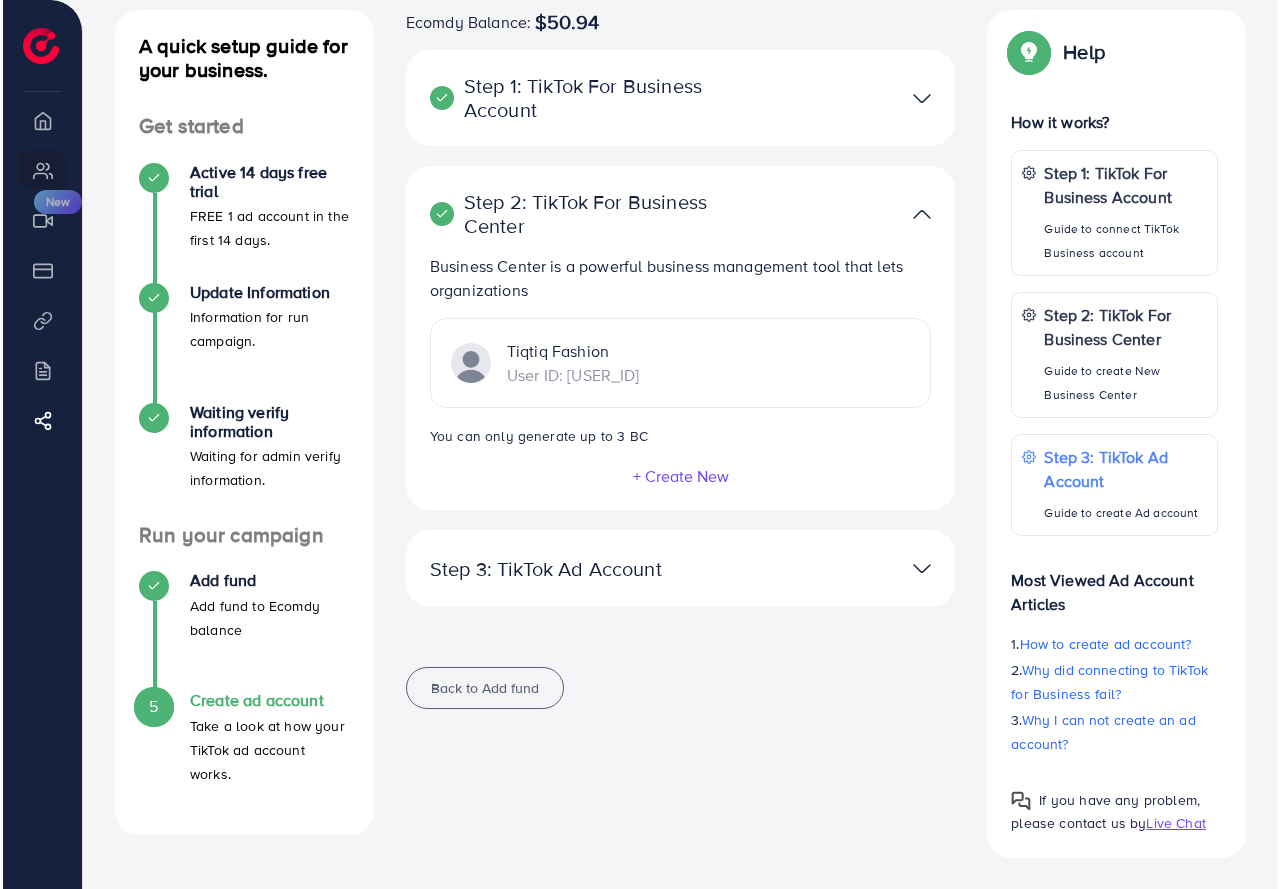 scroll, scrollTop: 115, scrollLeft: 0, axis: vertical 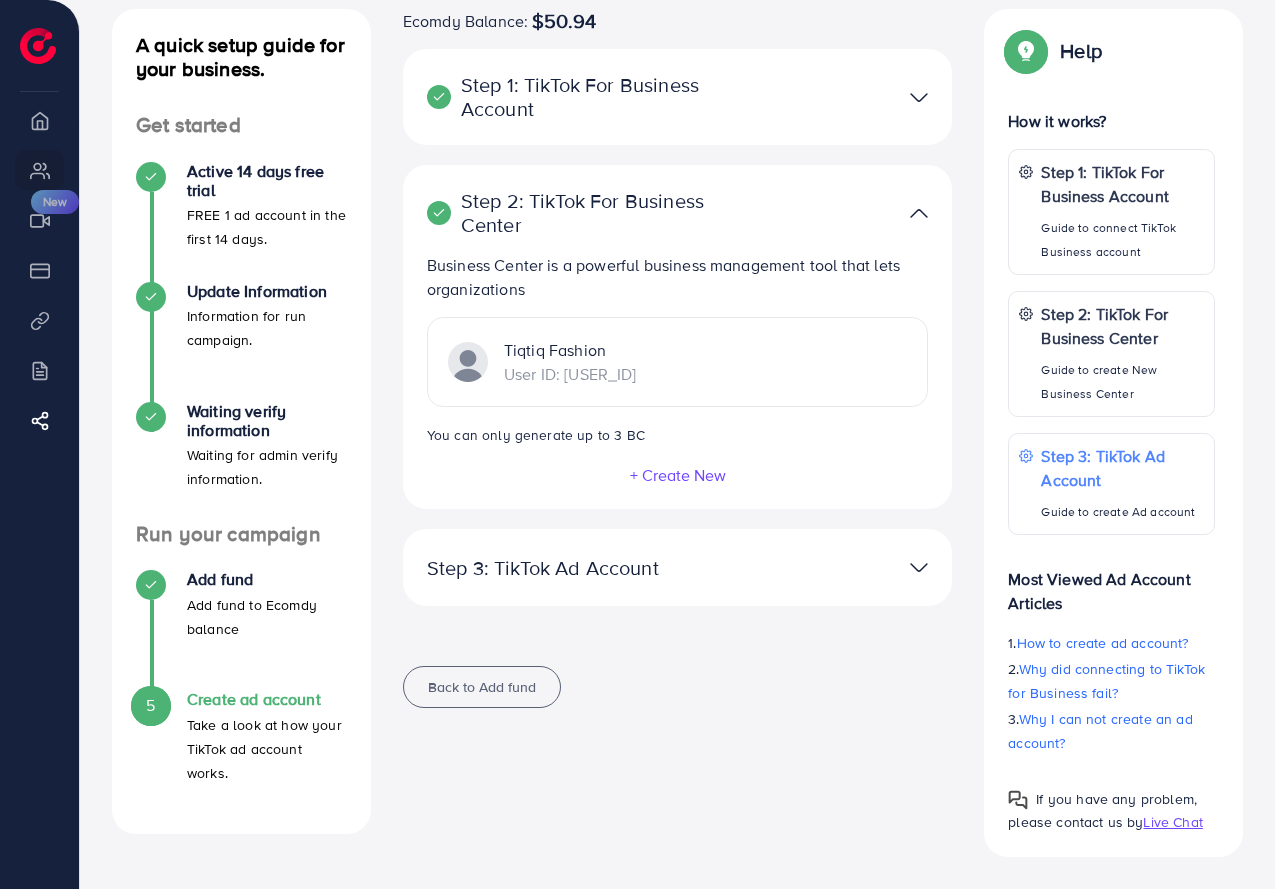 click on "+ Create New" at bounding box center (678, 475) 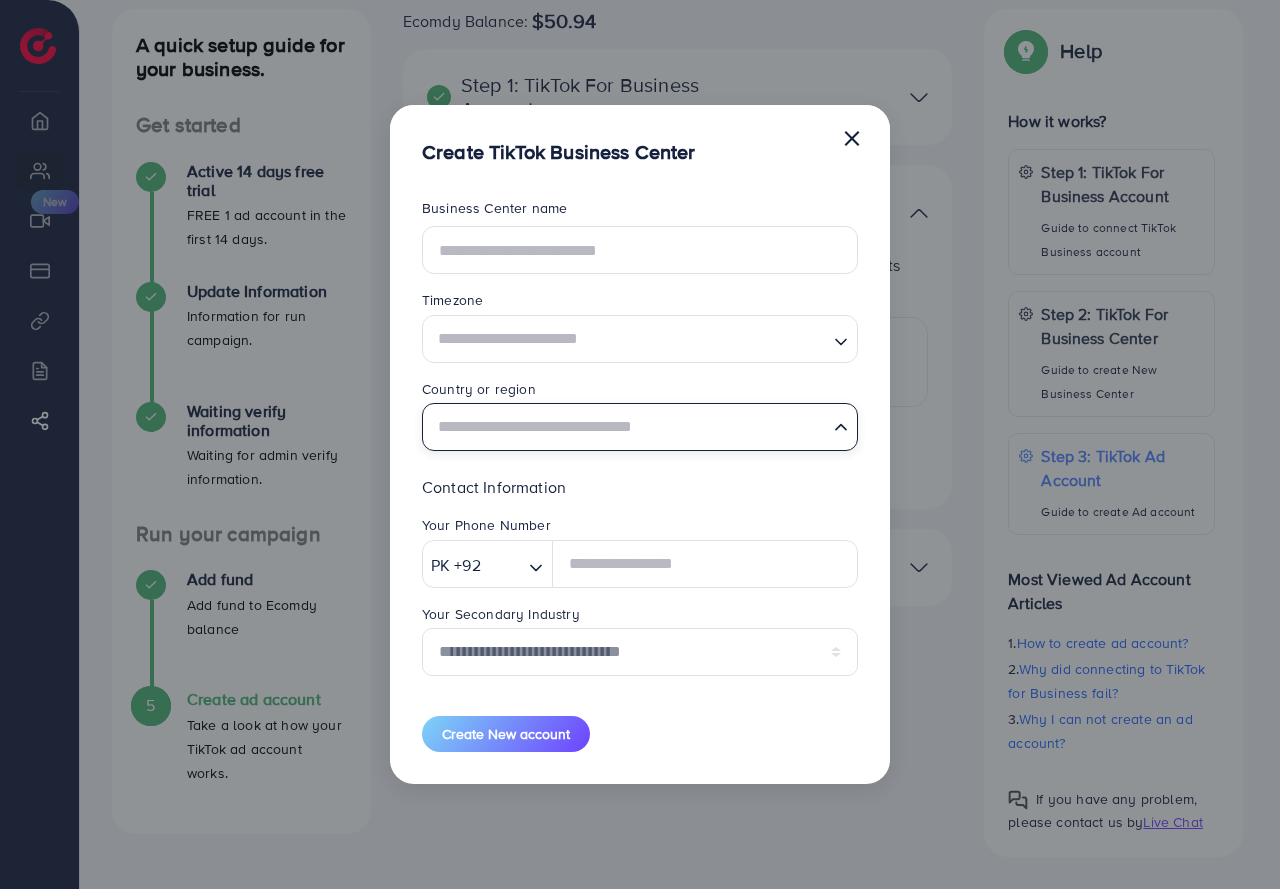 click on "Loading..." at bounding box center (842, 425) 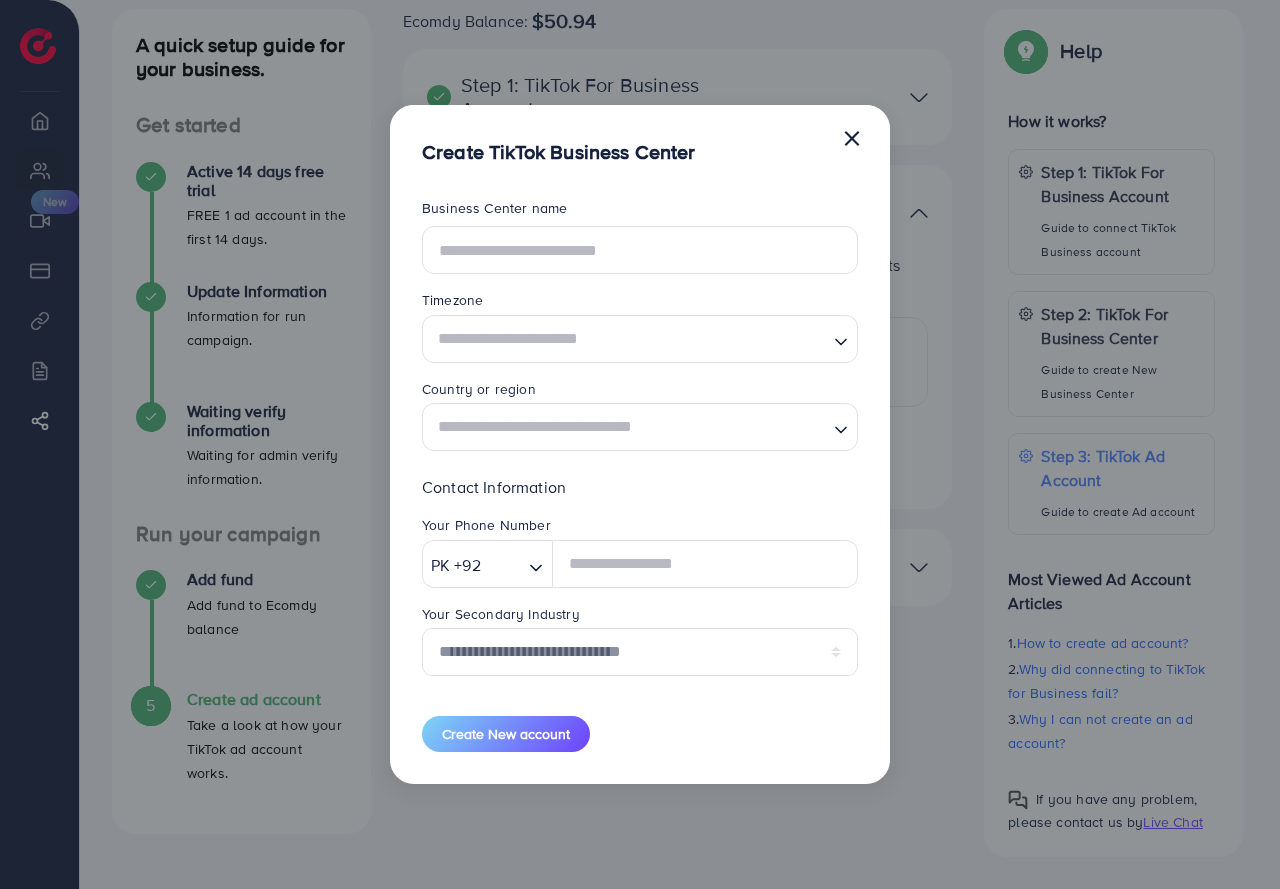 click 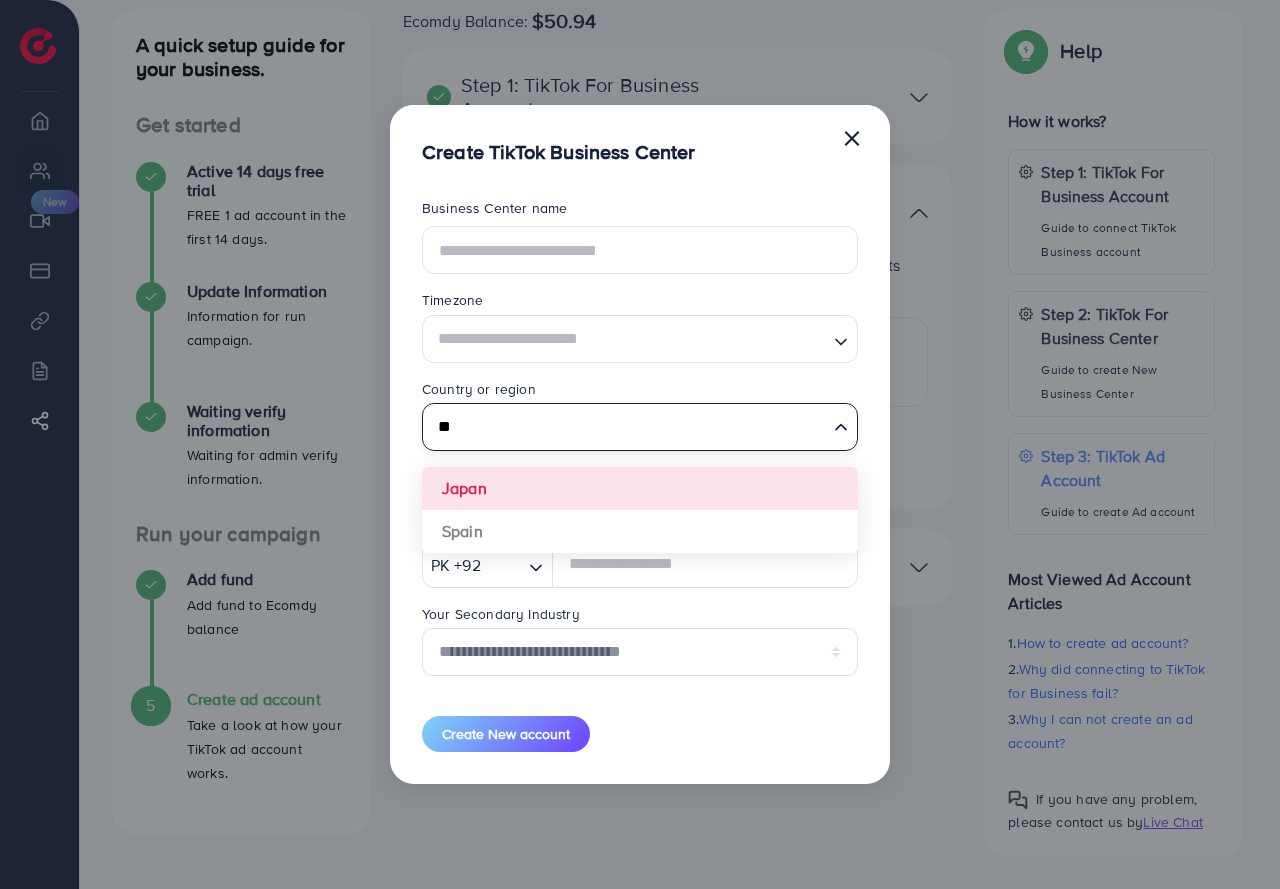 type on "*" 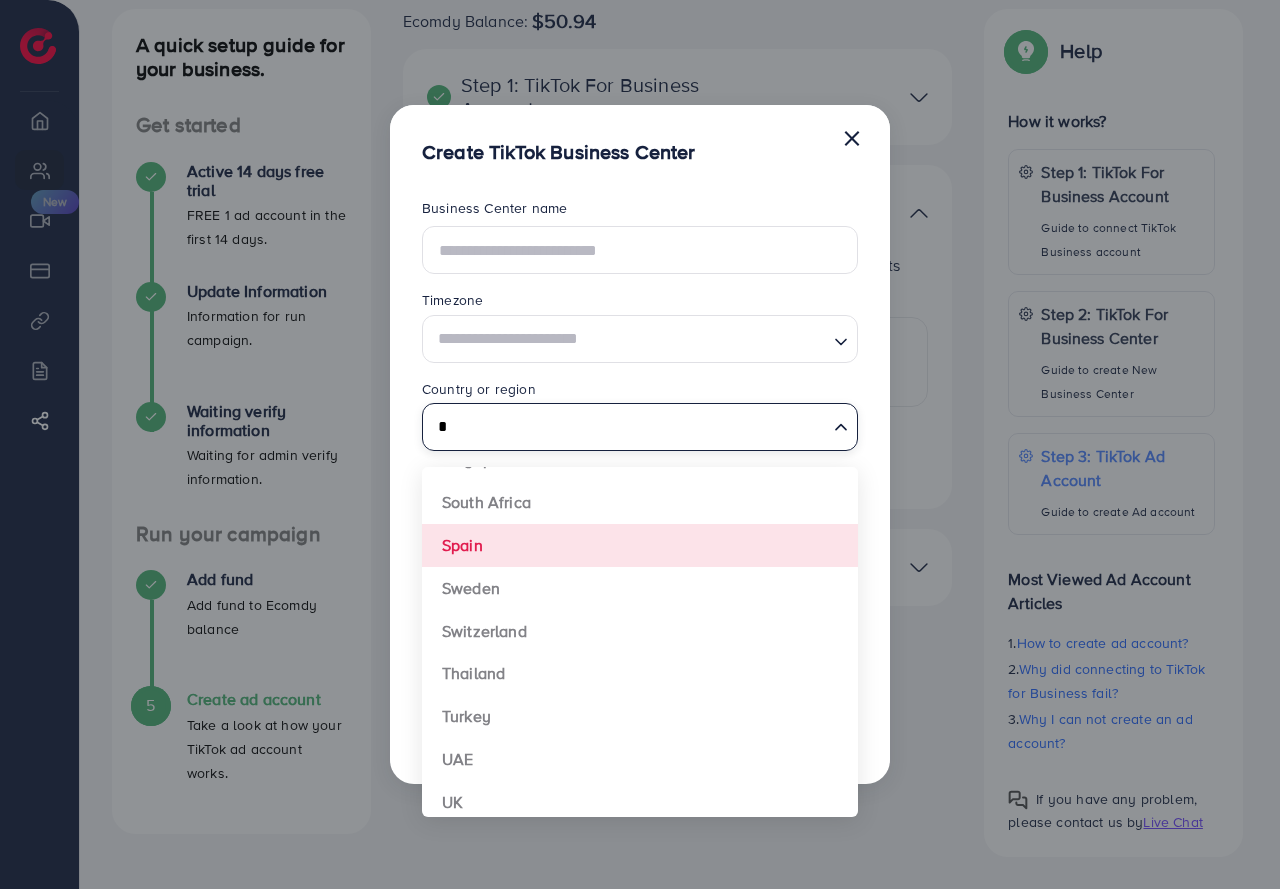 scroll, scrollTop: 0, scrollLeft: 0, axis: both 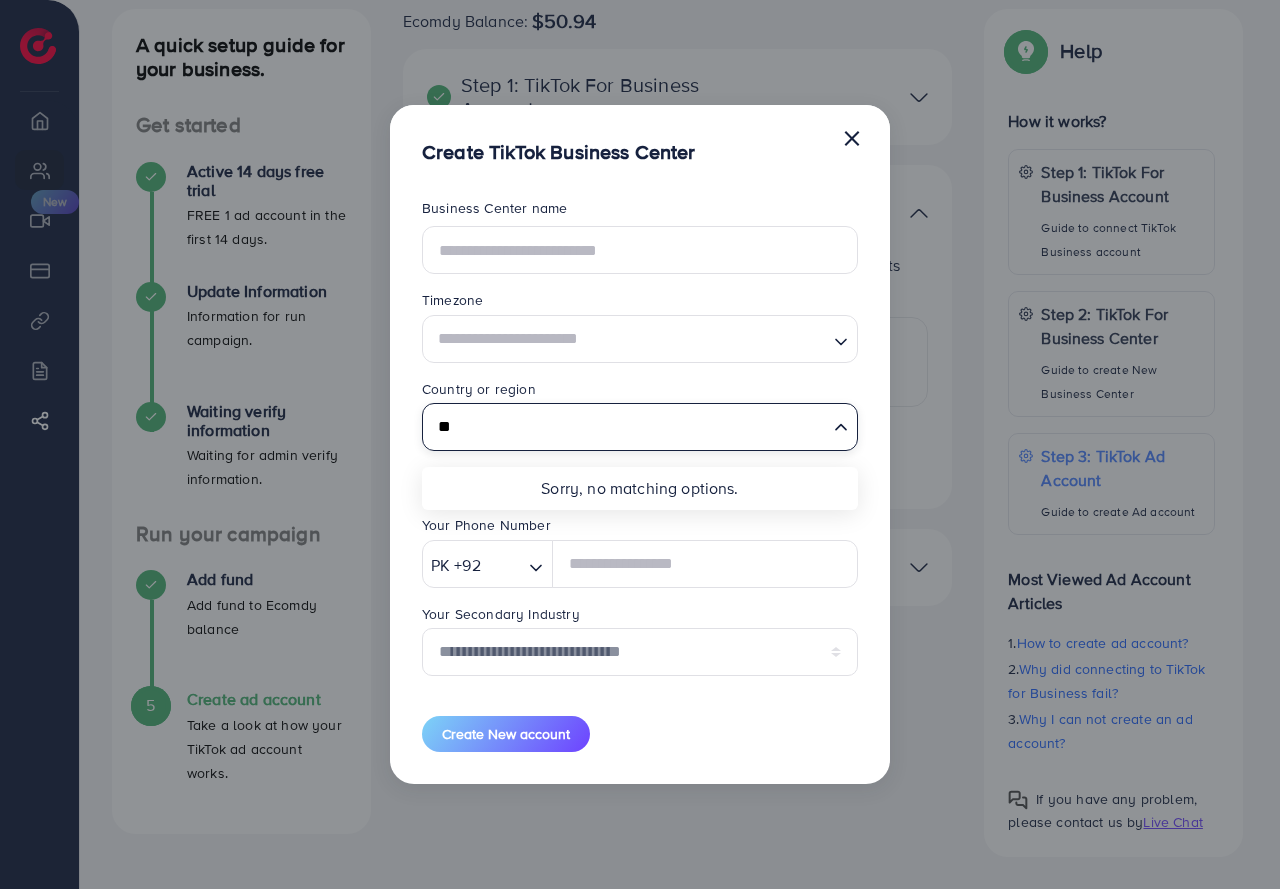 type on "*" 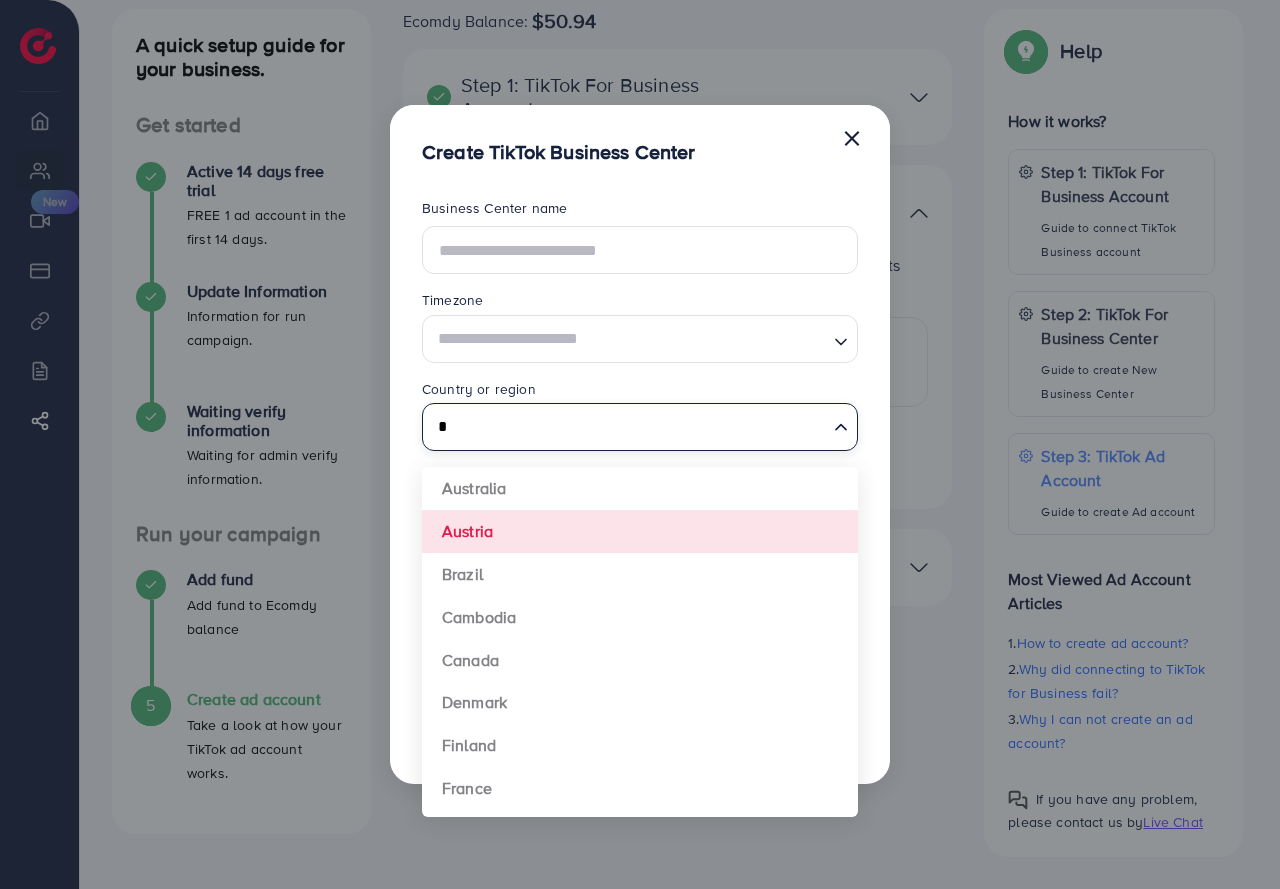 type 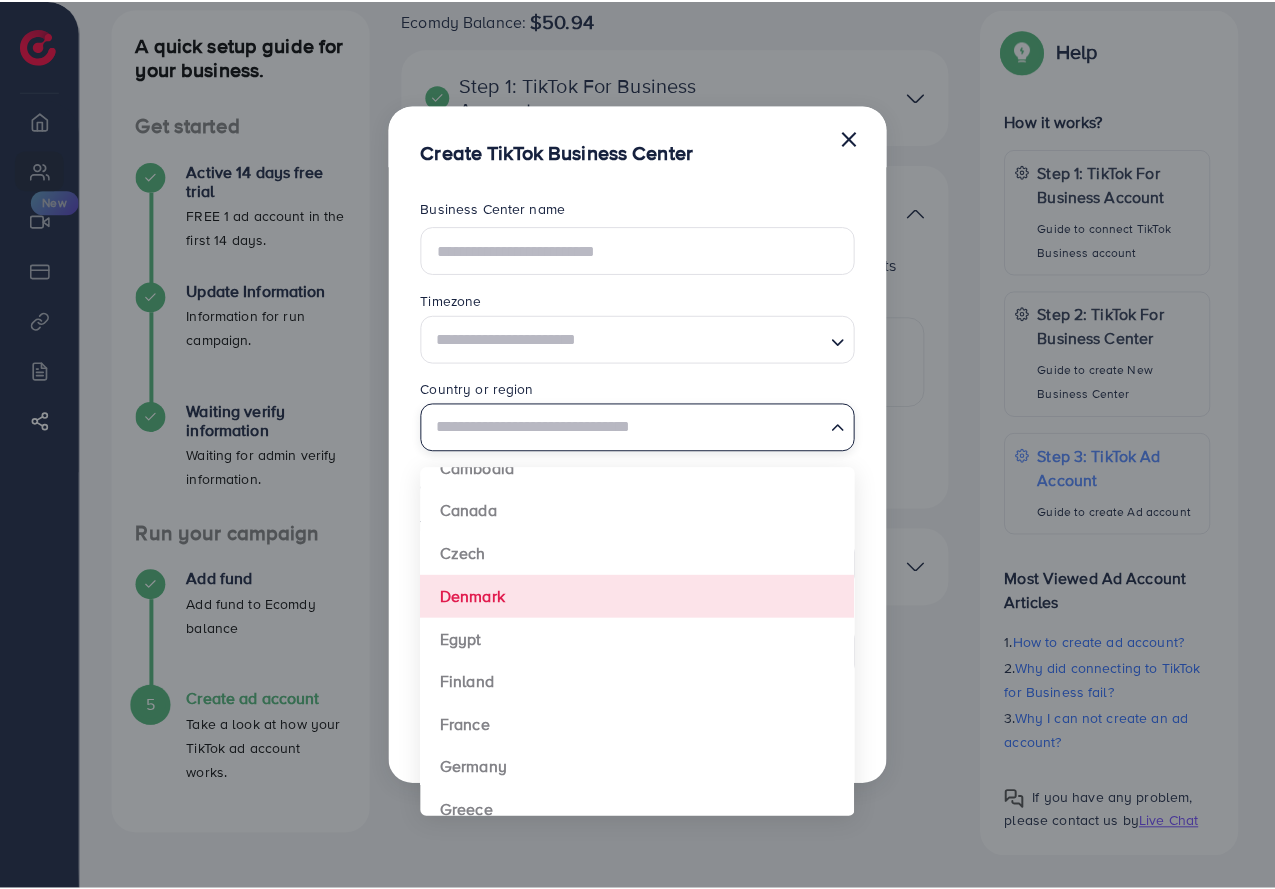 scroll, scrollTop: 0, scrollLeft: 0, axis: both 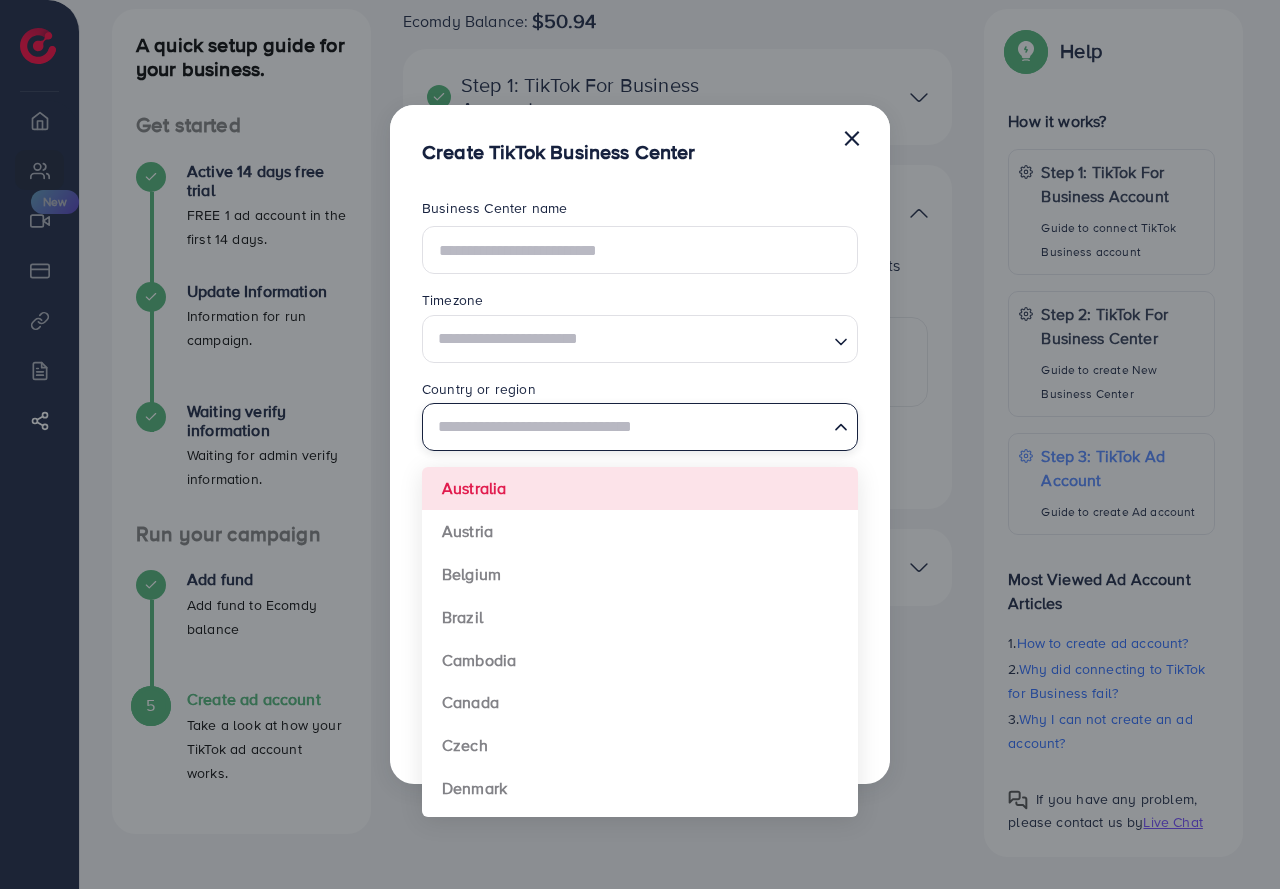 click on "Country or region" at bounding box center (640, 391) 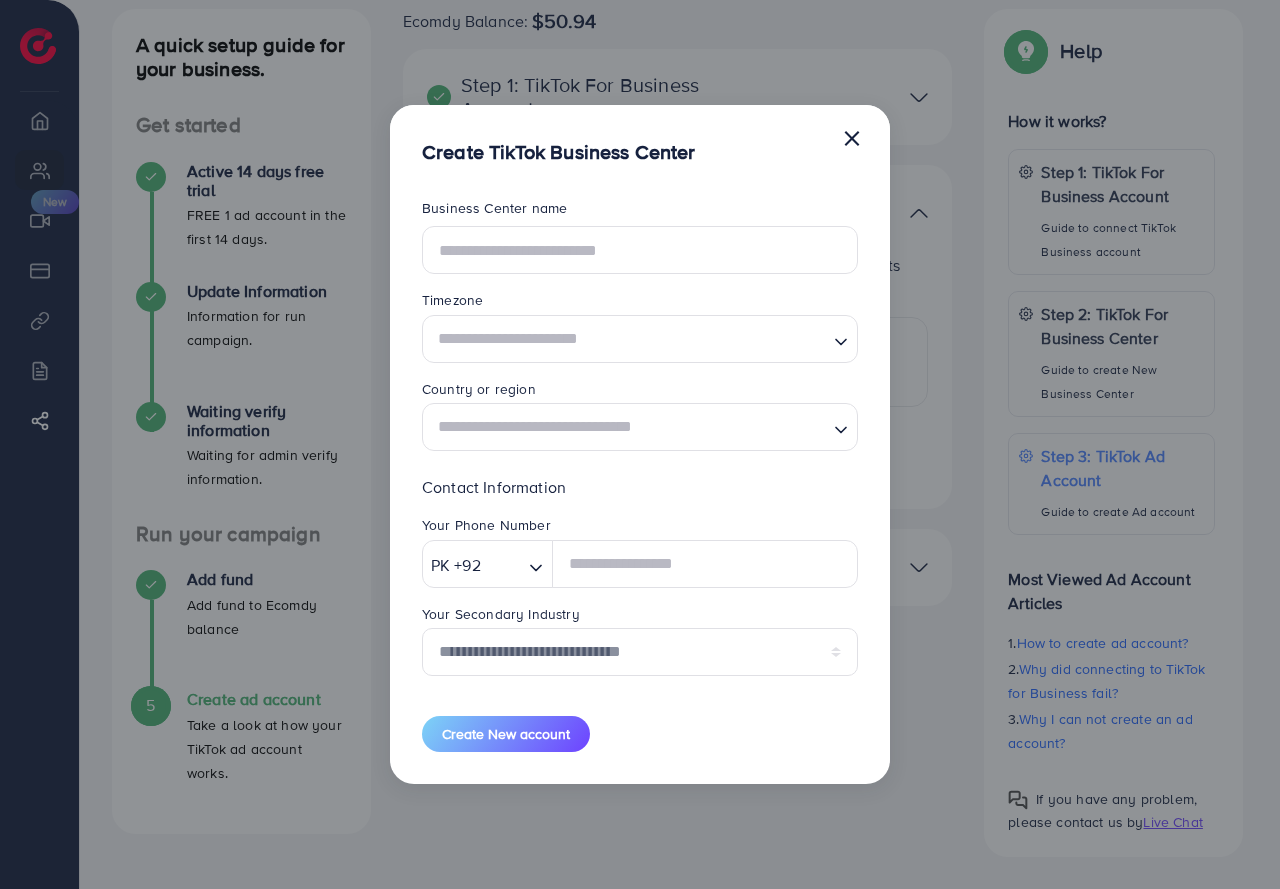 click on "×" at bounding box center (852, 137) 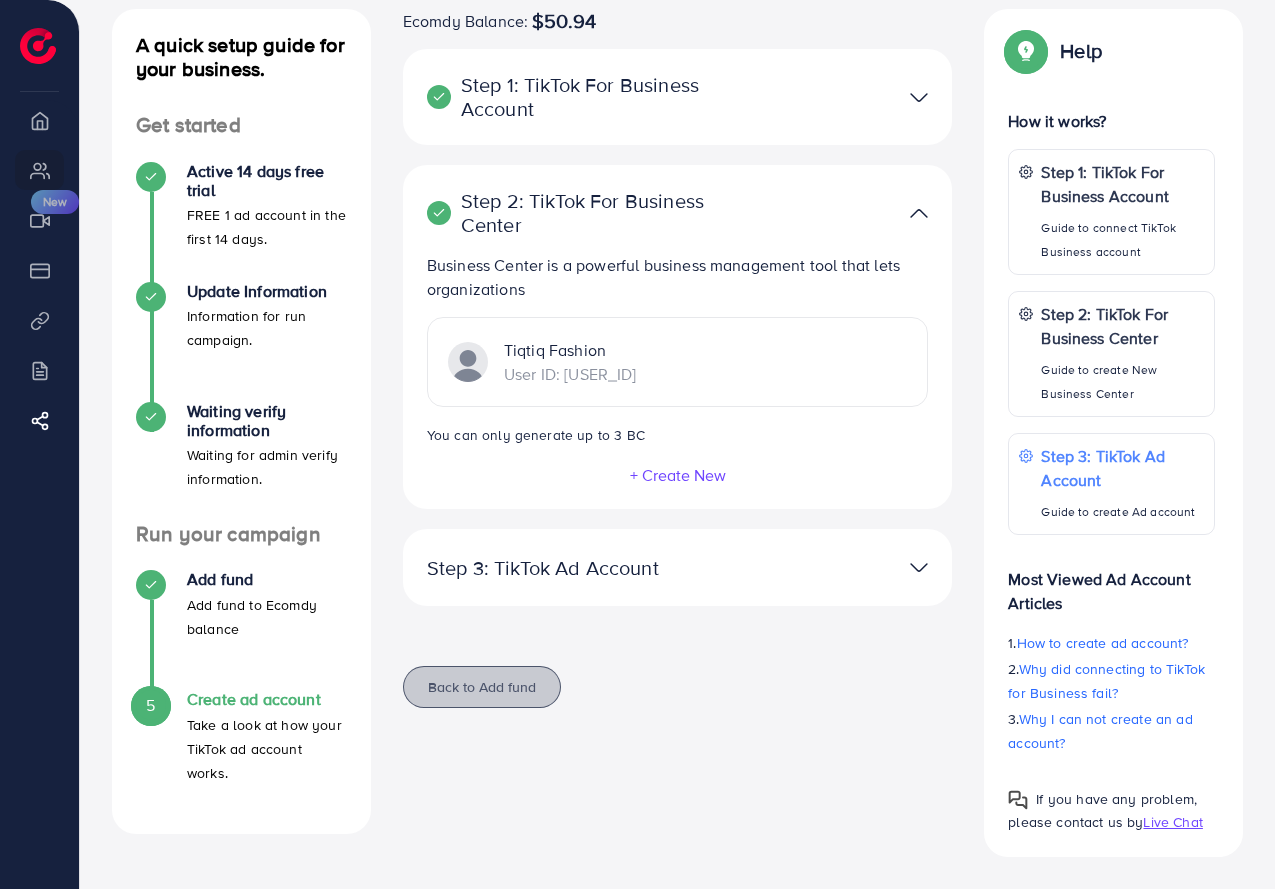 click on "Back to Add fund" at bounding box center (482, 686) 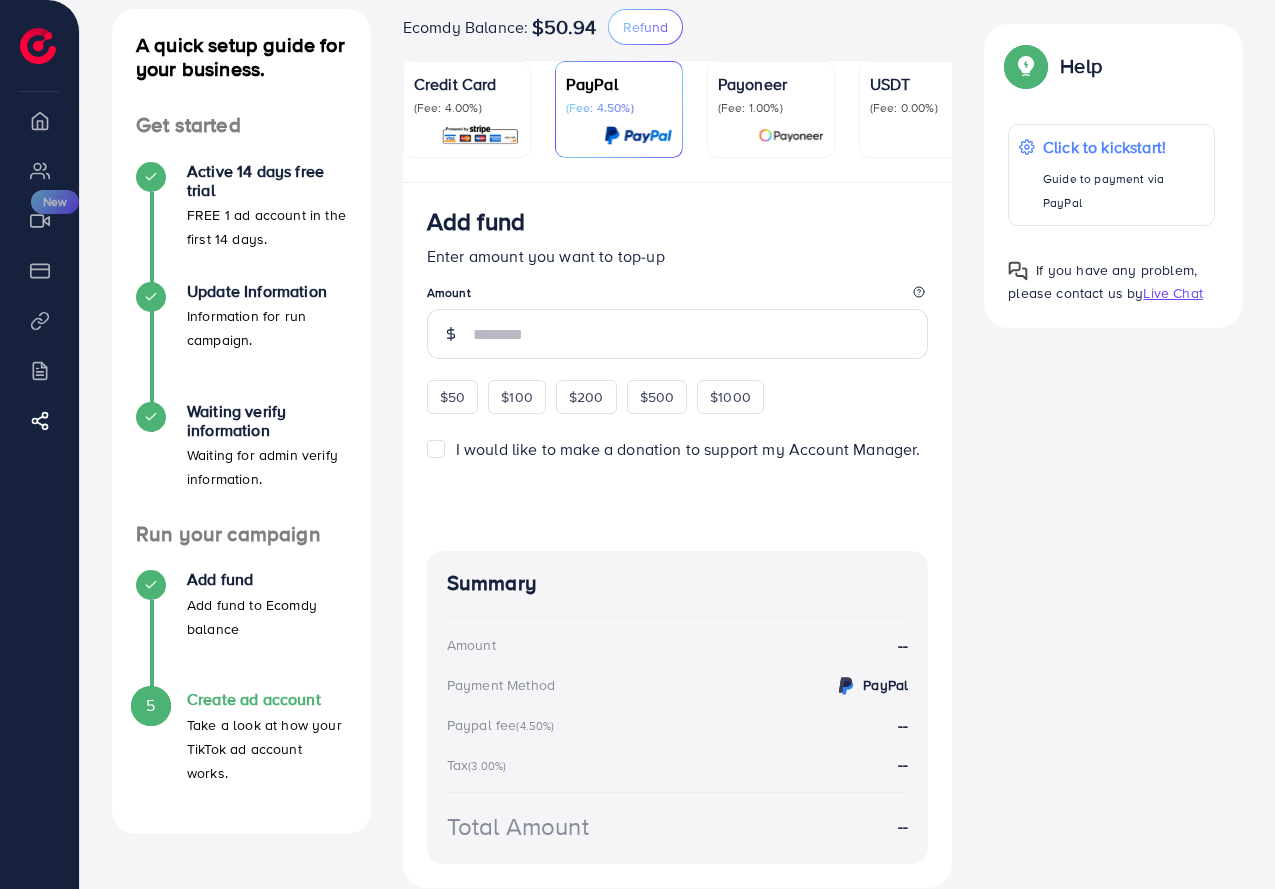 scroll, scrollTop: 0, scrollLeft: 0, axis: both 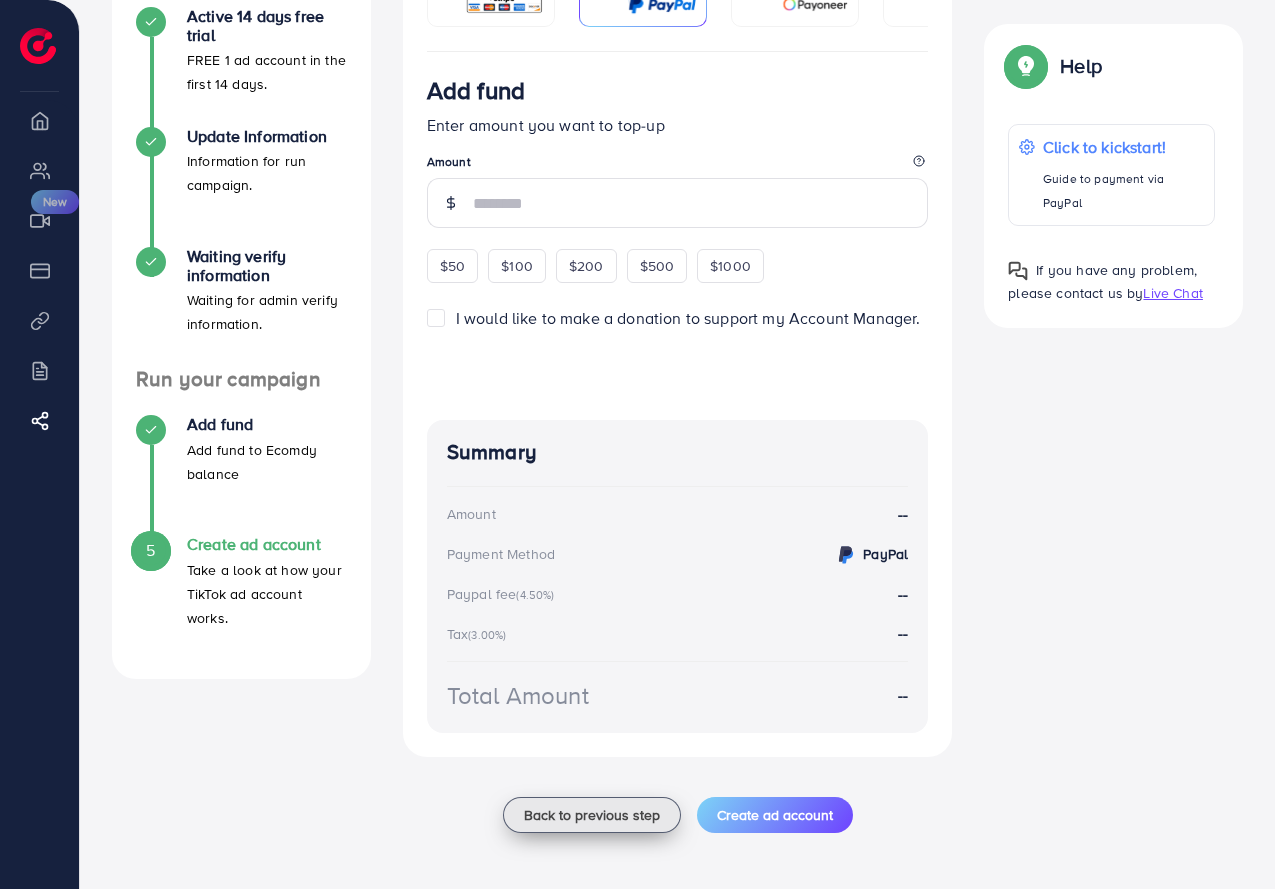 click on "Back to previous step" at bounding box center (592, 815) 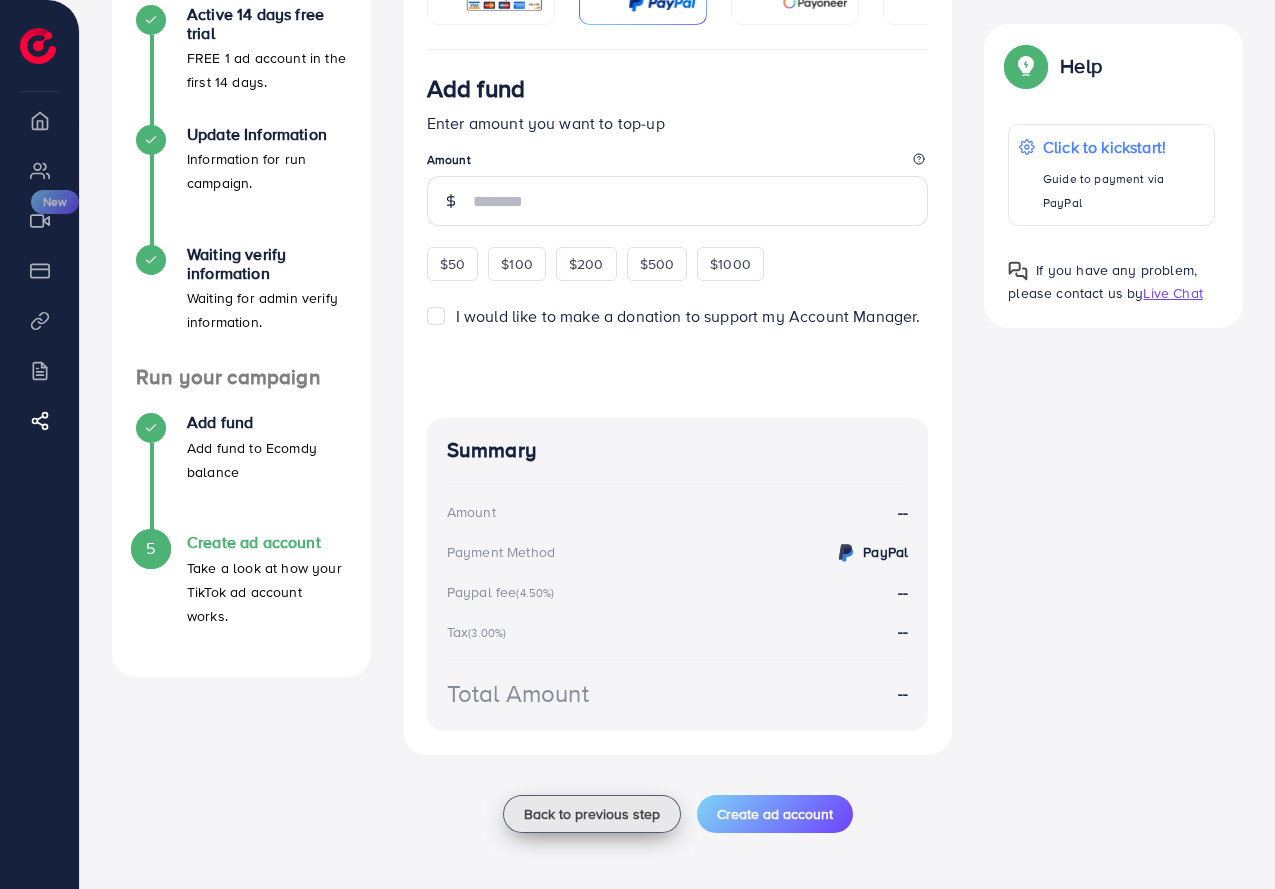 click on "Back to previous step" at bounding box center (592, 814) 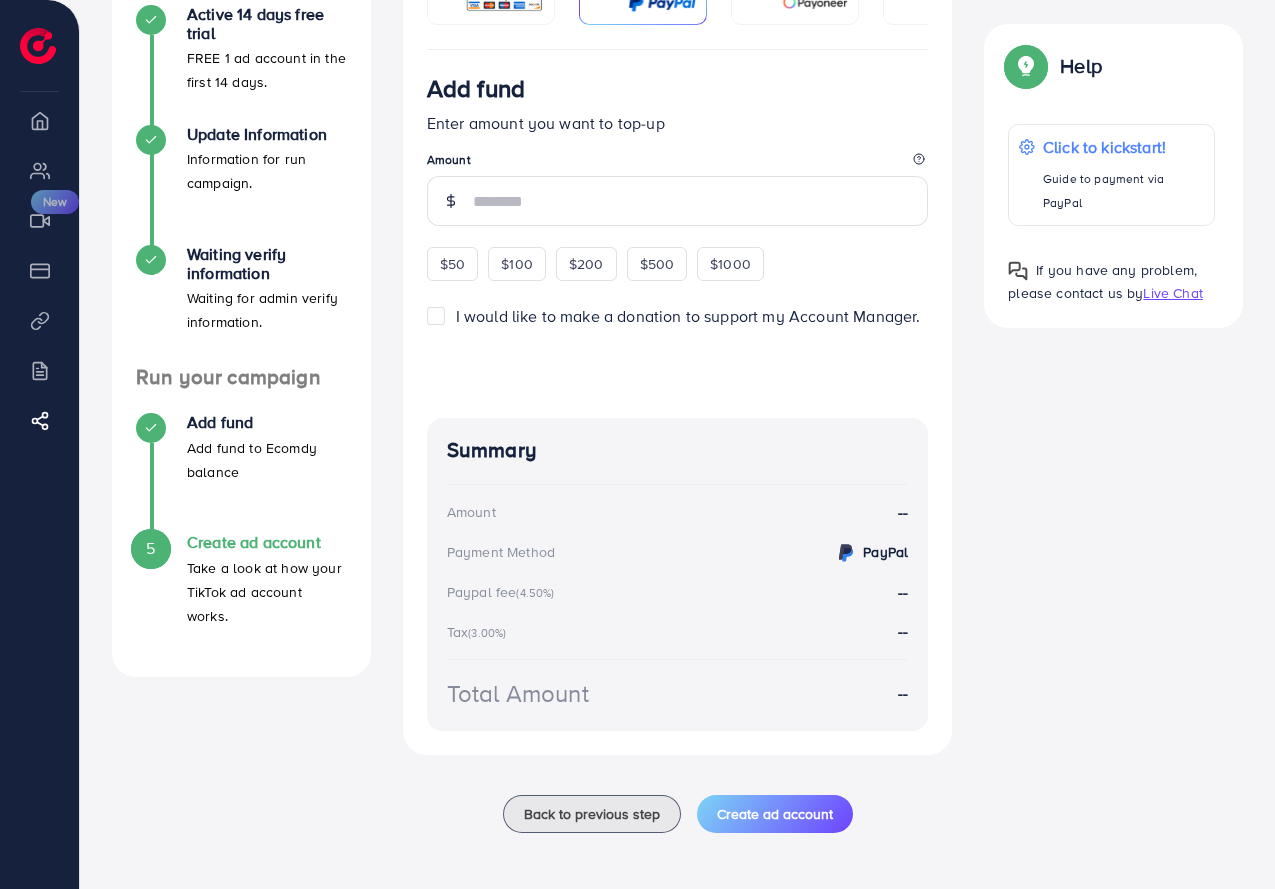 click on "Create ad account" at bounding box center (267, 542) 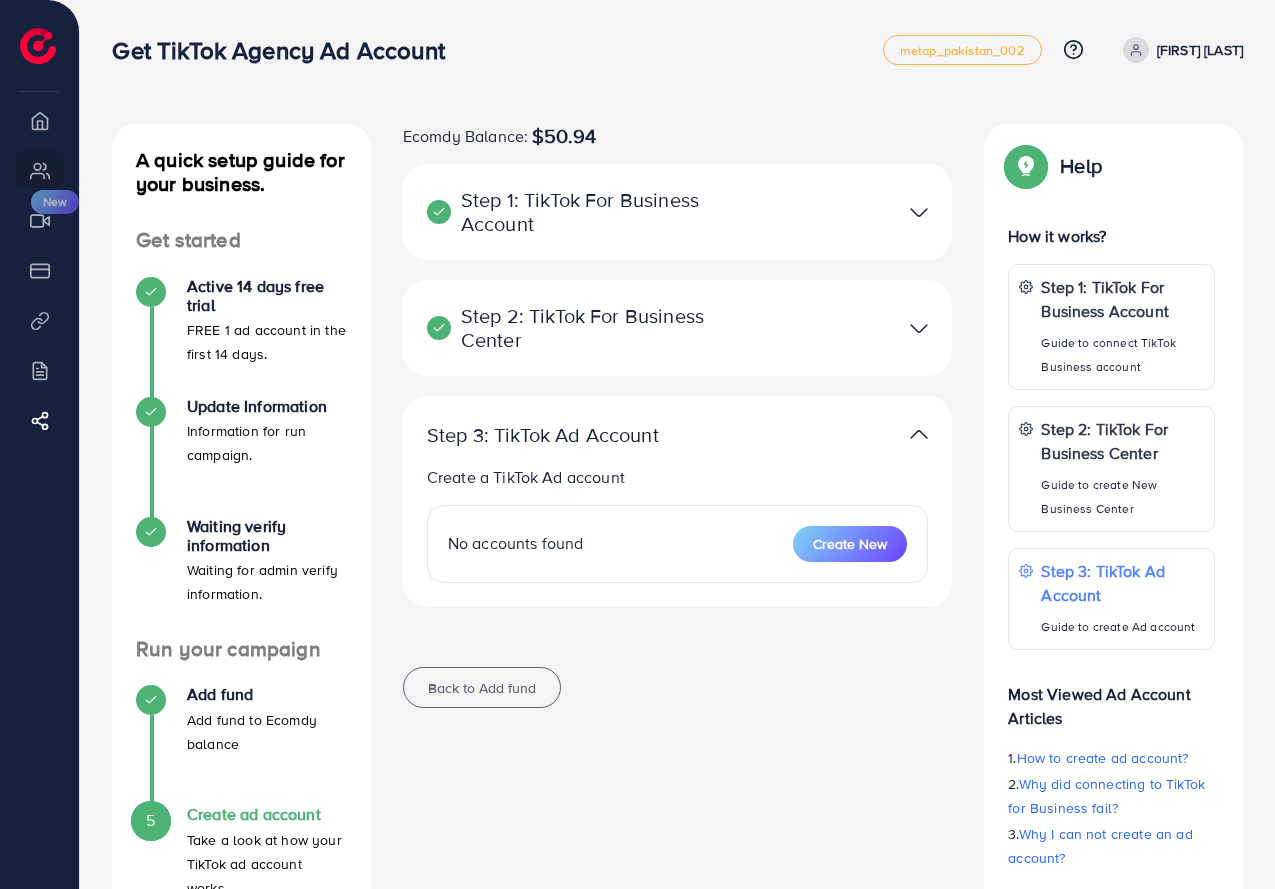 click at bounding box center [855, 434] 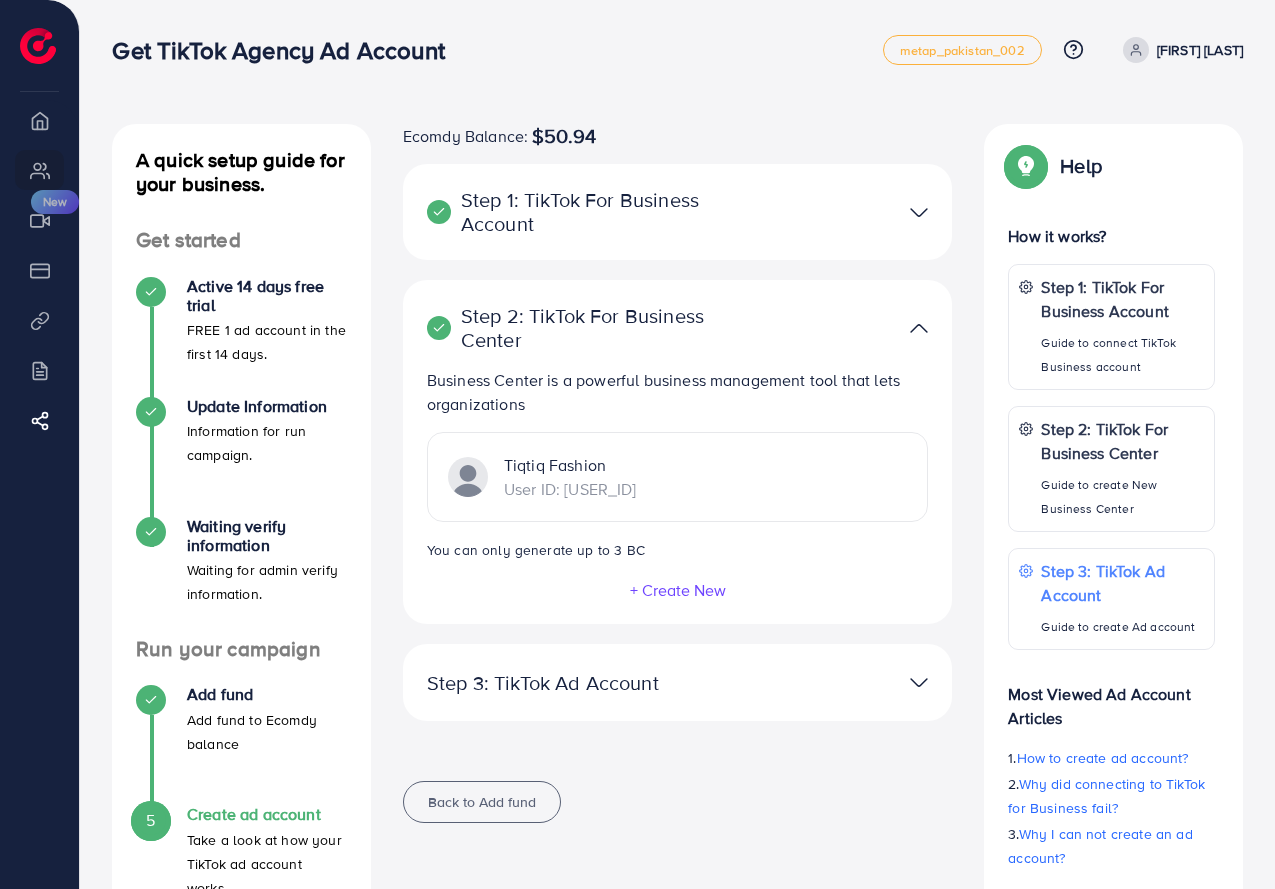 click at bounding box center (919, 328) 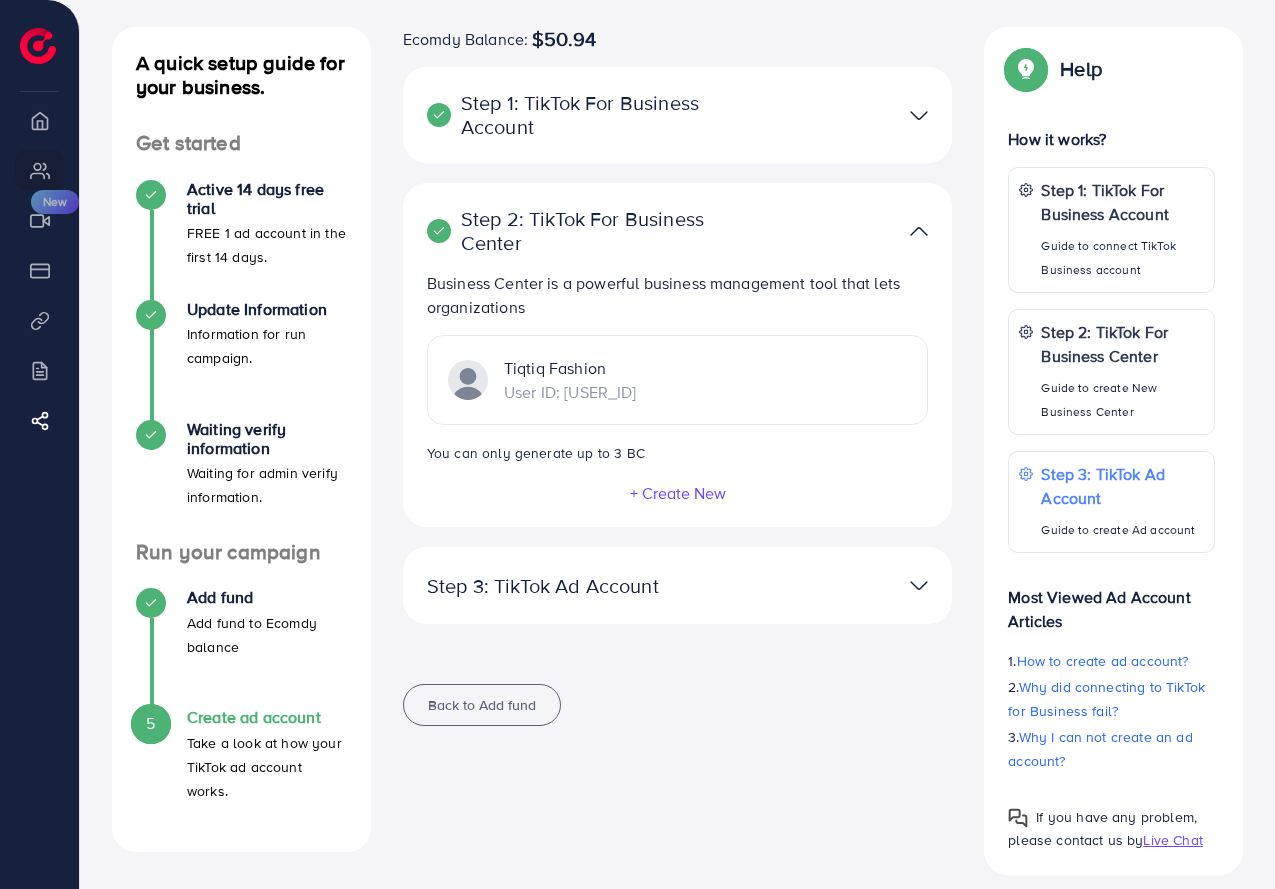 scroll, scrollTop: 115, scrollLeft: 0, axis: vertical 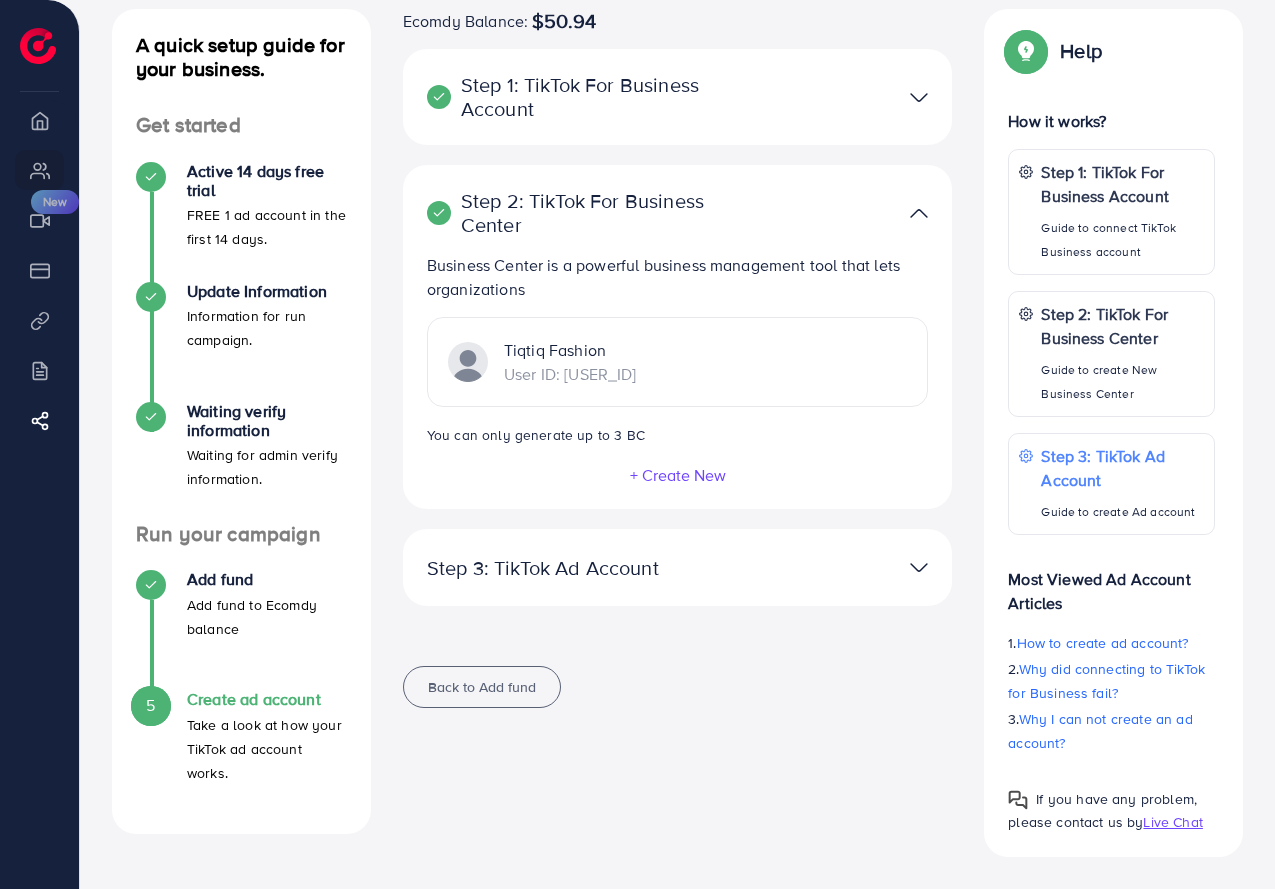 drag, startPoint x: 785, startPoint y: 655, endPoint x: 787, endPoint y: 643, distance: 12.165525 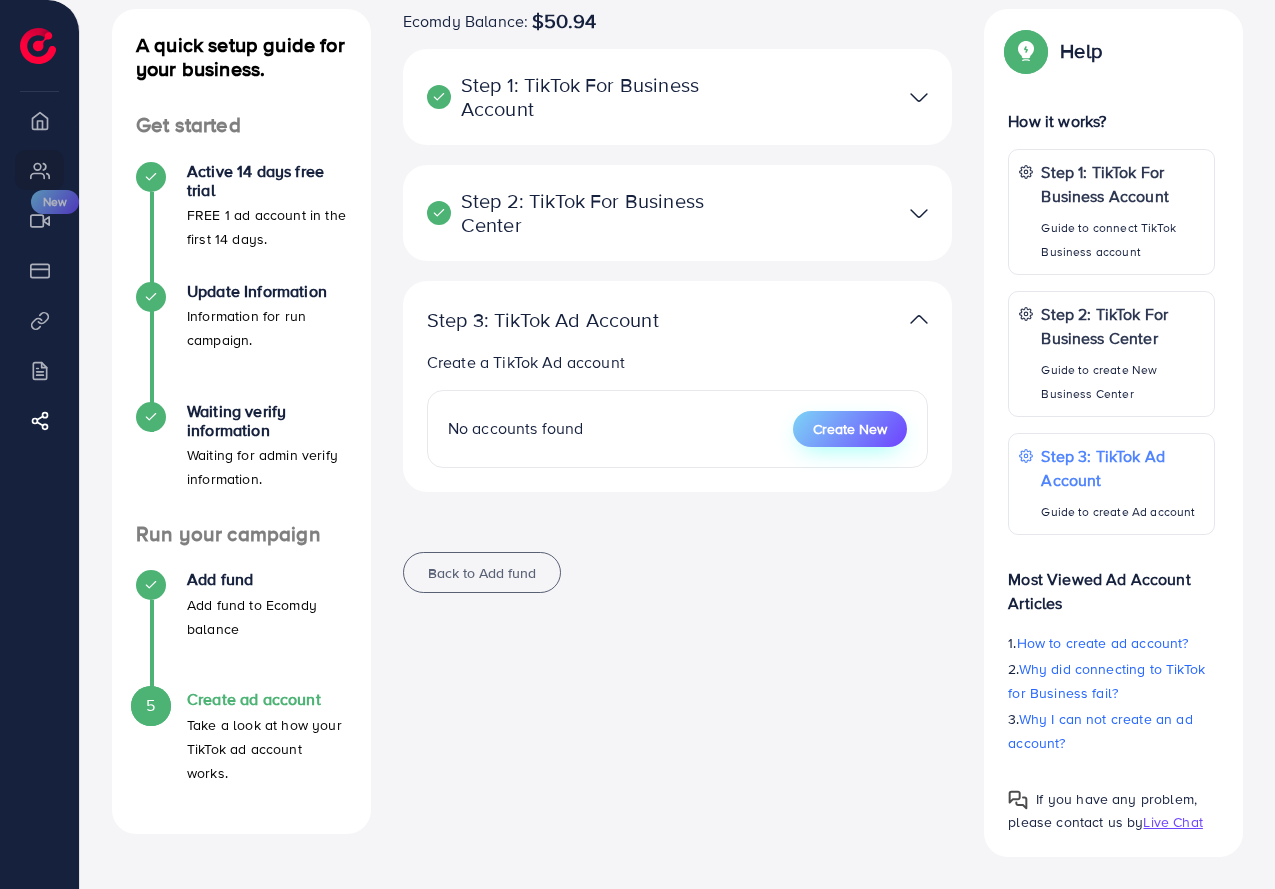 click on "Create New" at bounding box center (850, 429) 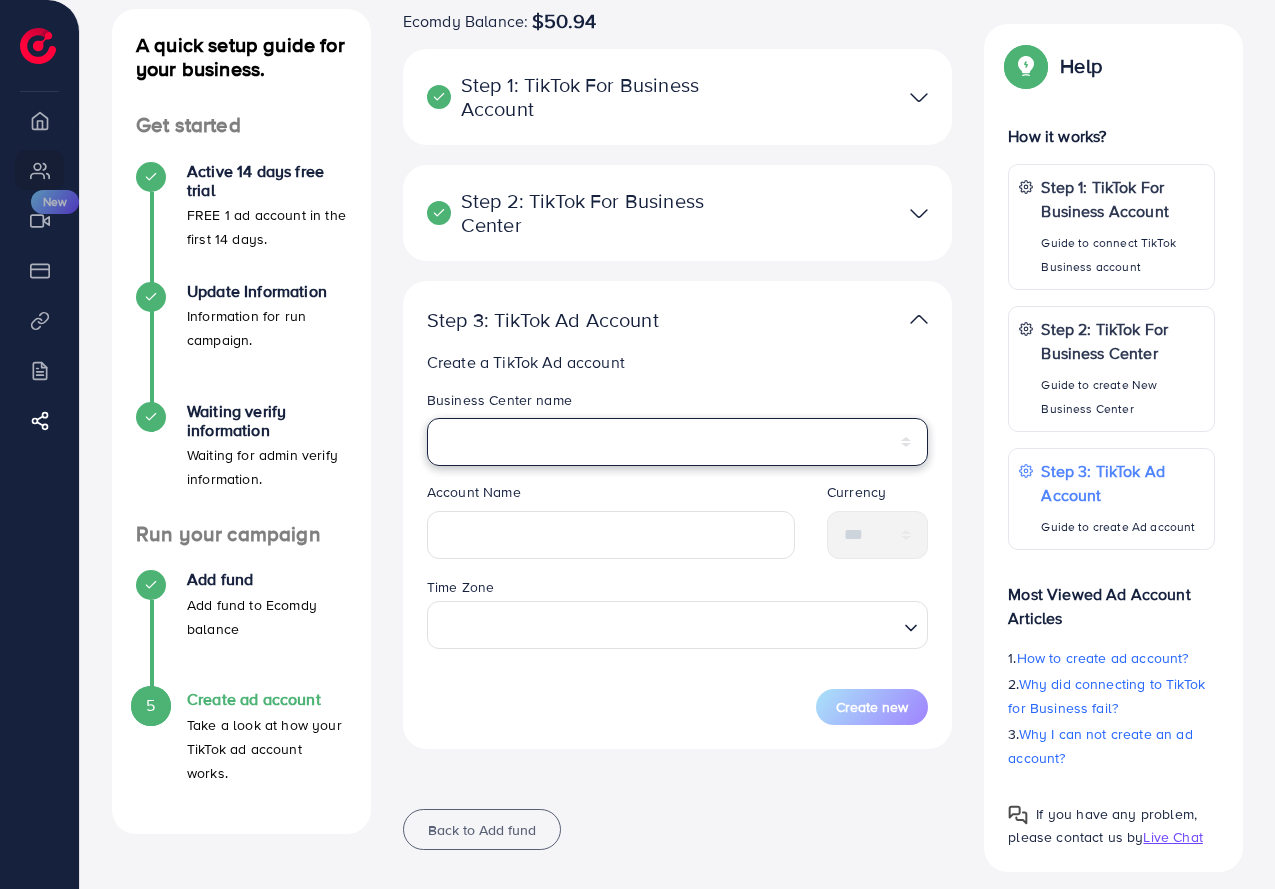 click on "**********" at bounding box center [678, 442] 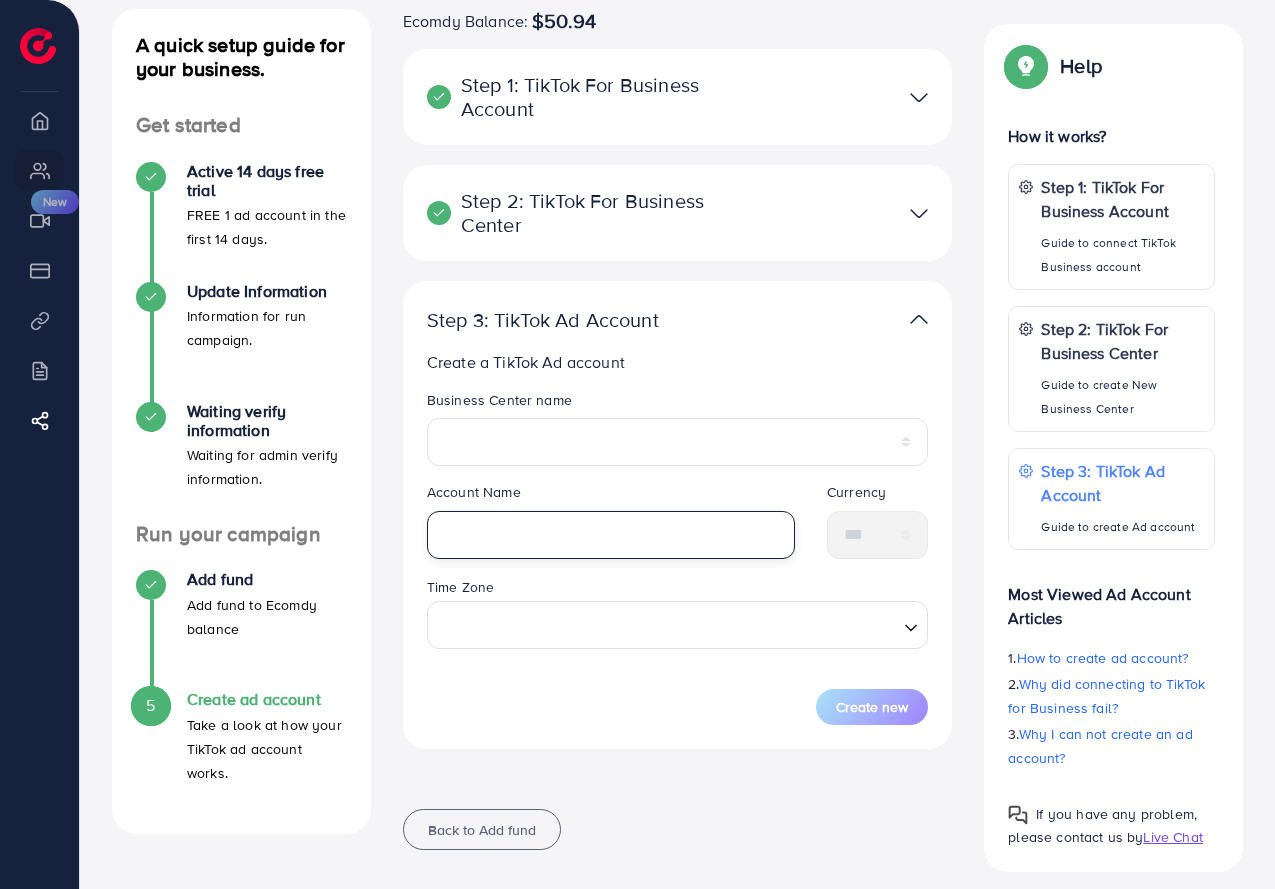 click at bounding box center (611, 535) 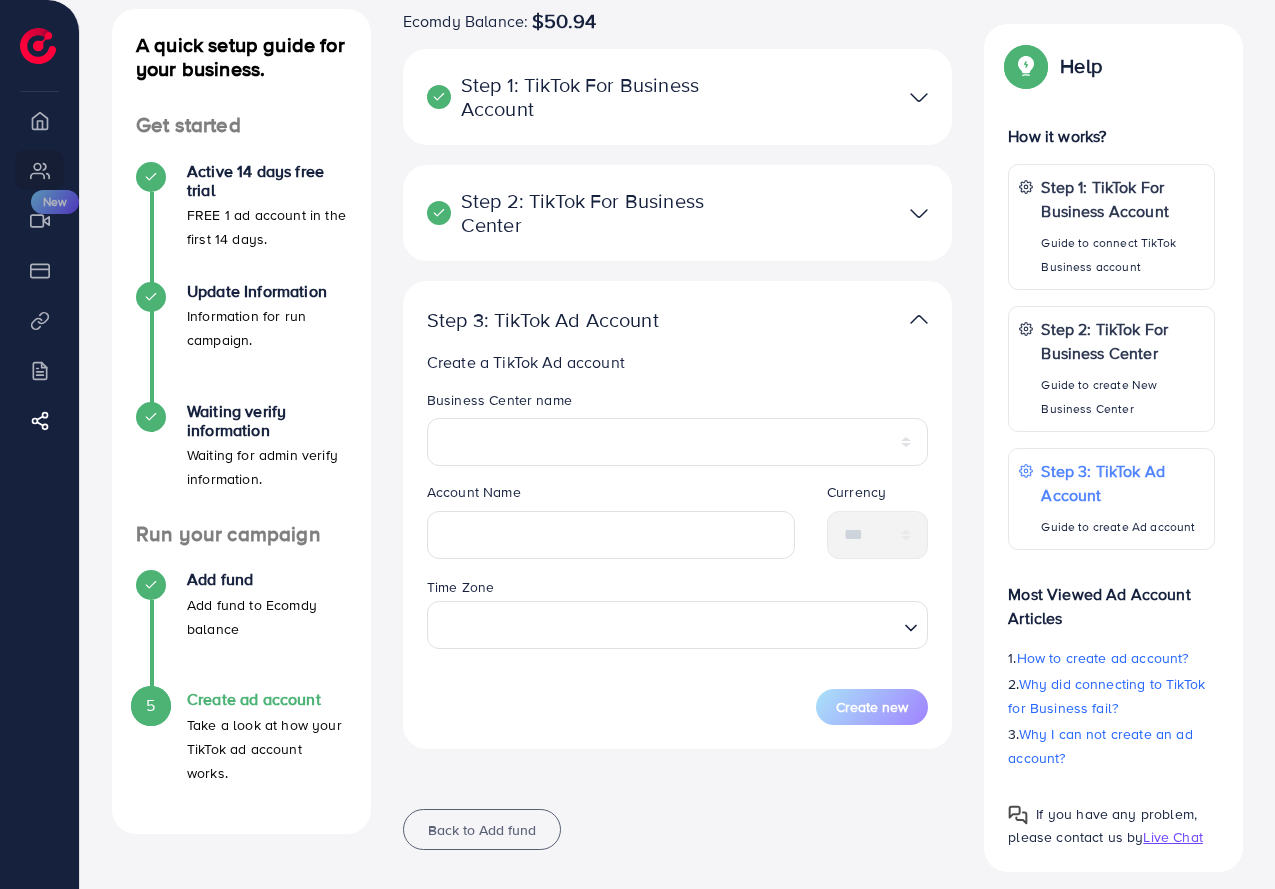 click on "**********" at bounding box center (678, 436) 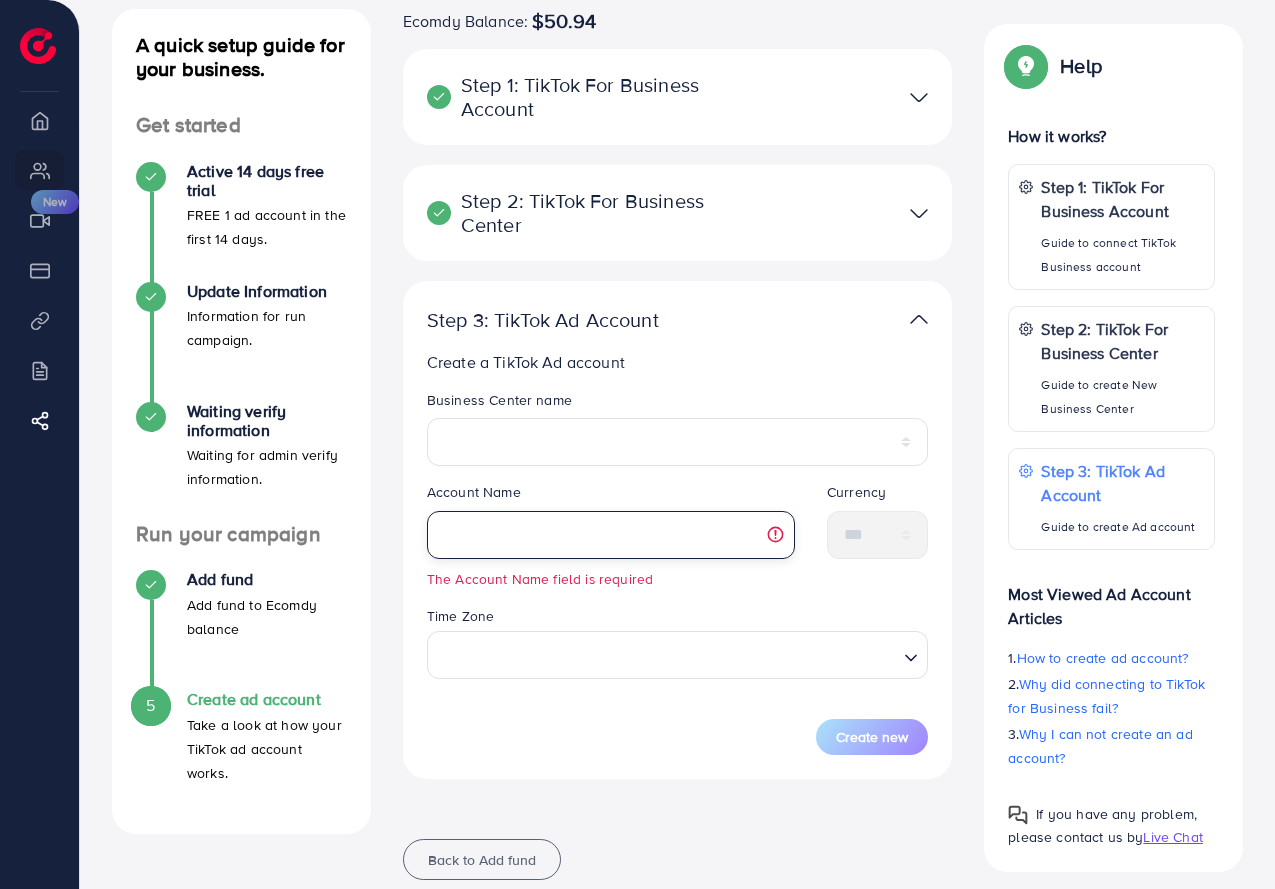 click at bounding box center (611, 535) 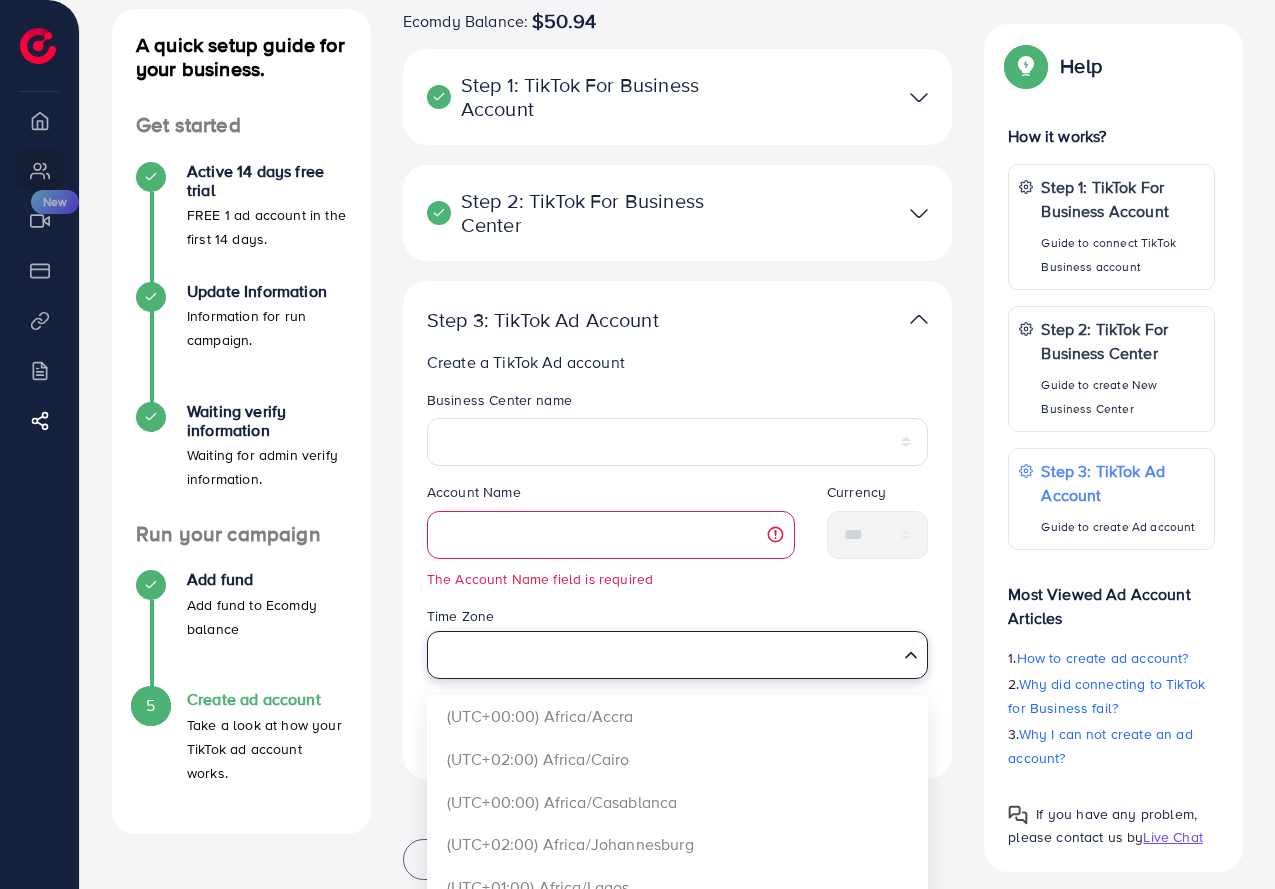 click at bounding box center (666, 655) 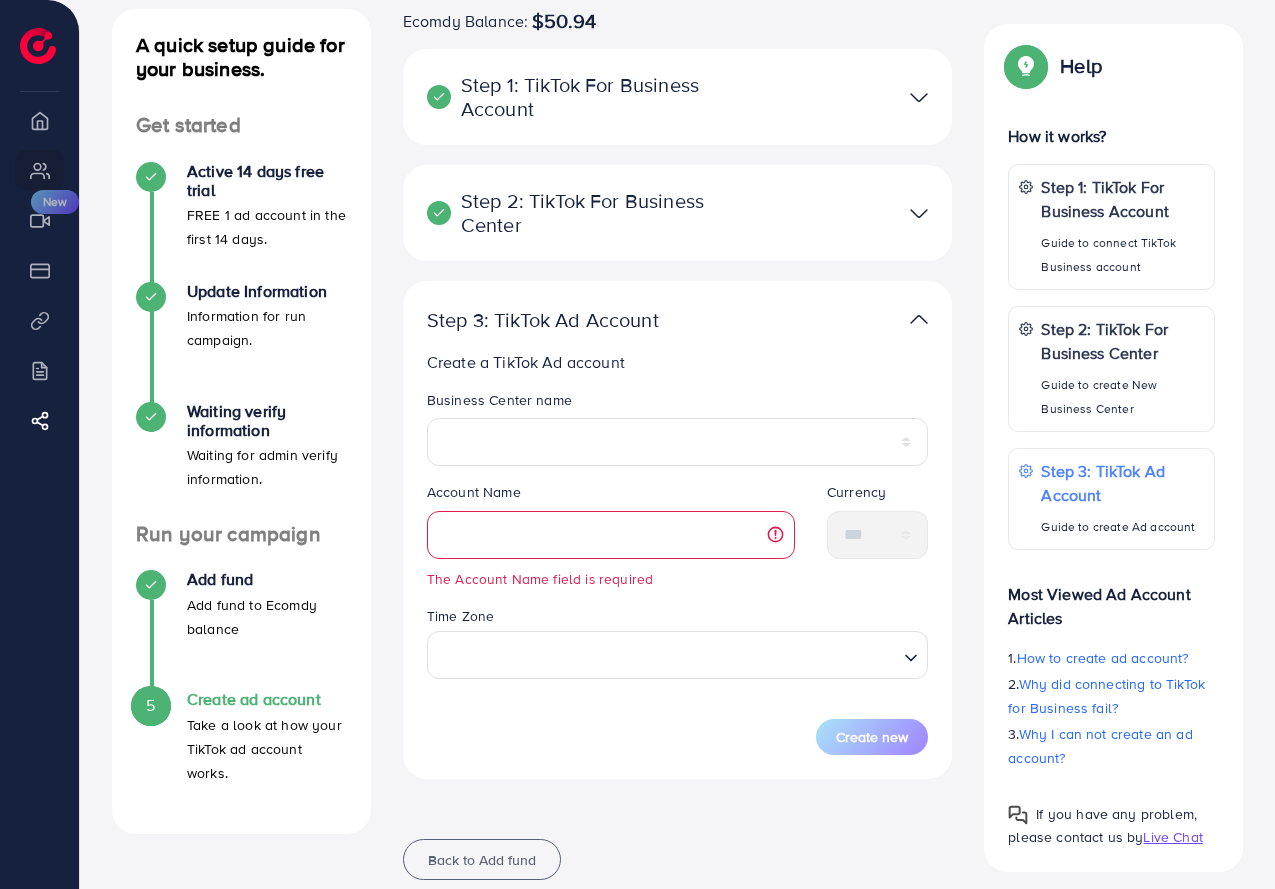 scroll, scrollTop: 162, scrollLeft: 0, axis: vertical 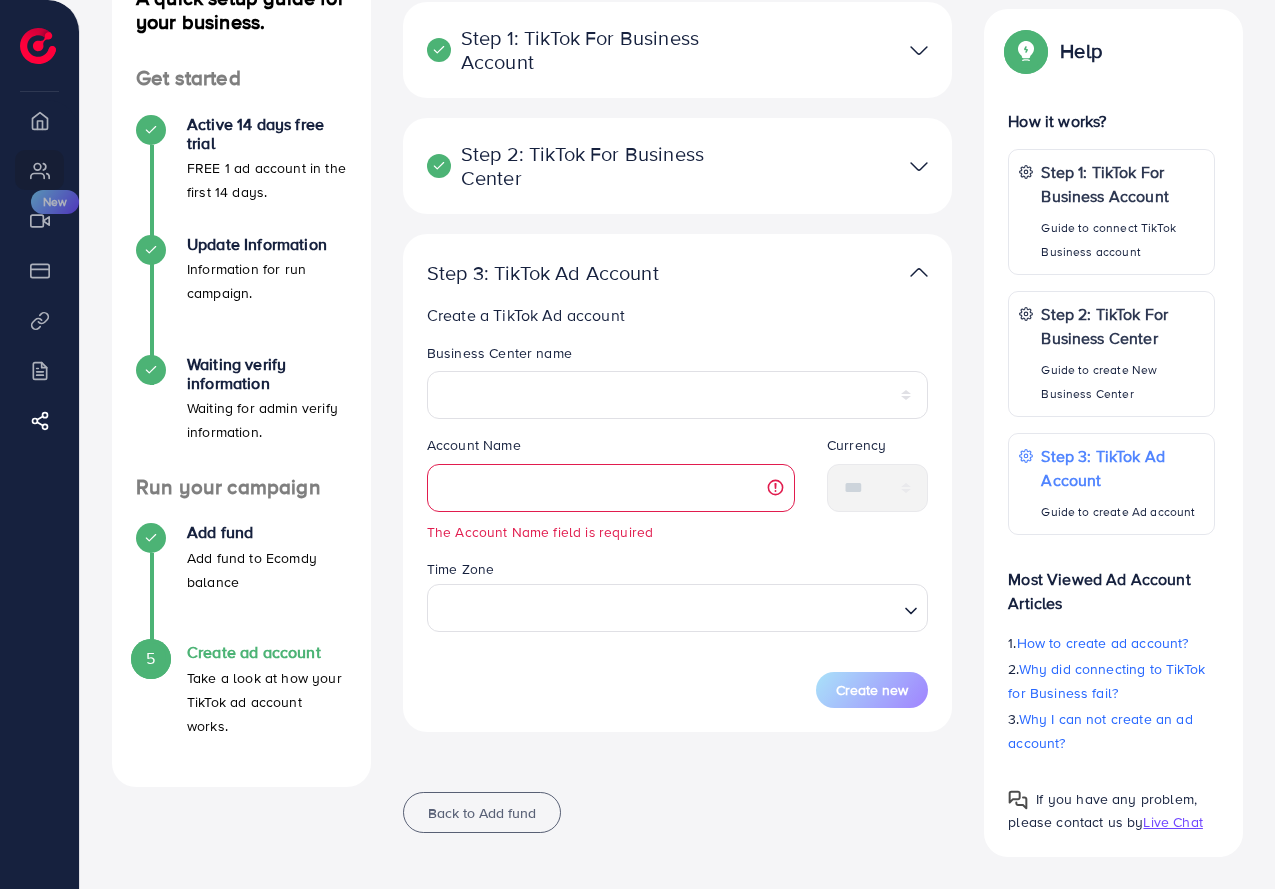 click on "Account Name" at bounding box center [611, 449] 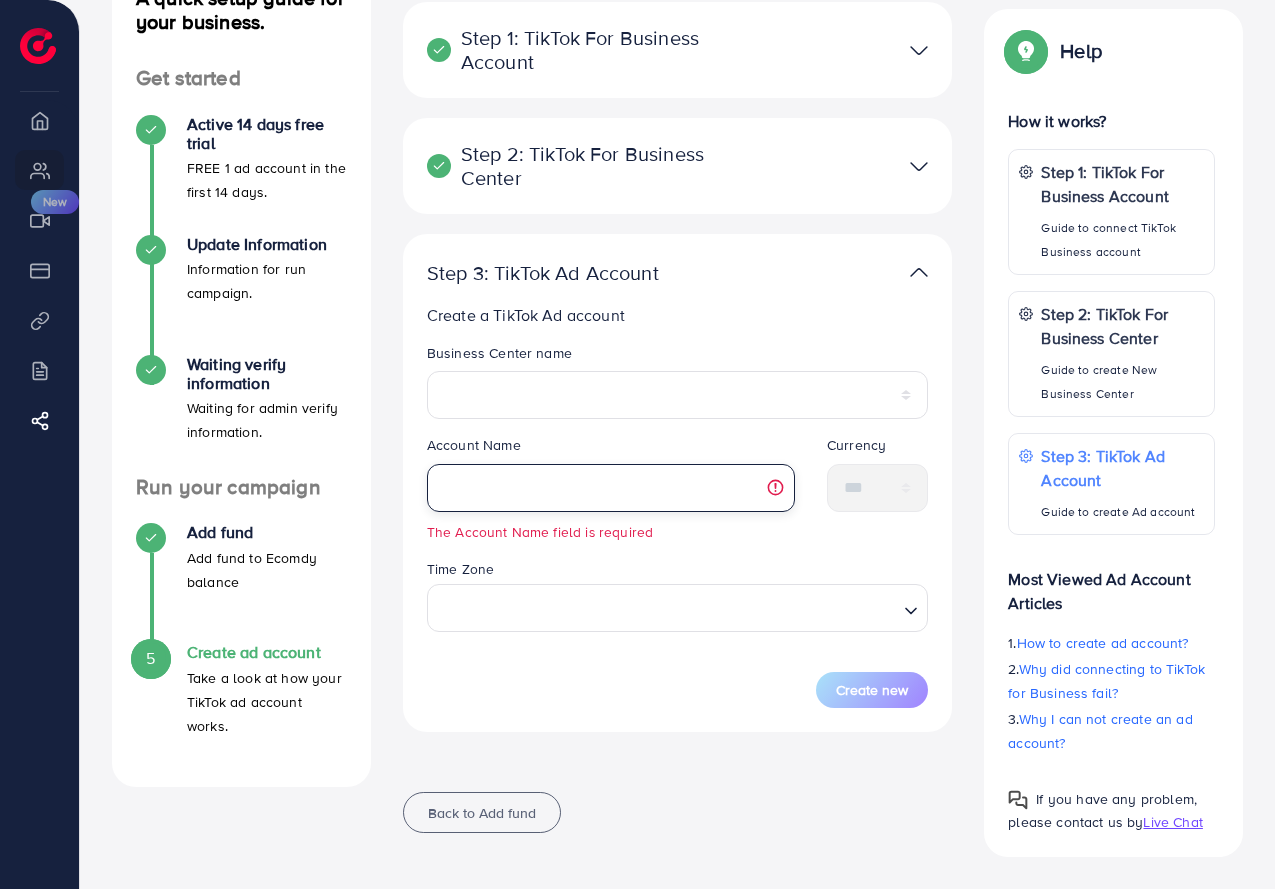 click at bounding box center [611, 488] 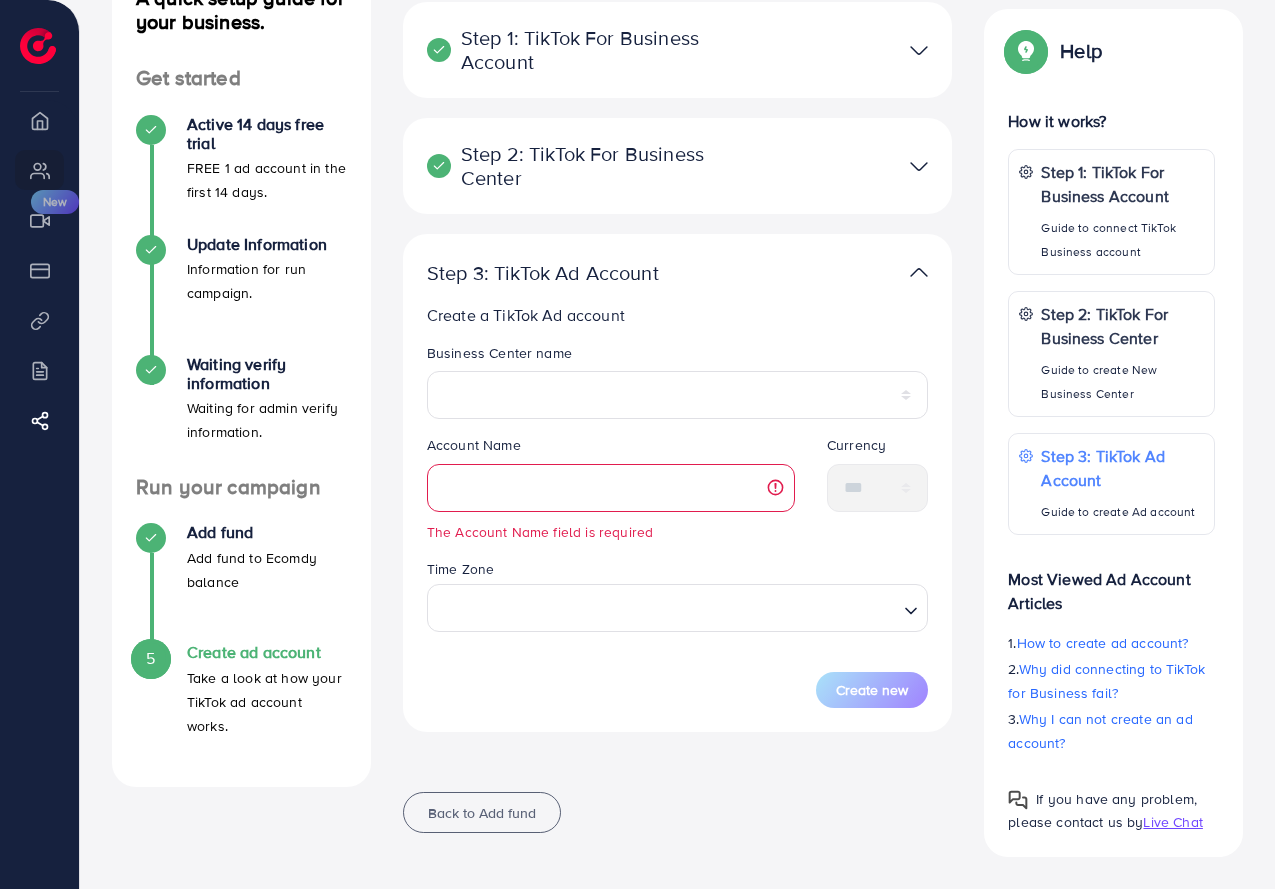 click on "Business Center name" at bounding box center [678, 357] 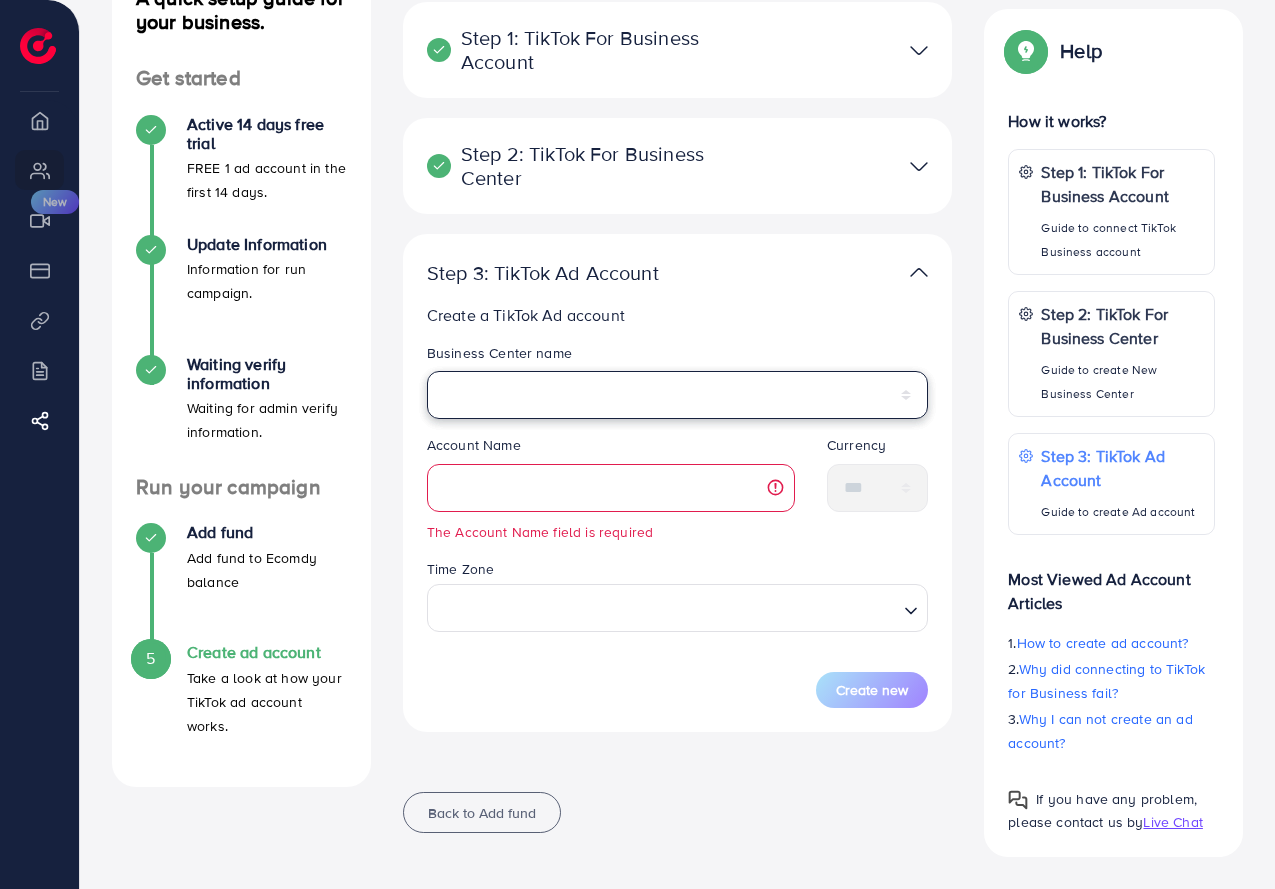 click on "**********" at bounding box center (678, 395) 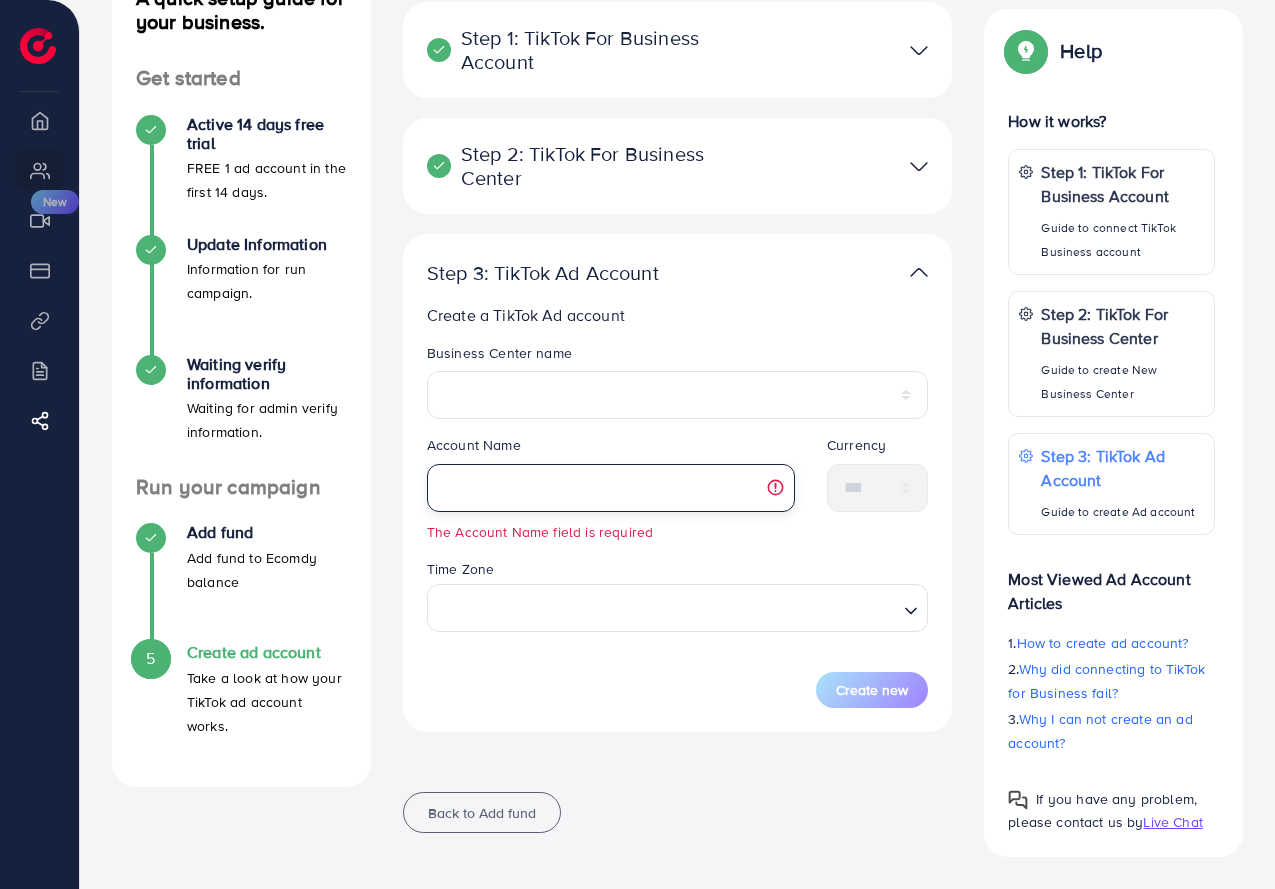 click at bounding box center (611, 488) 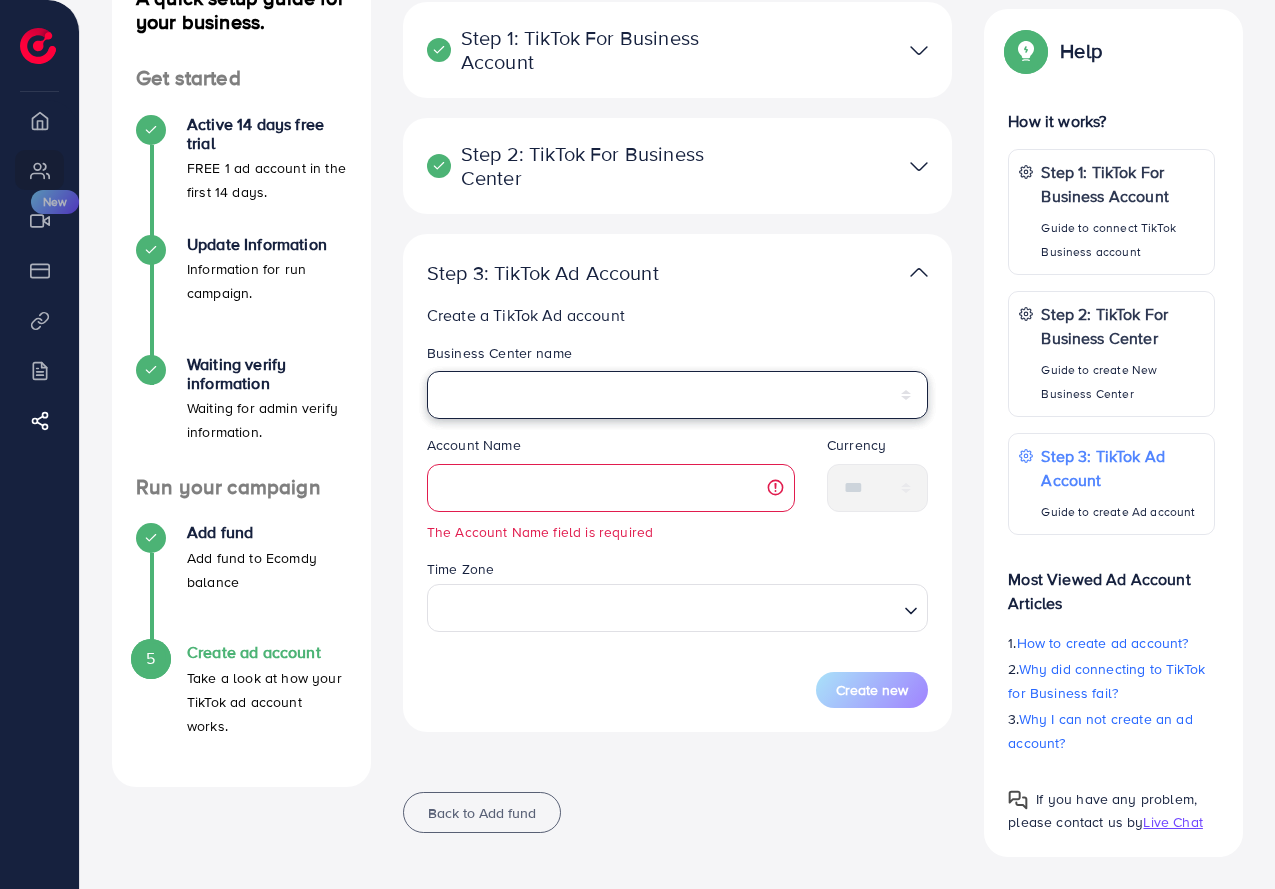 click on "**********" at bounding box center [678, 395] 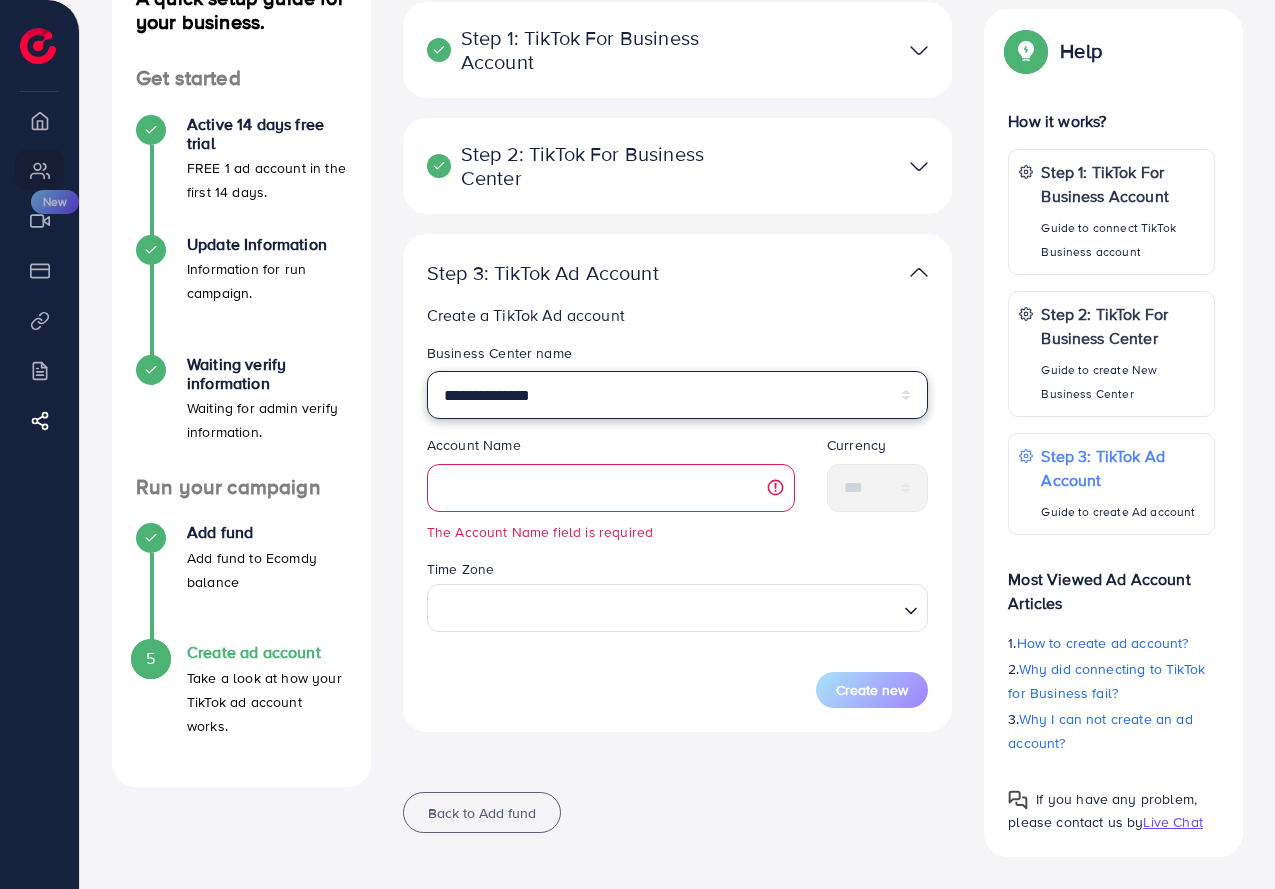 click on "**********" at bounding box center (678, 395) 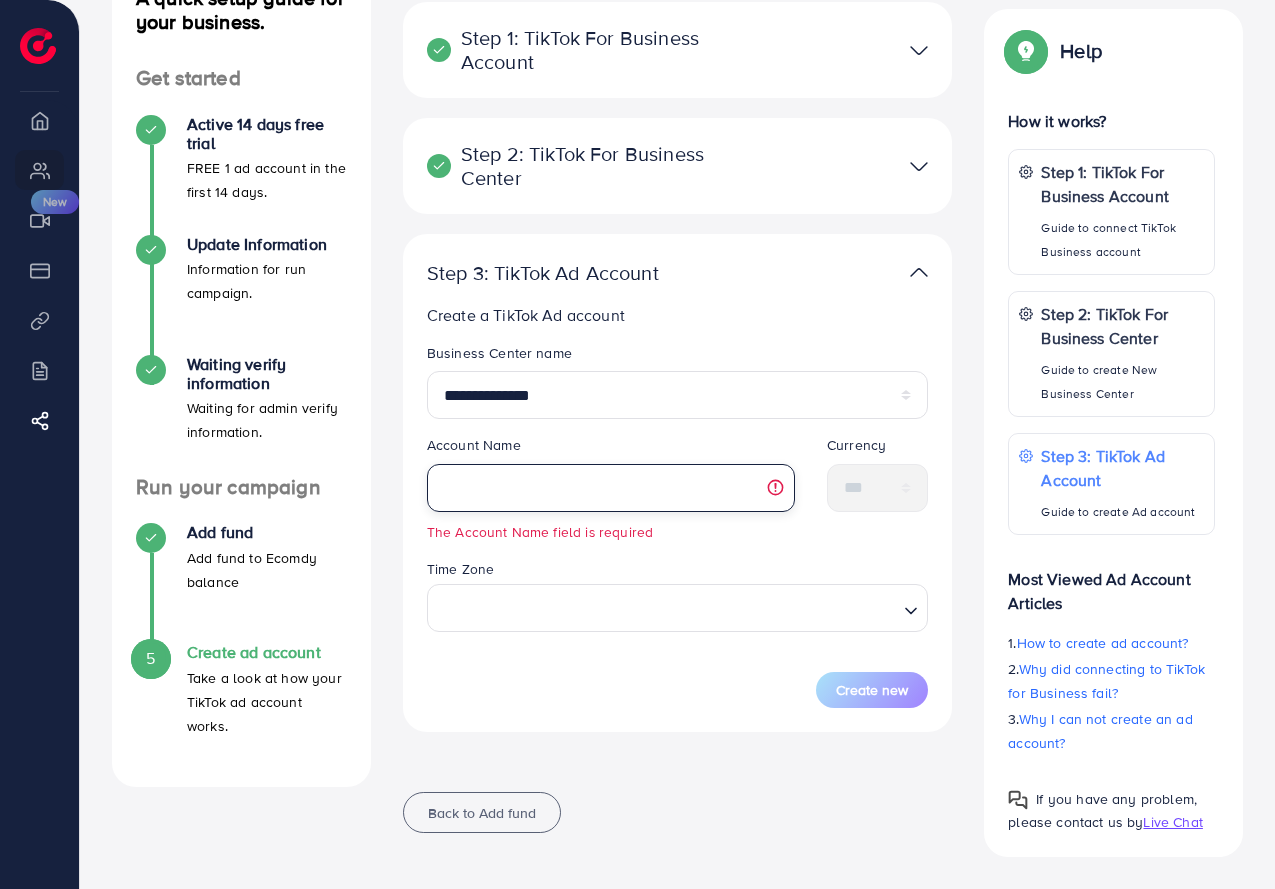click at bounding box center (611, 488) 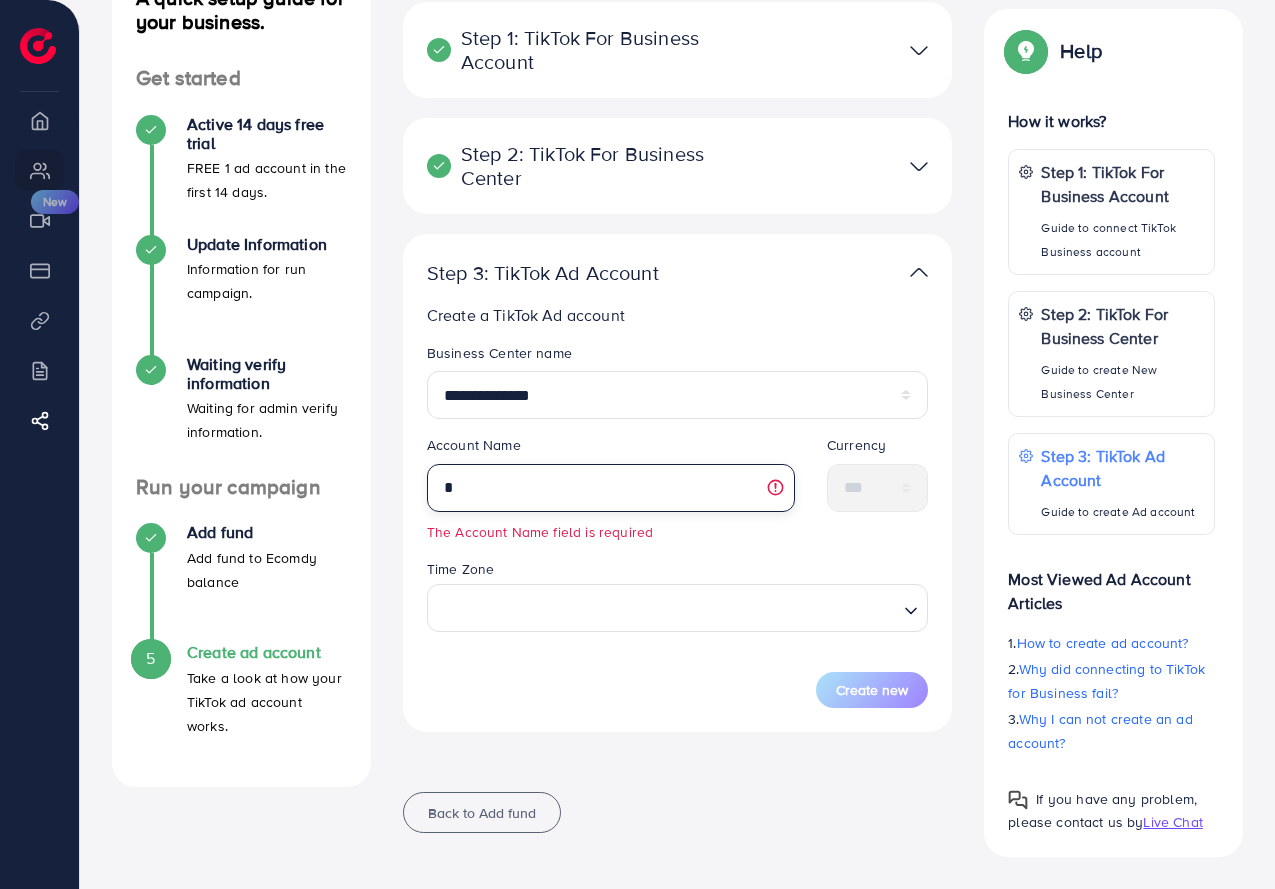 scroll, scrollTop: 132, scrollLeft: 0, axis: vertical 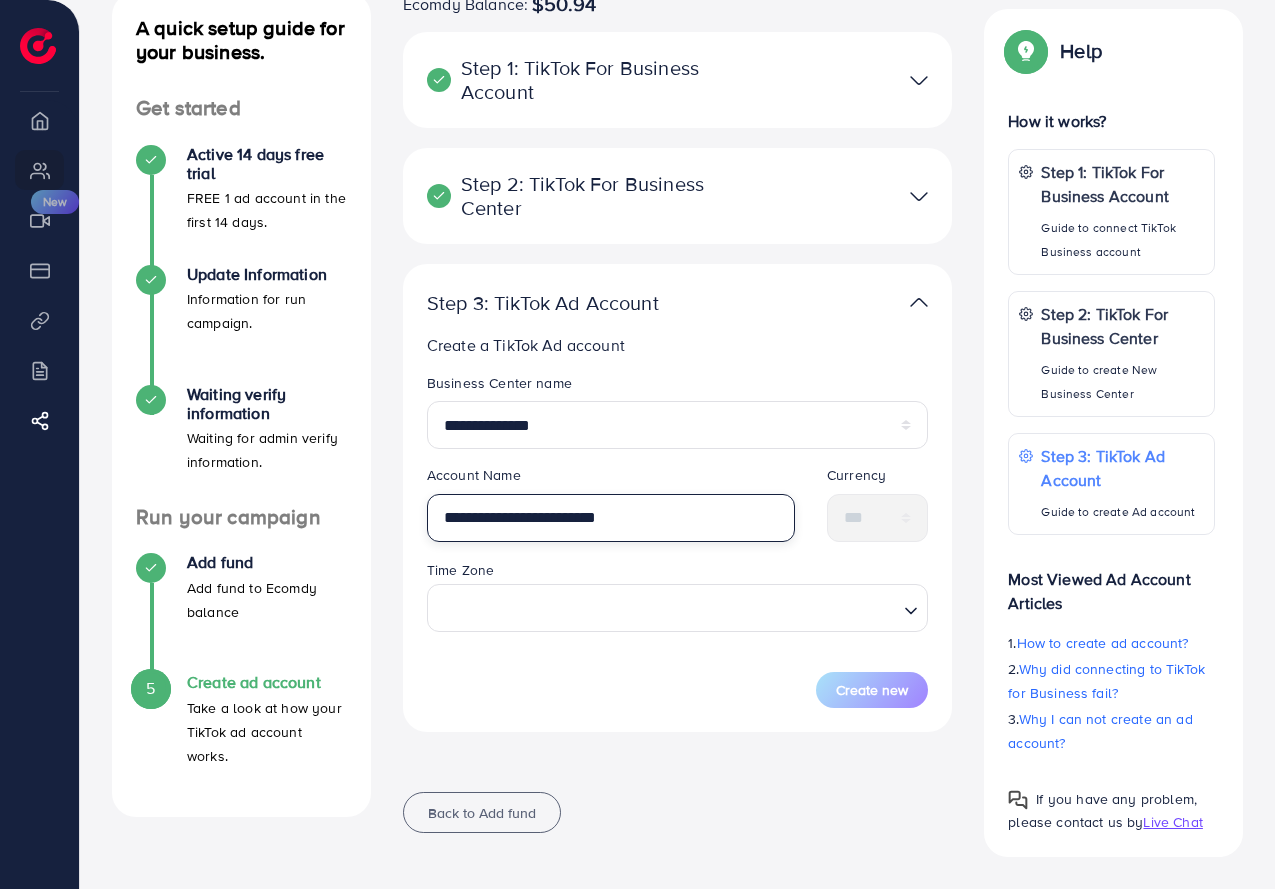 type on "**********" 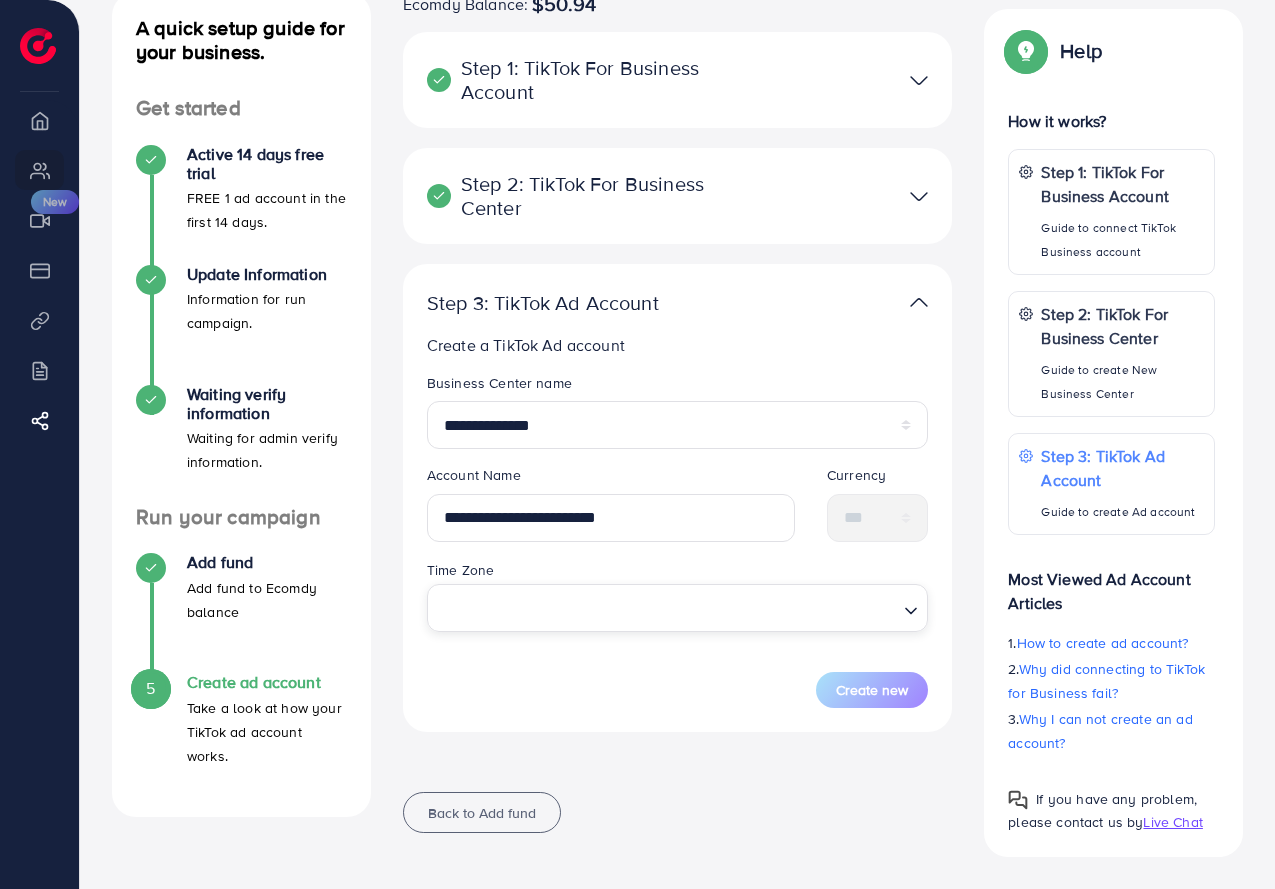 click 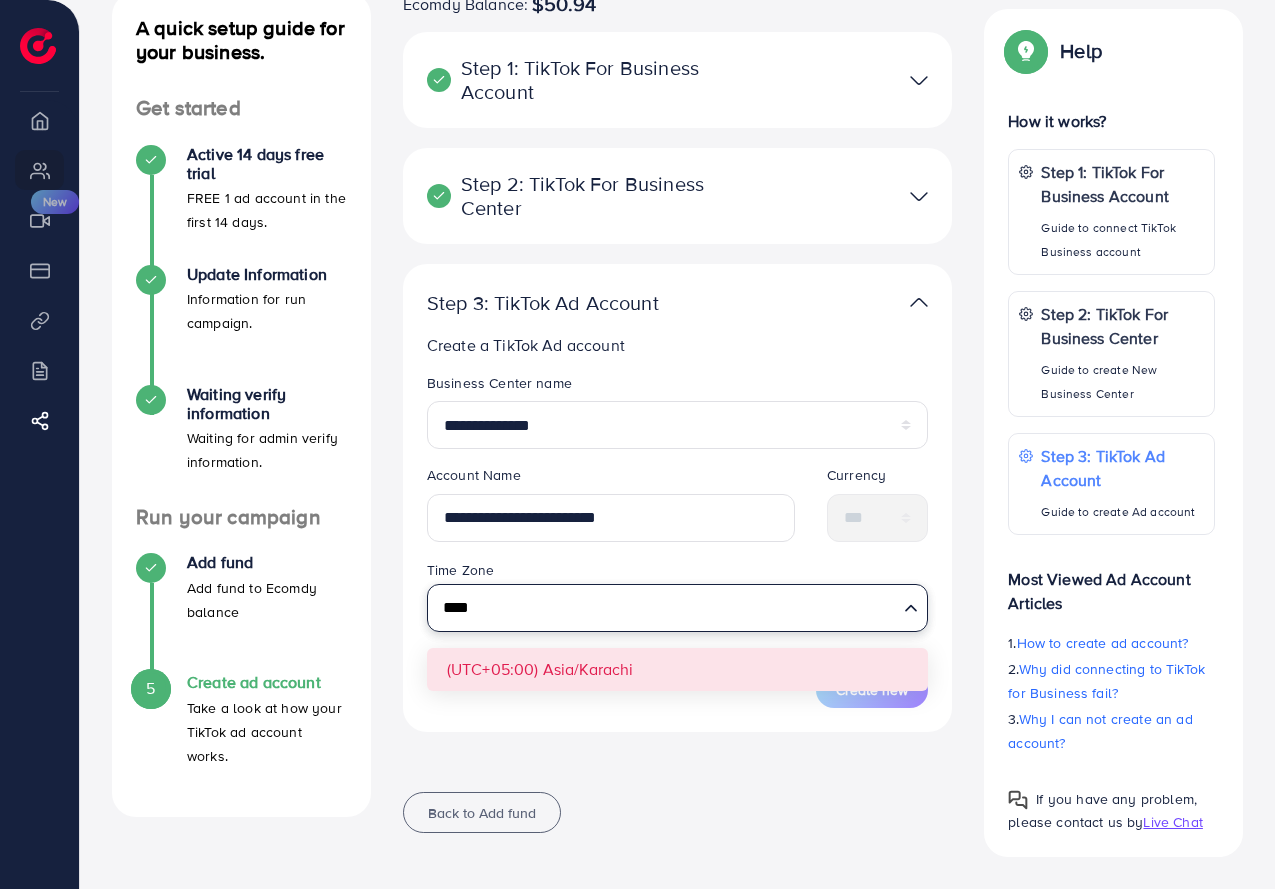 type on "****" 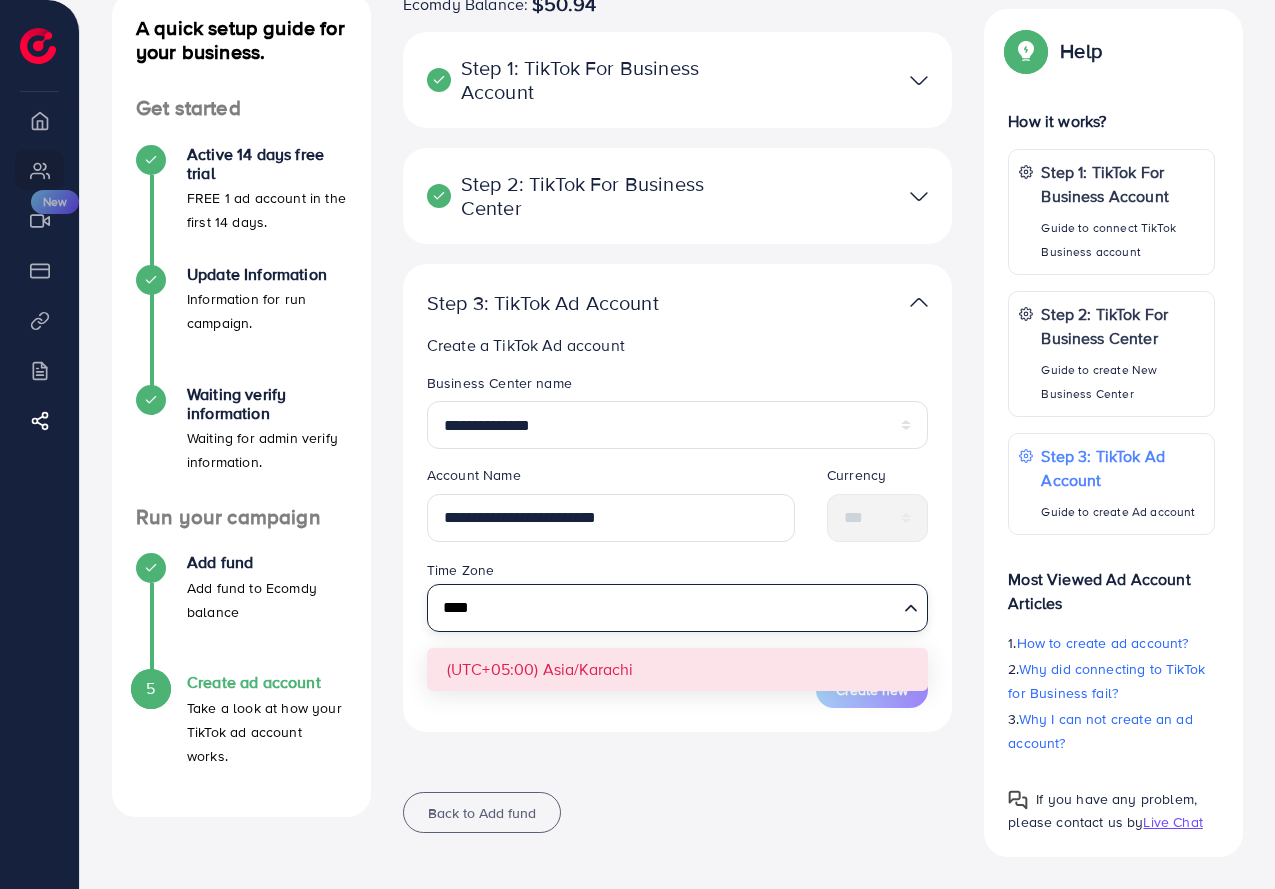 type 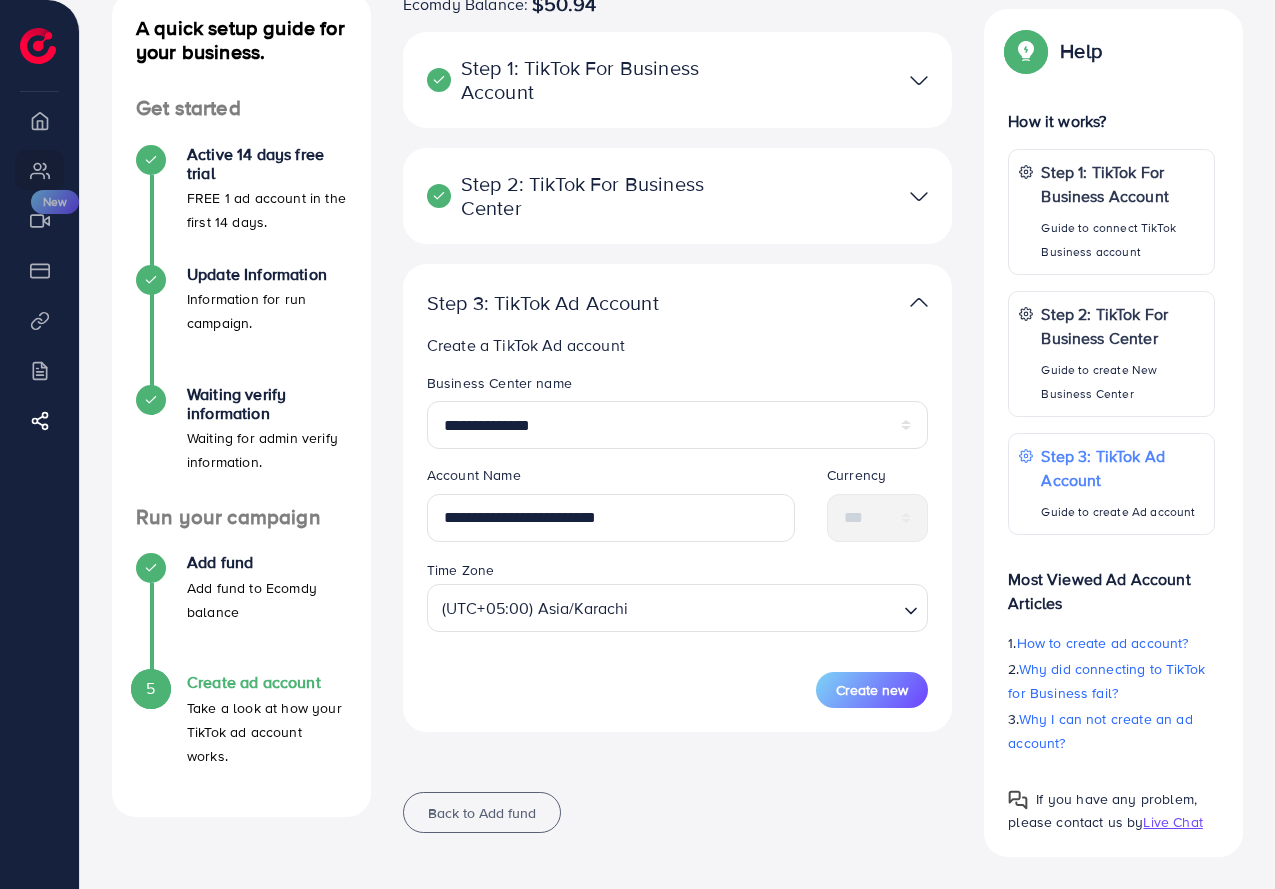 drag, startPoint x: 729, startPoint y: 646, endPoint x: 722, endPoint y: 725, distance: 79.30952 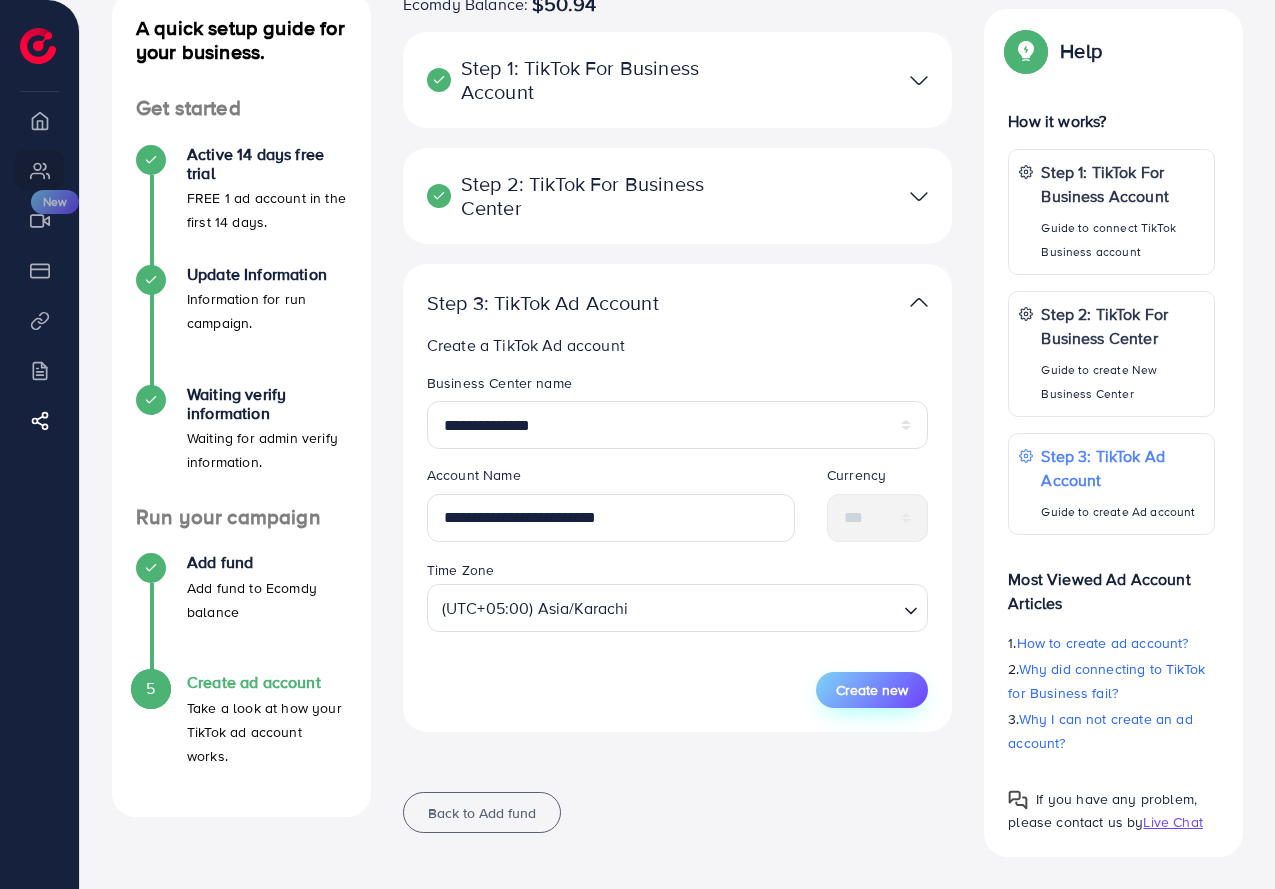click on "Create new" at bounding box center (872, 690) 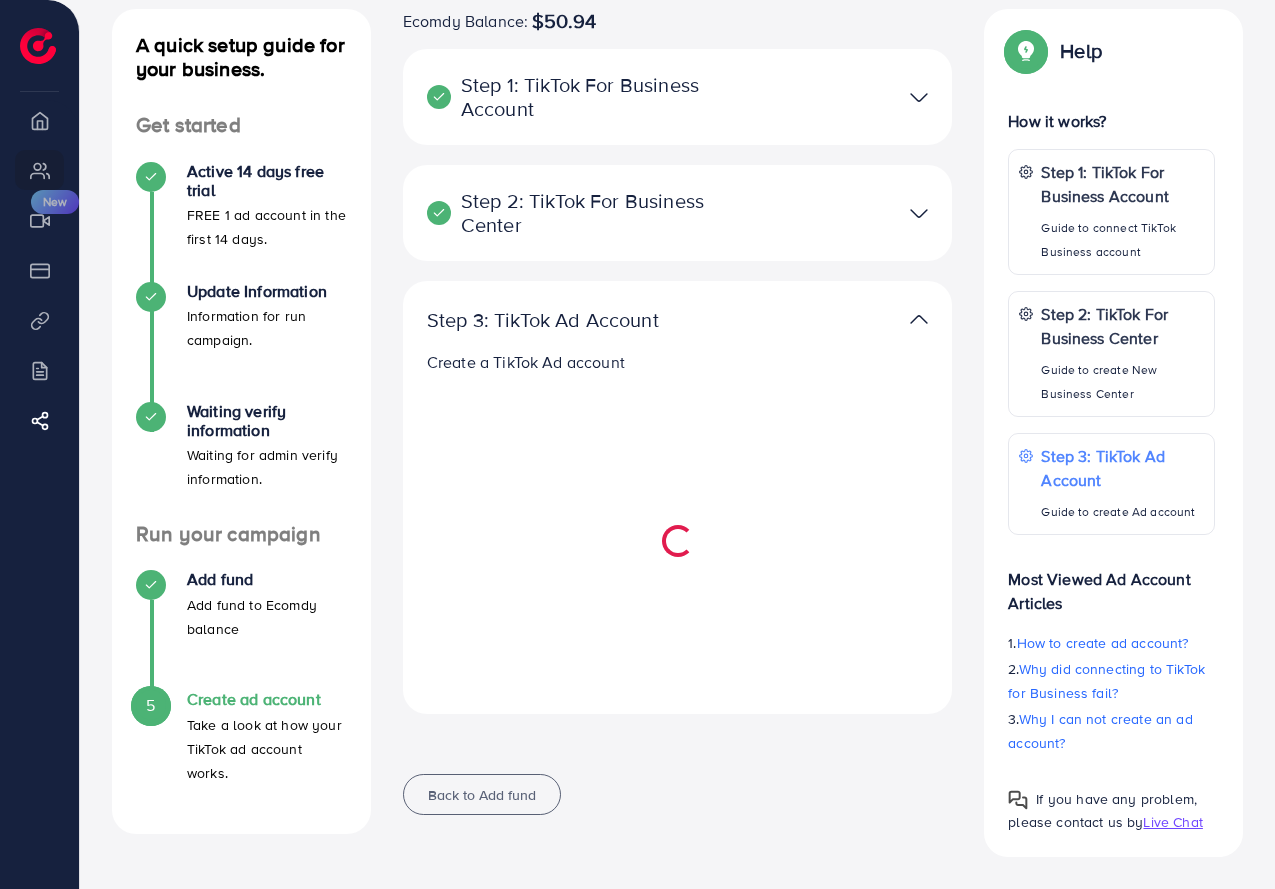 select 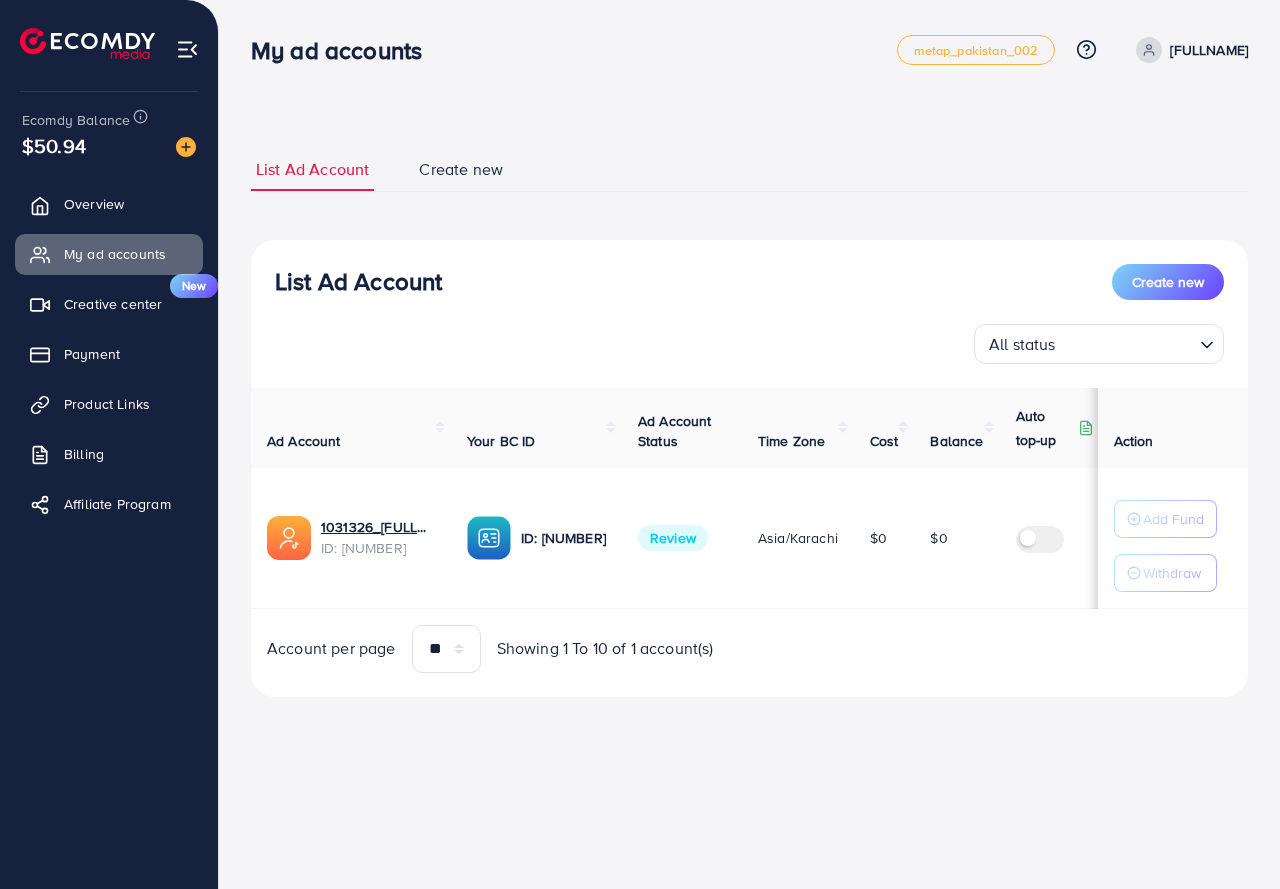 scroll, scrollTop: 0, scrollLeft: 0, axis: both 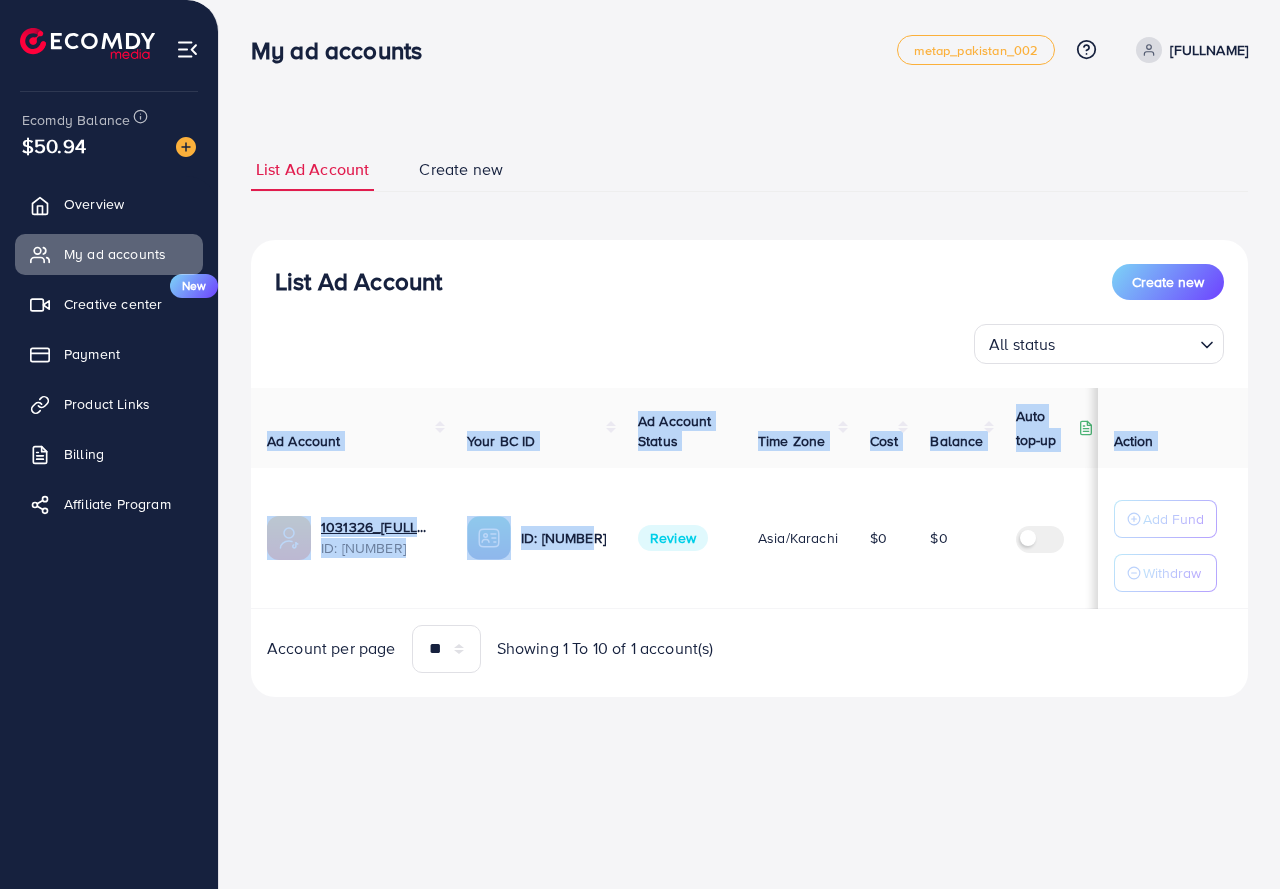 drag, startPoint x: 589, startPoint y: 582, endPoint x: 737, endPoint y: 609, distance: 150.44267 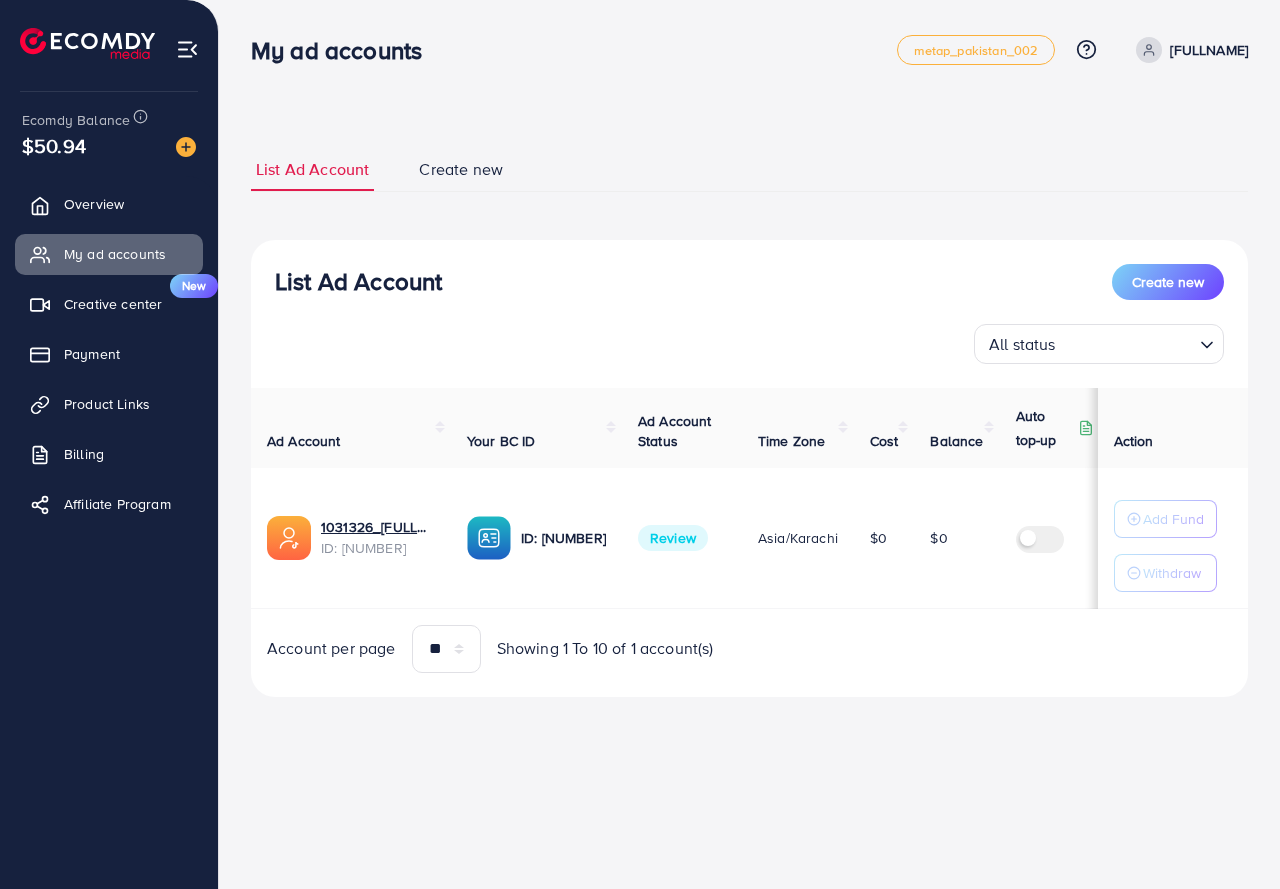 click on "Review" at bounding box center (682, 538) 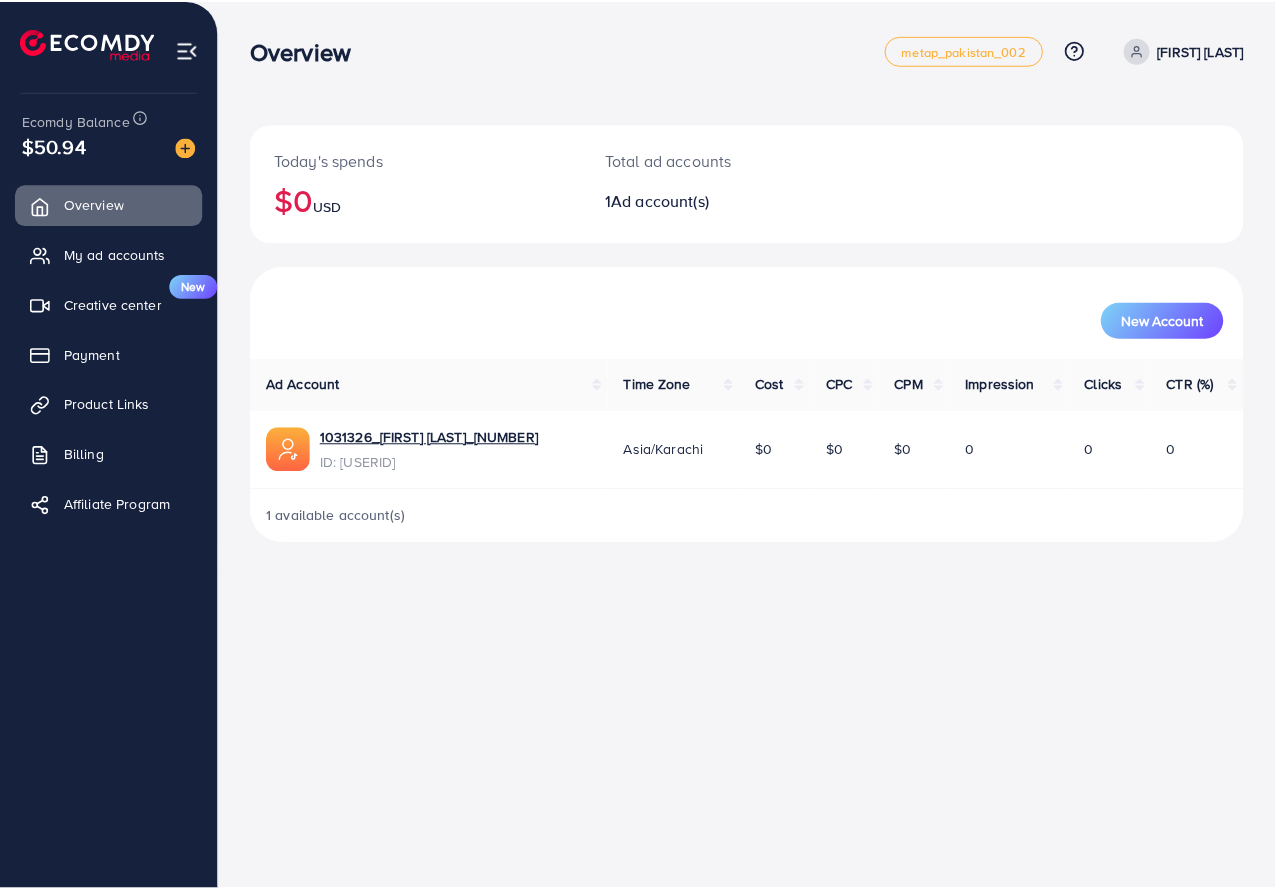 scroll, scrollTop: 0, scrollLeft: 0, axis: both 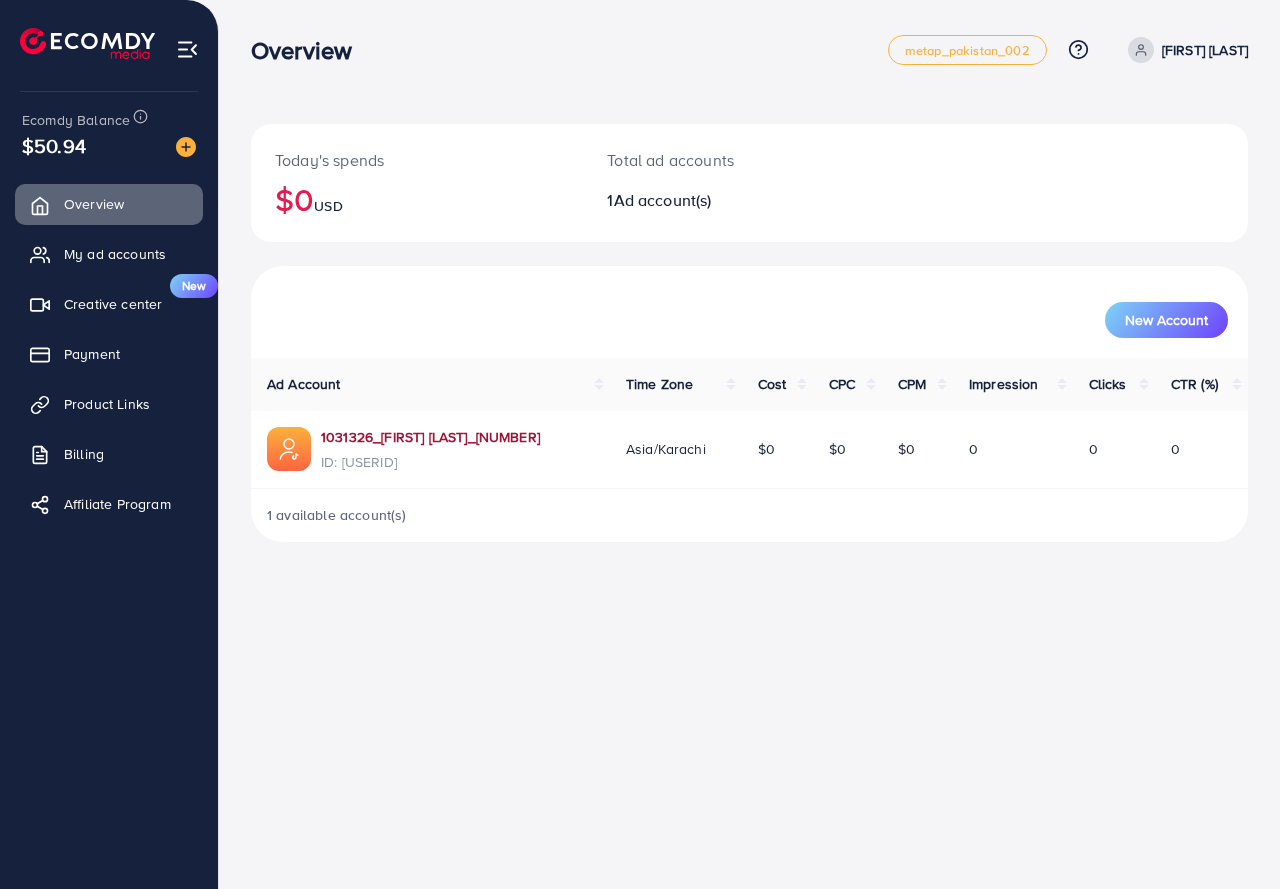 click on "1031326_[FIRST] [LAST]_[NUMBER]" at bounding box center [430, 437] 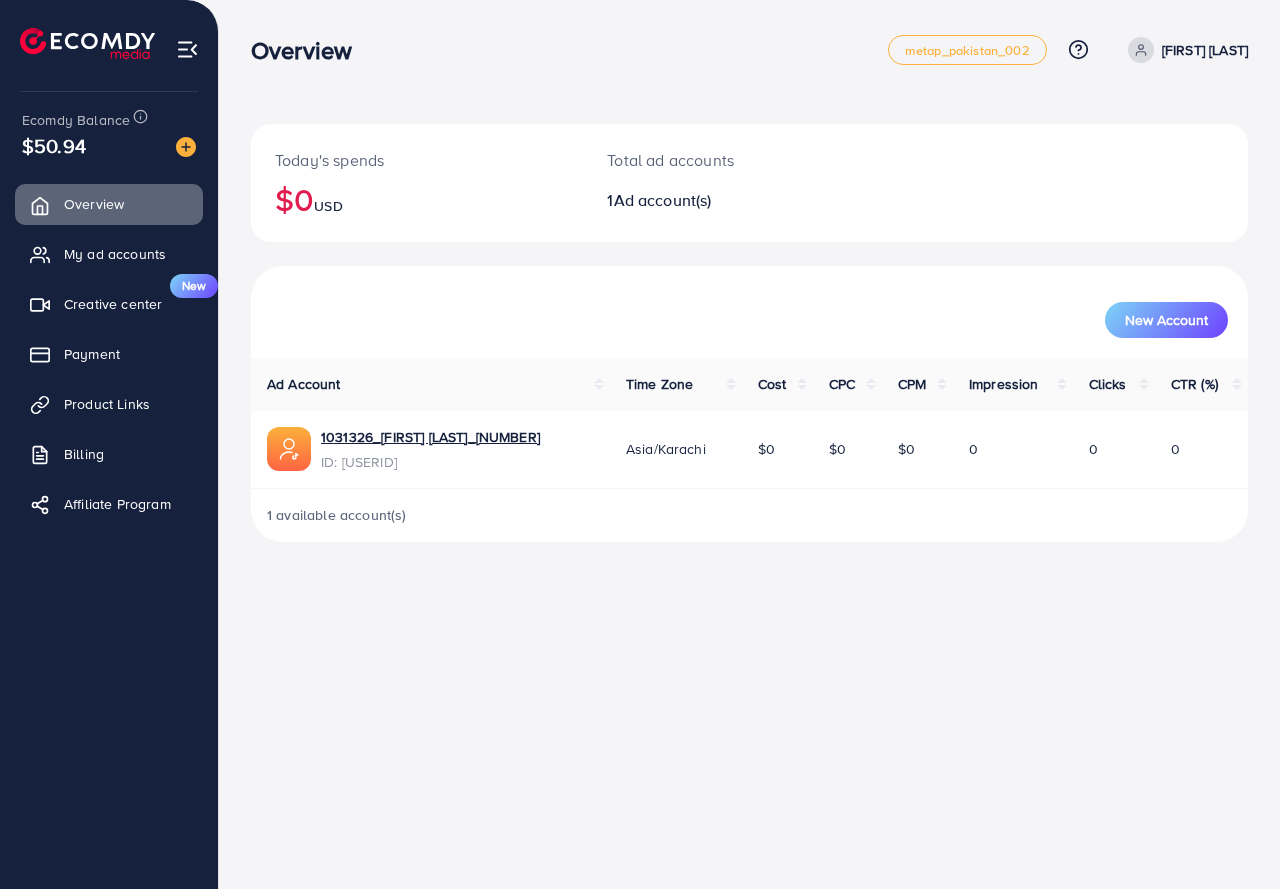 click on "0" at bounding box center [1201, 450] 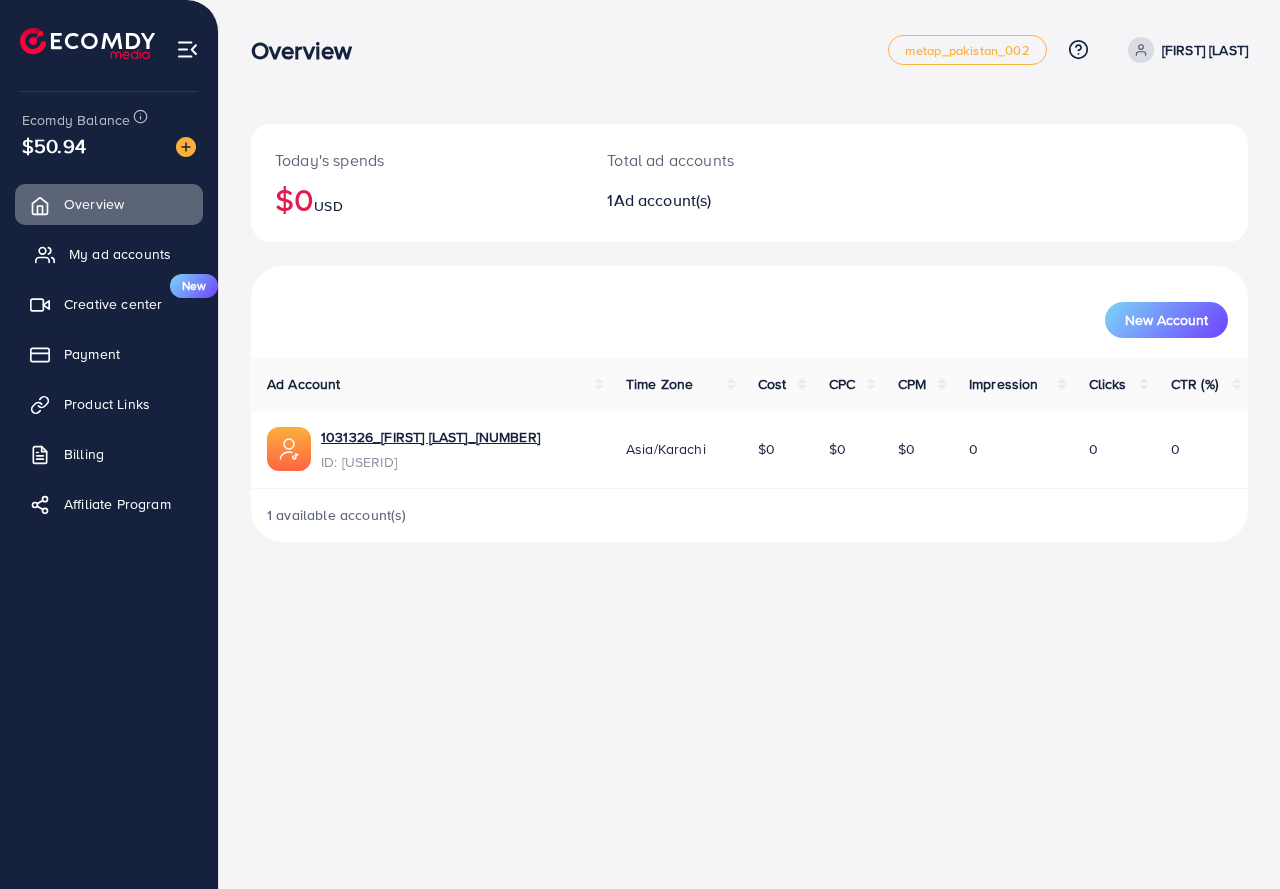 click on "My ad accounts" at bounding box center [120, 254] 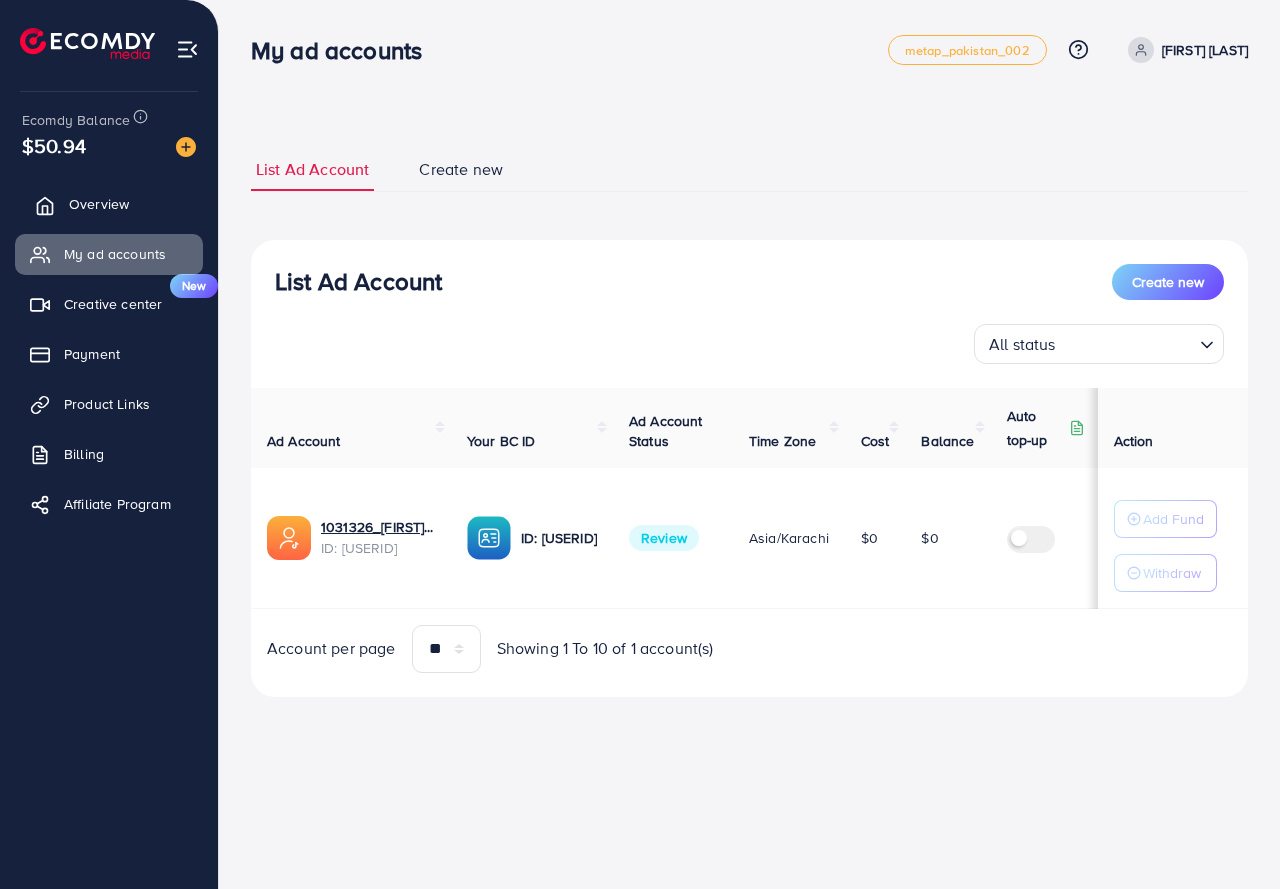 click on "Overview" at bounding box center [99, 204] 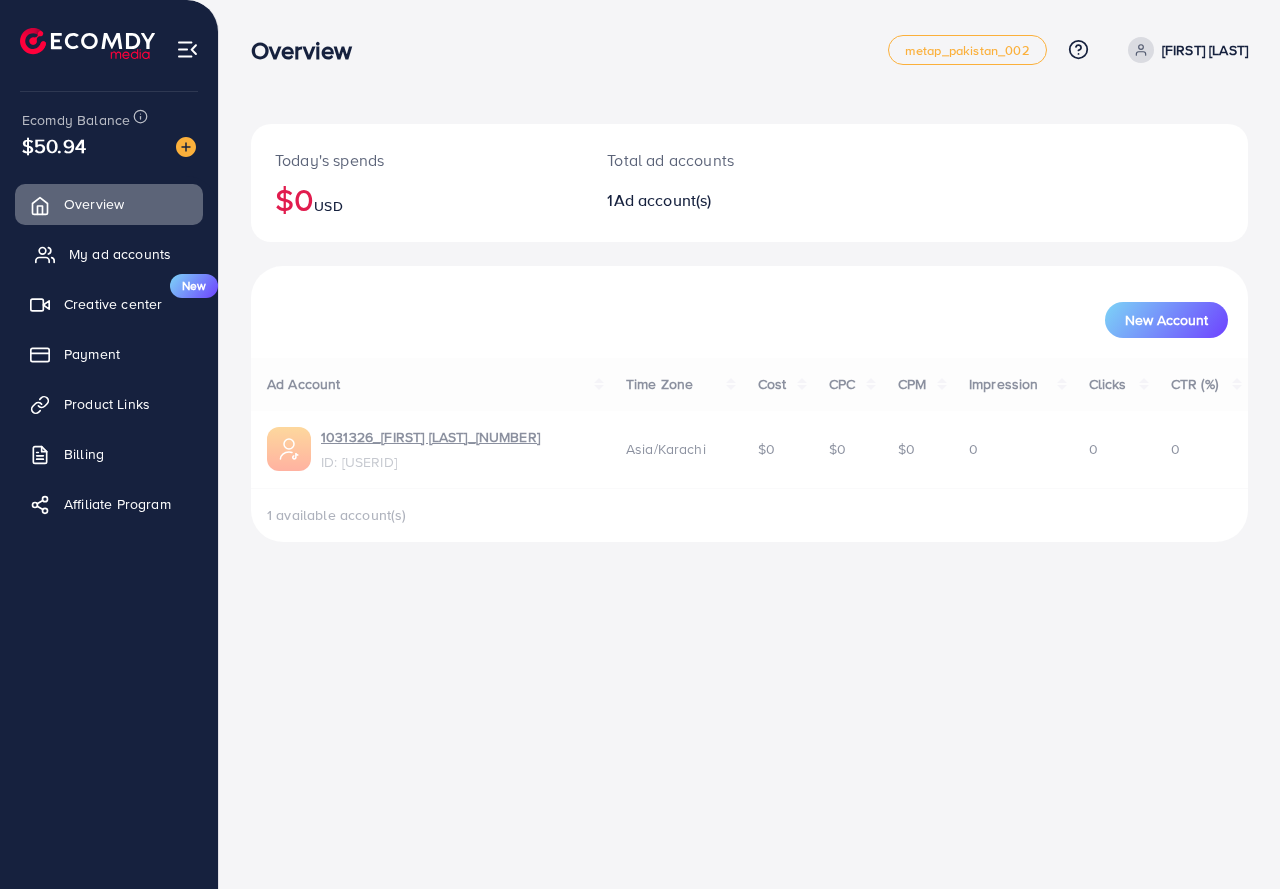 click on "My ad accounts" at bounding box center [120, 254] 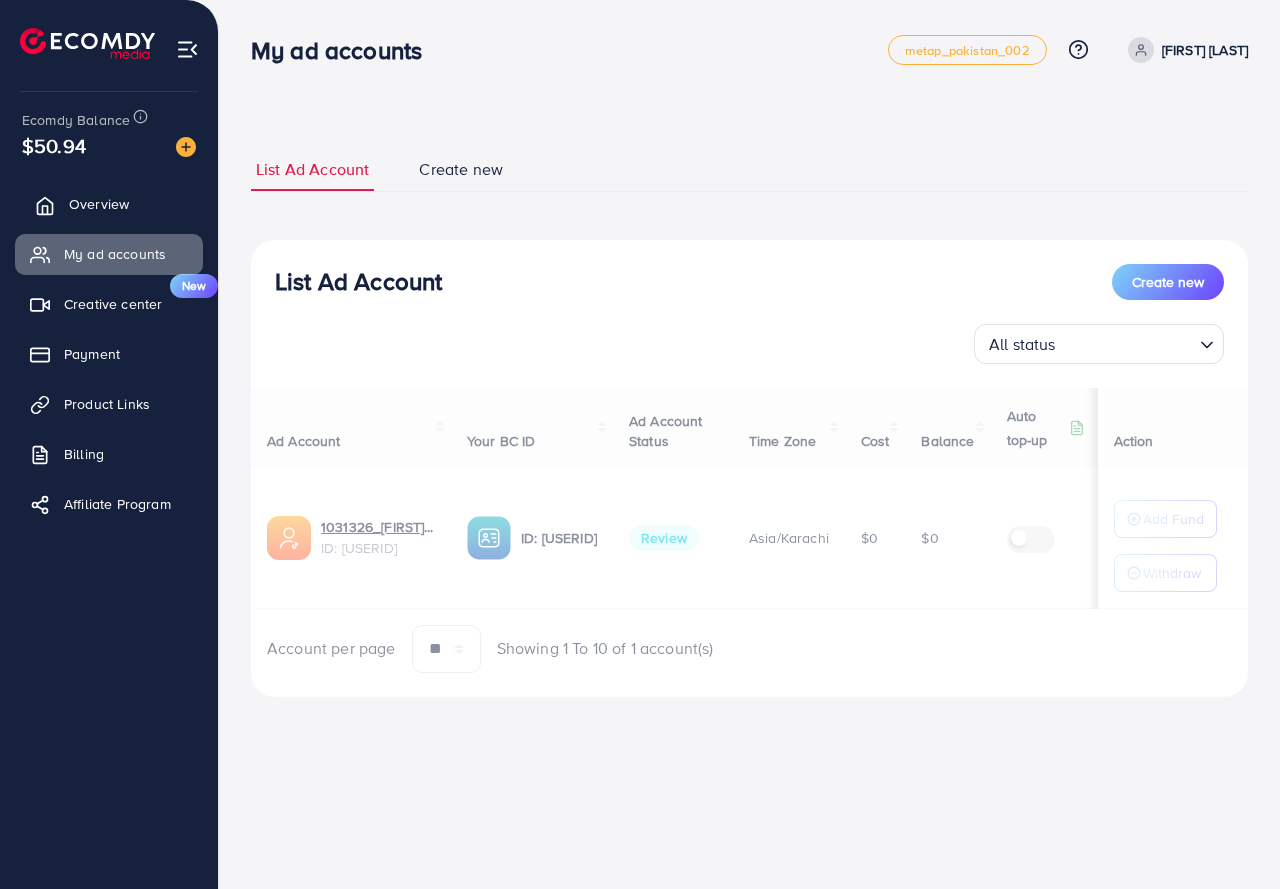 click on "Overview" at bounding box center (109, 204) 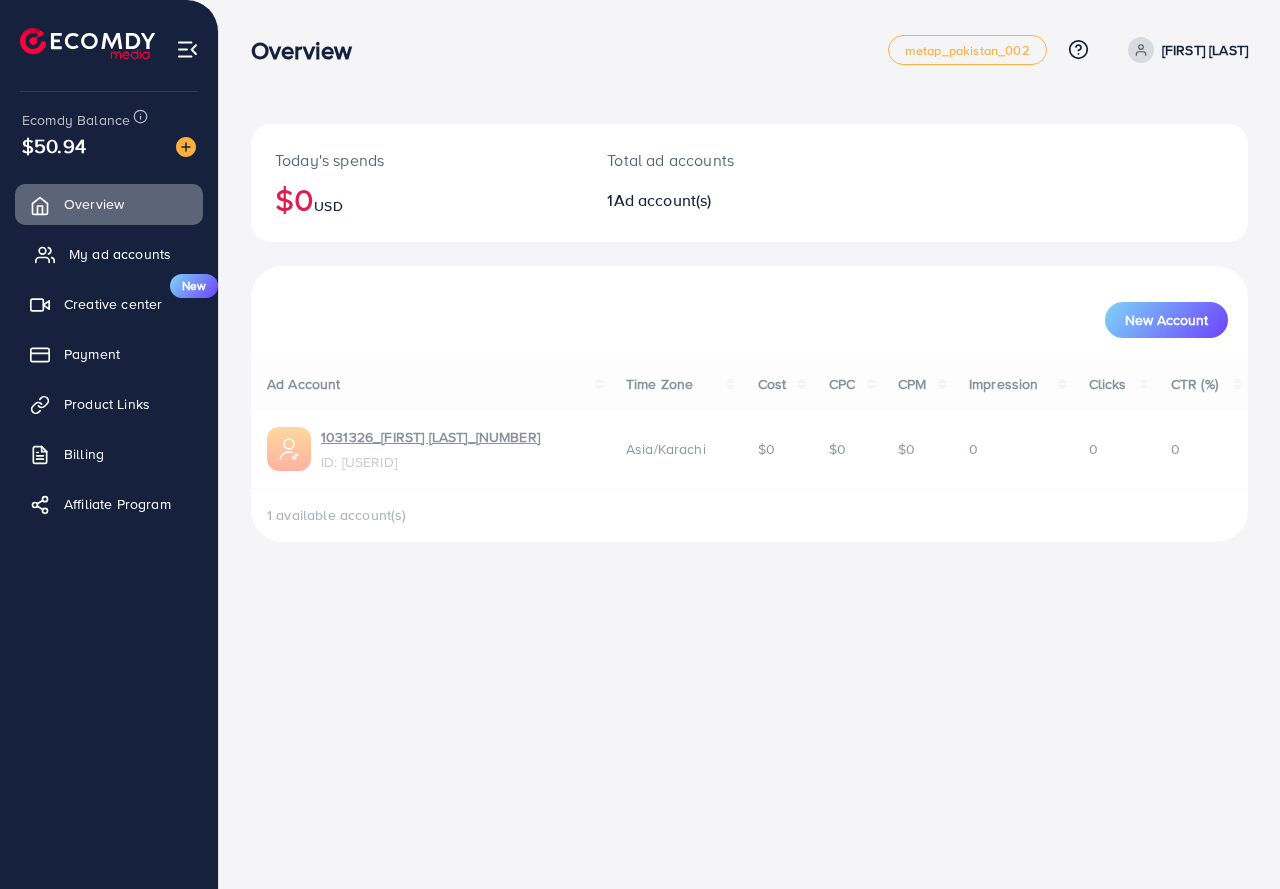 click on "My ad accounts" at bounding box center [120, 254] 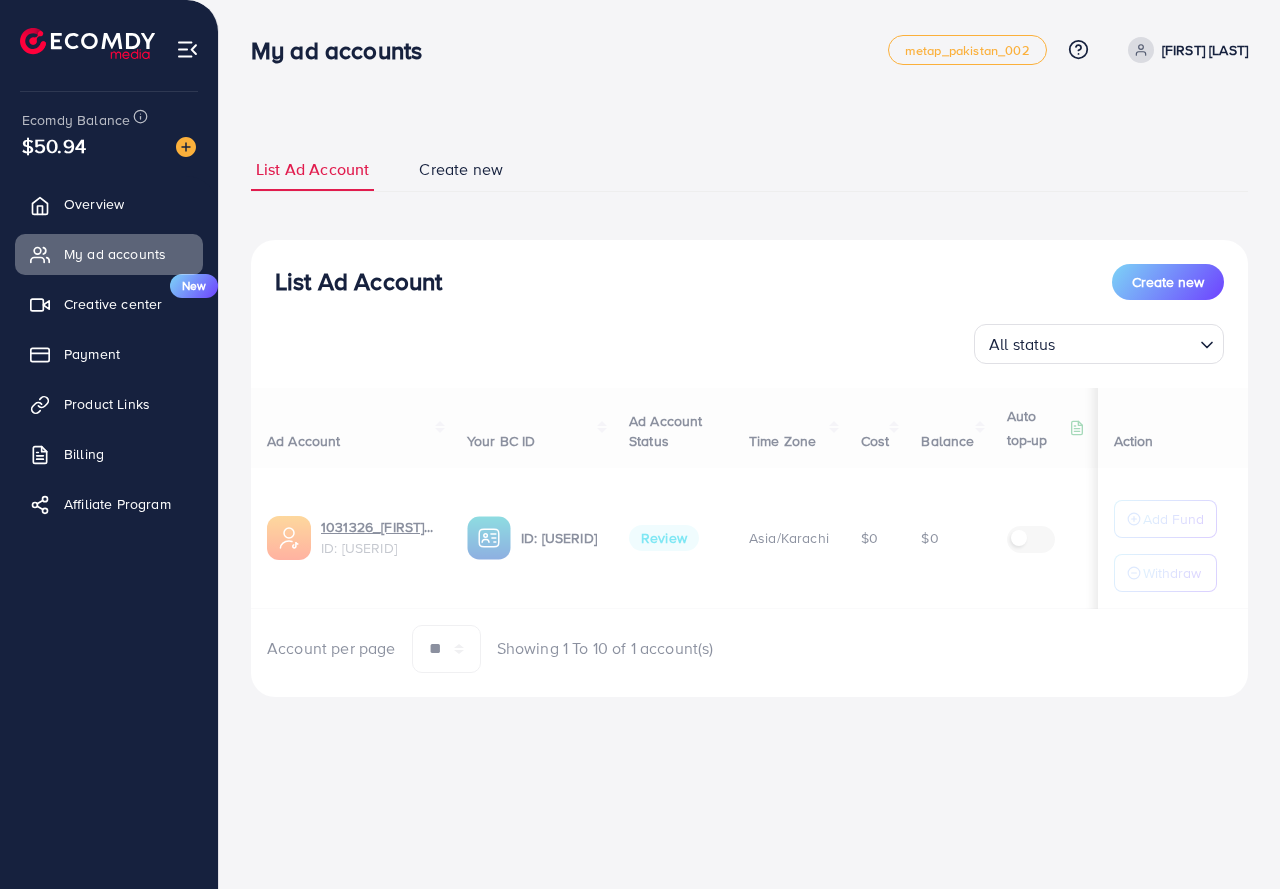 click on "Create new" at bounding box center (461, 169) 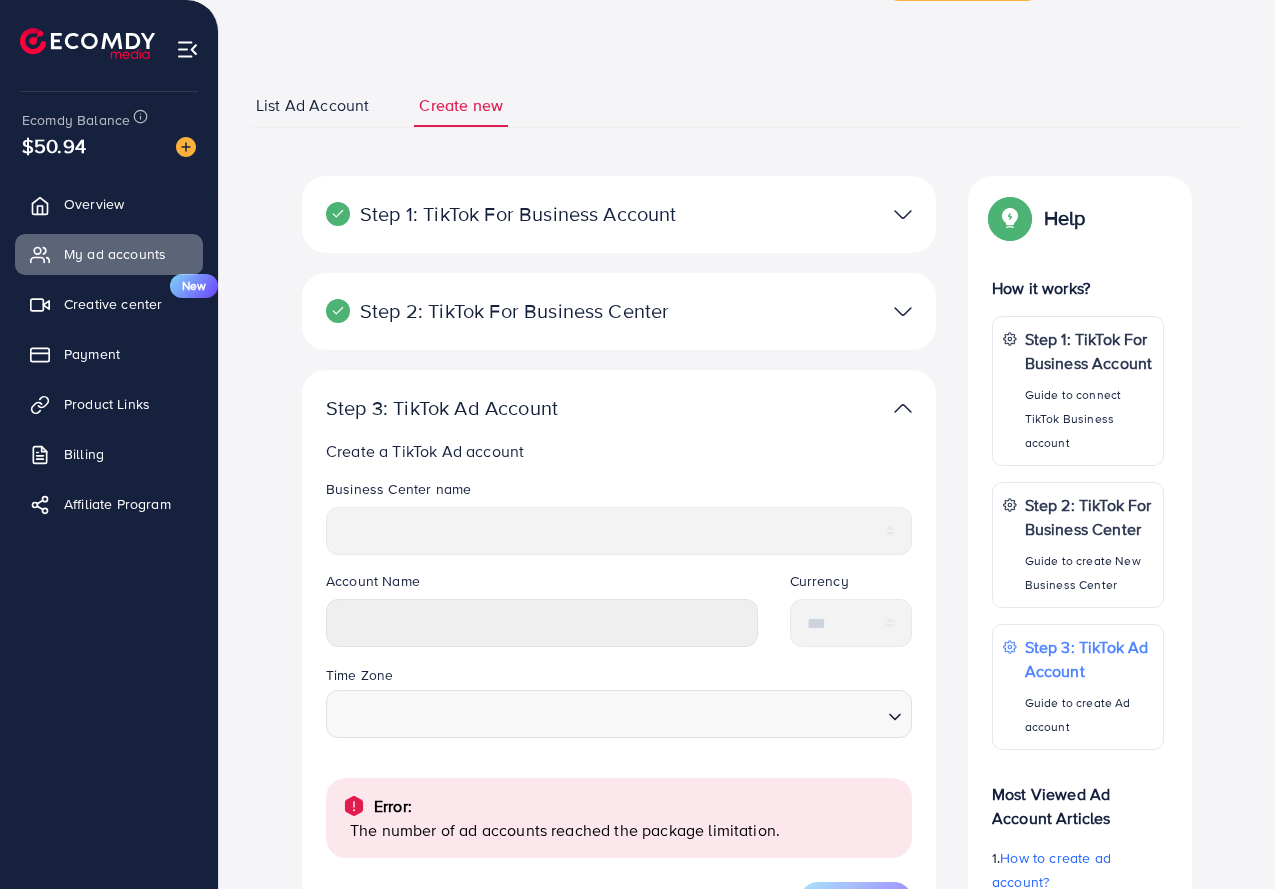 select 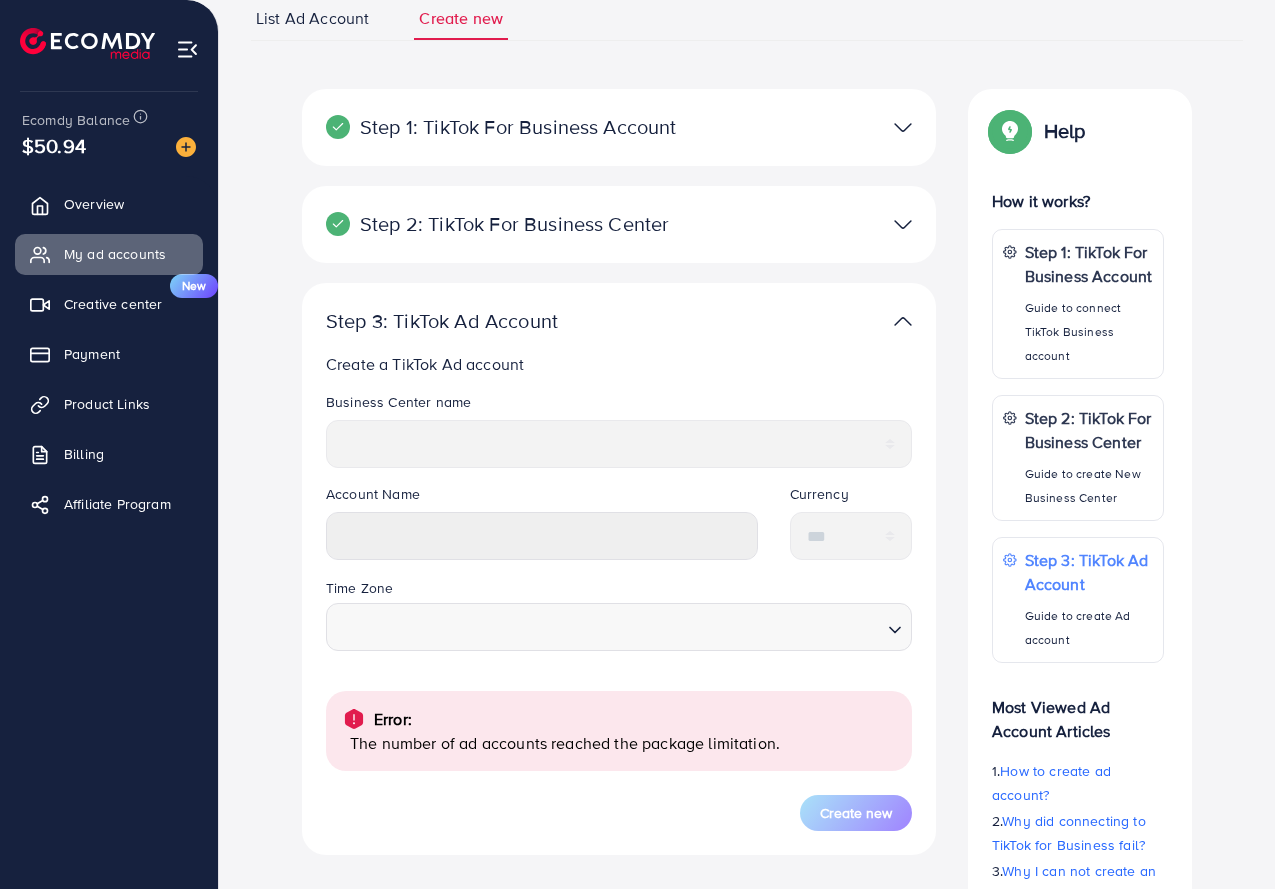 scroll, scrollTop: 200, scrollLeft: 0, axis: vertical 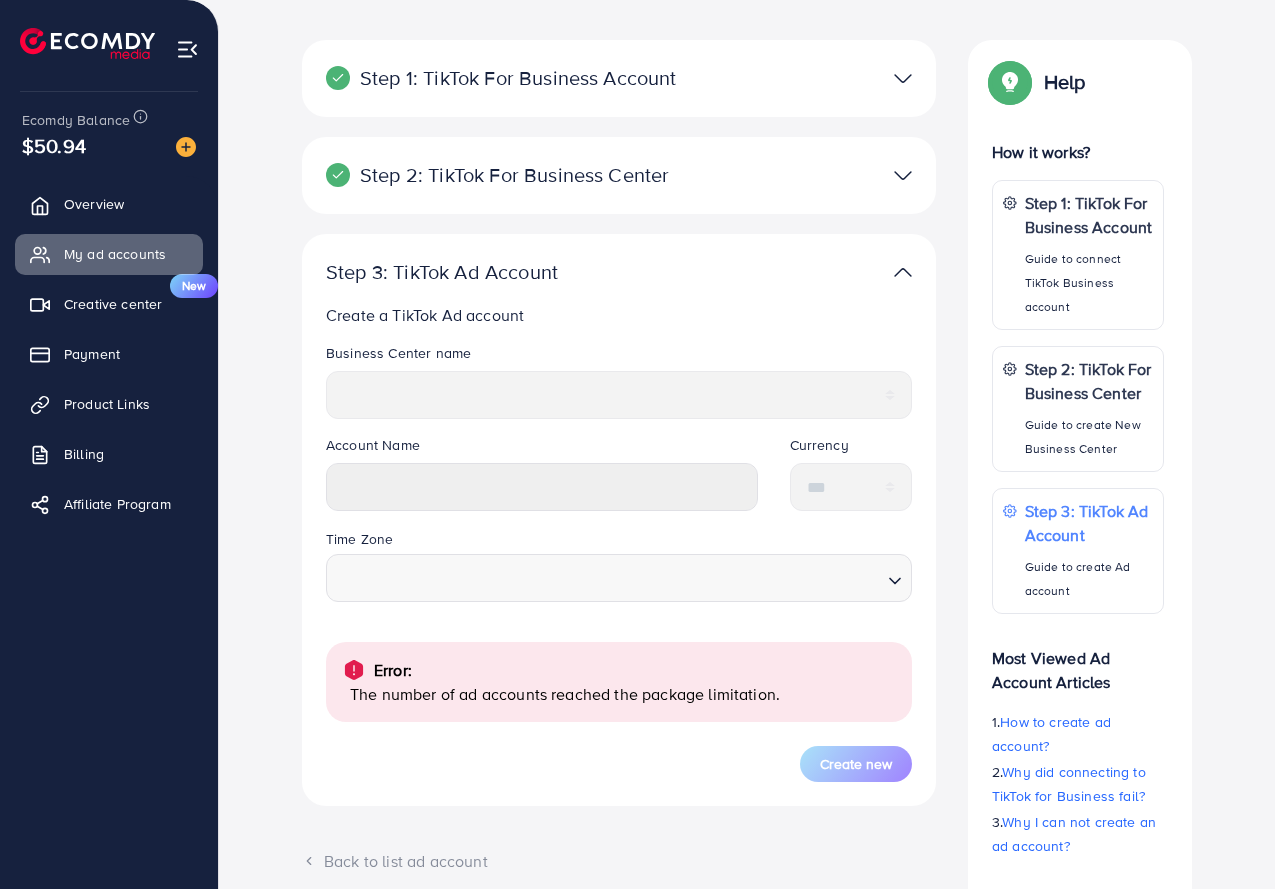 select 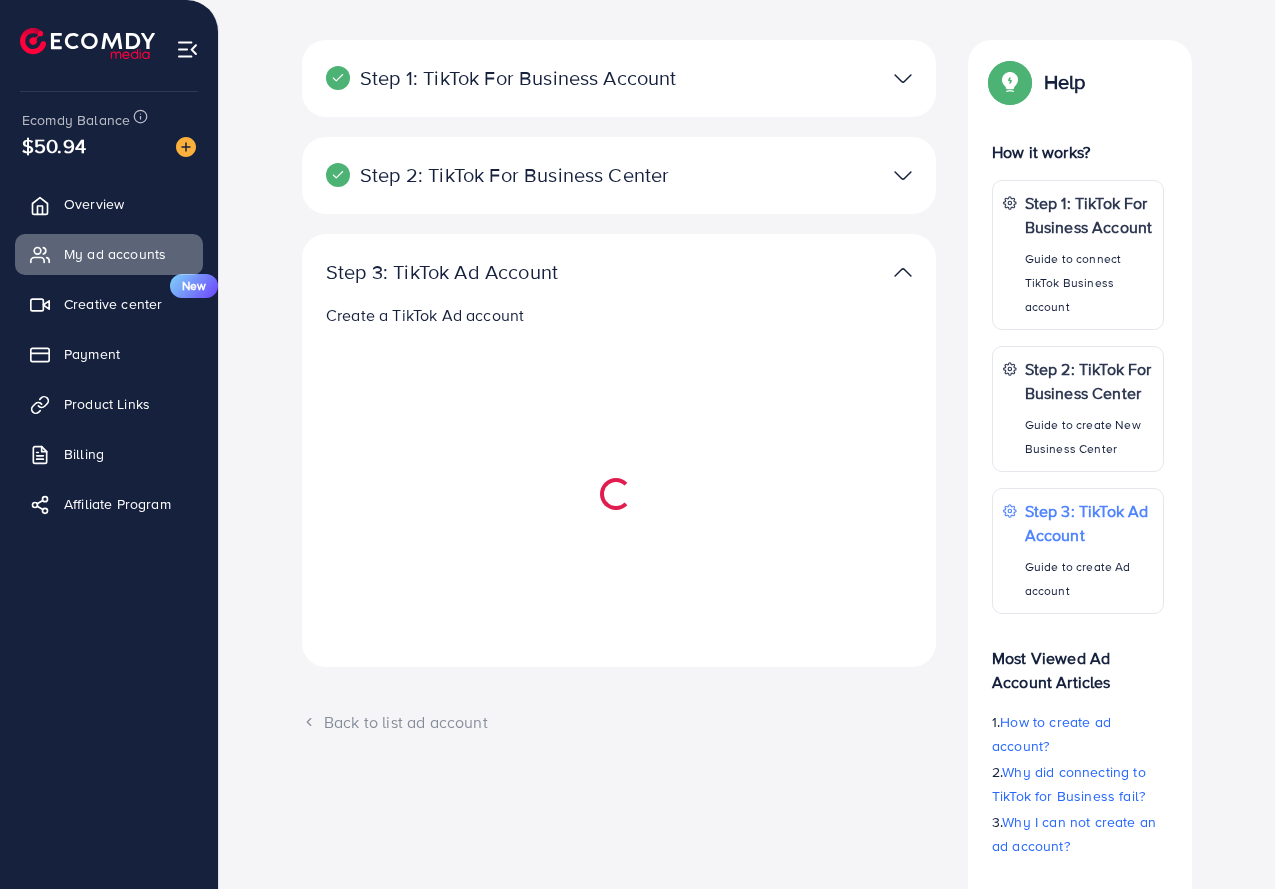 select 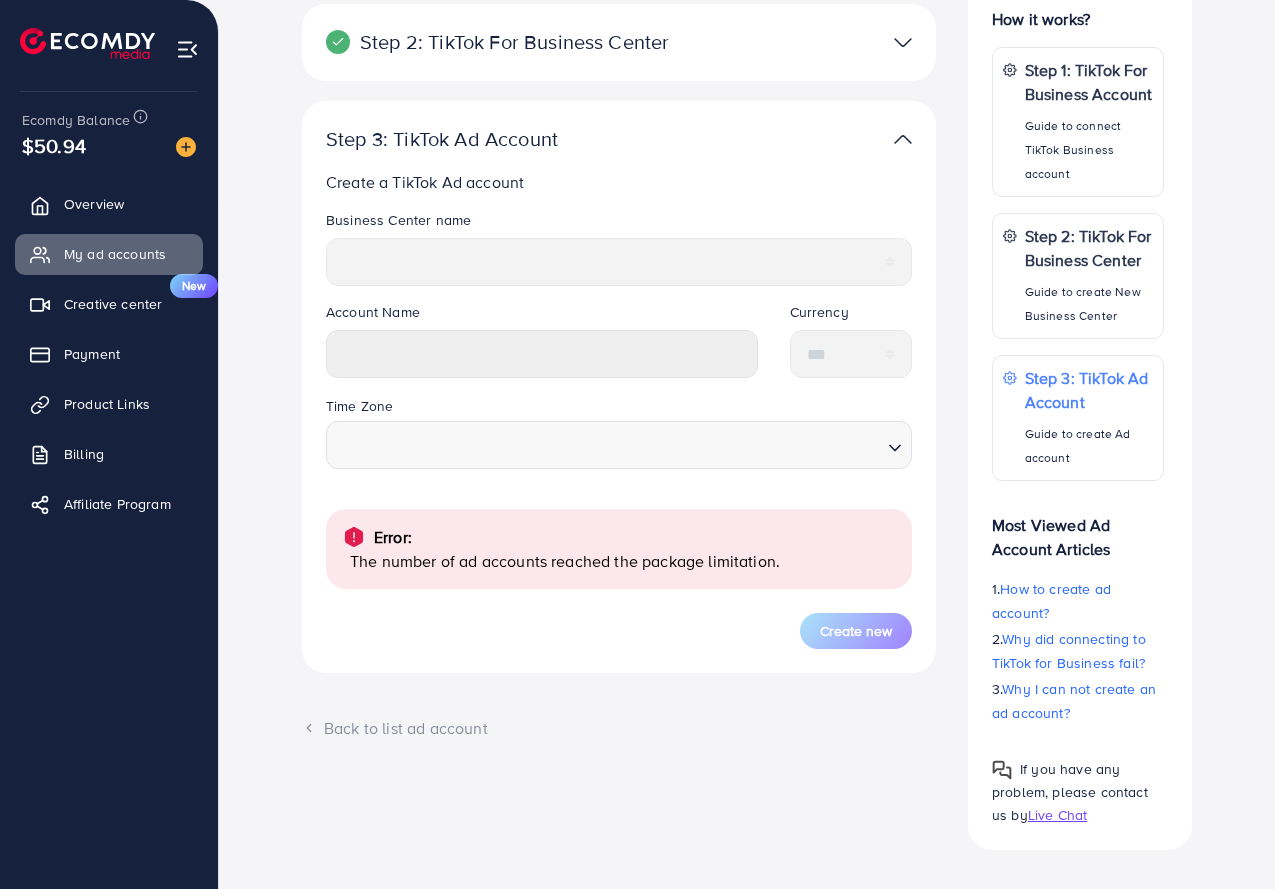 scroll, scrollTop: 350, scrollLeft: 0, axis: vertical 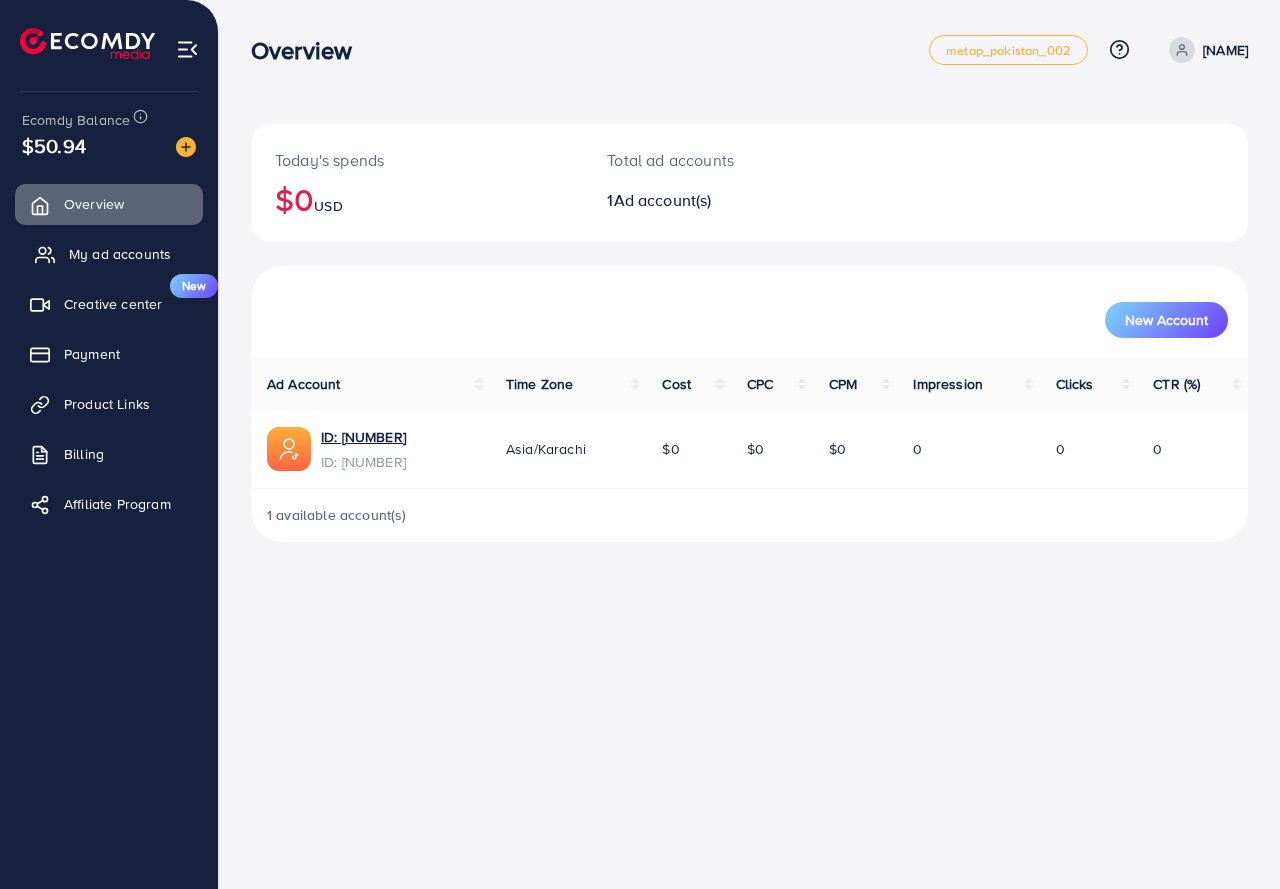 click on "My ad accounts" at bounding box center (120, 254) 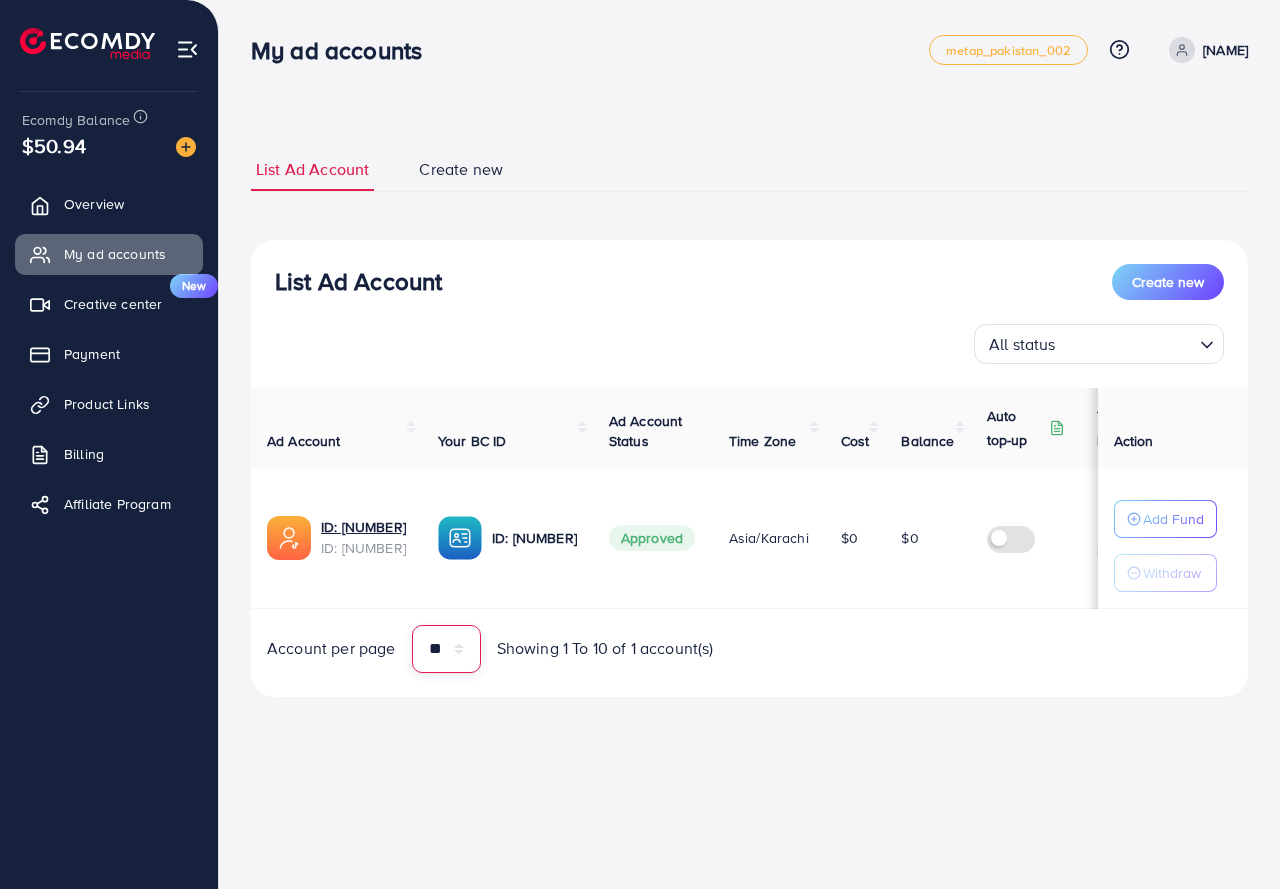 click on "** ** ** ***" at bounding box center (446, 649) 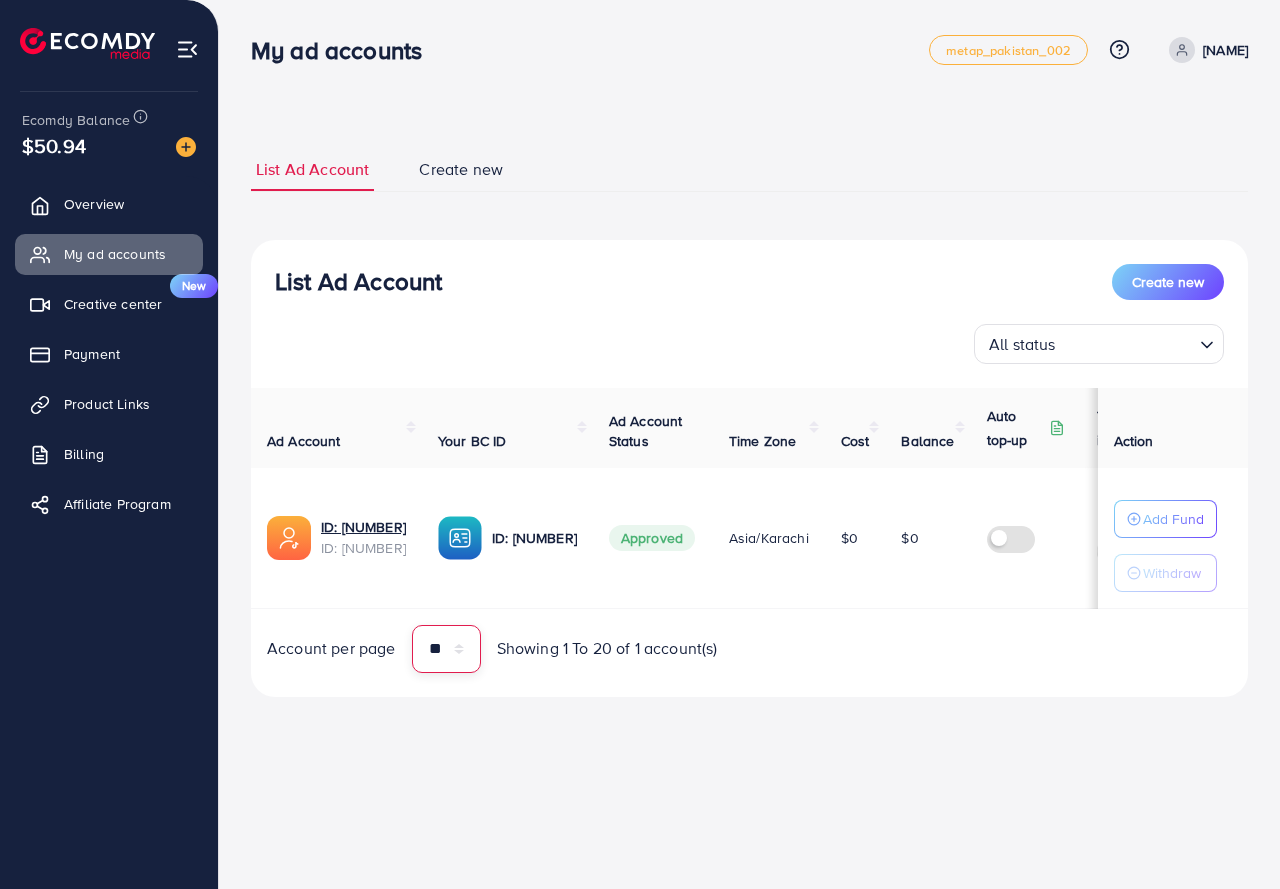 click on "** ** ** ***" at bounding box center [446, 649] 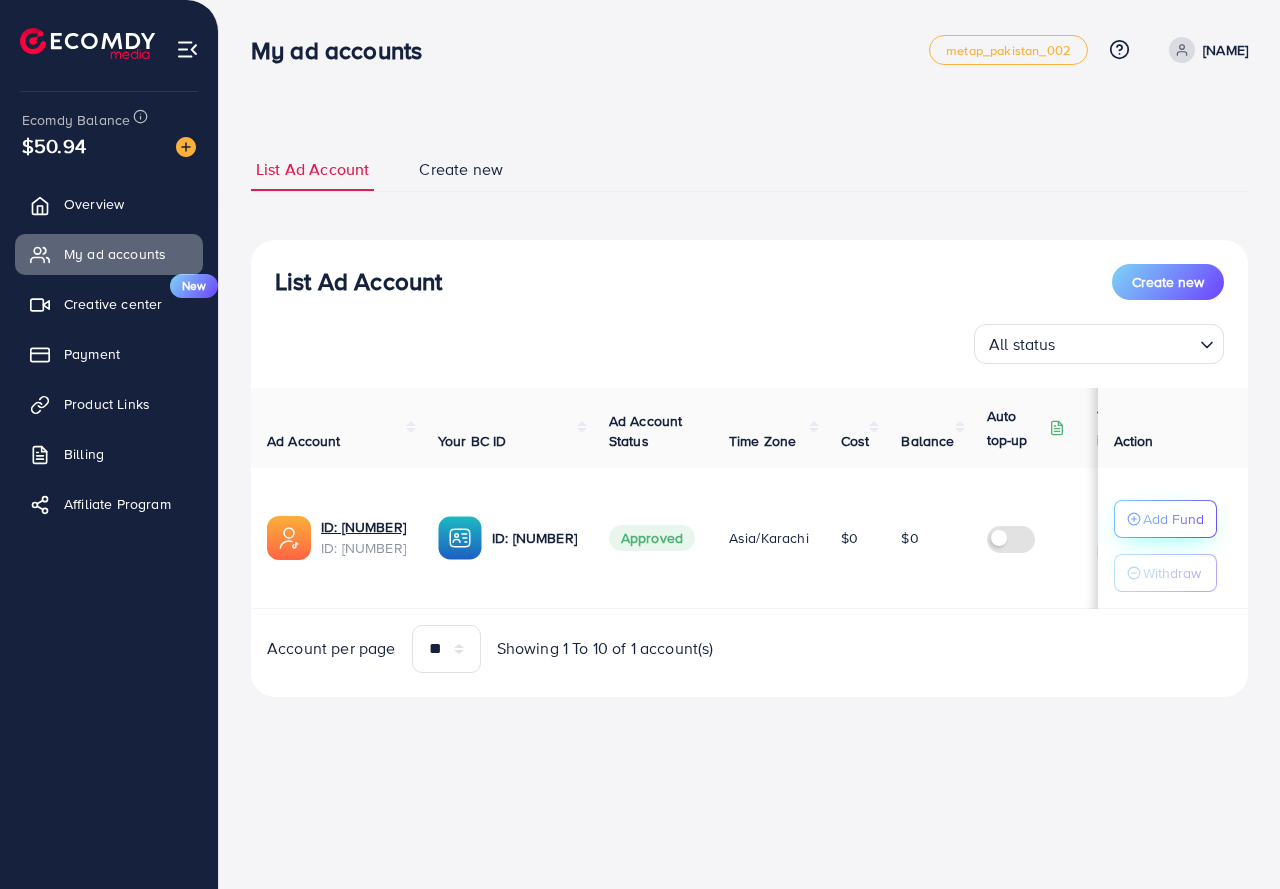 click on "Add Fund" at bounding box center (1173, 519) 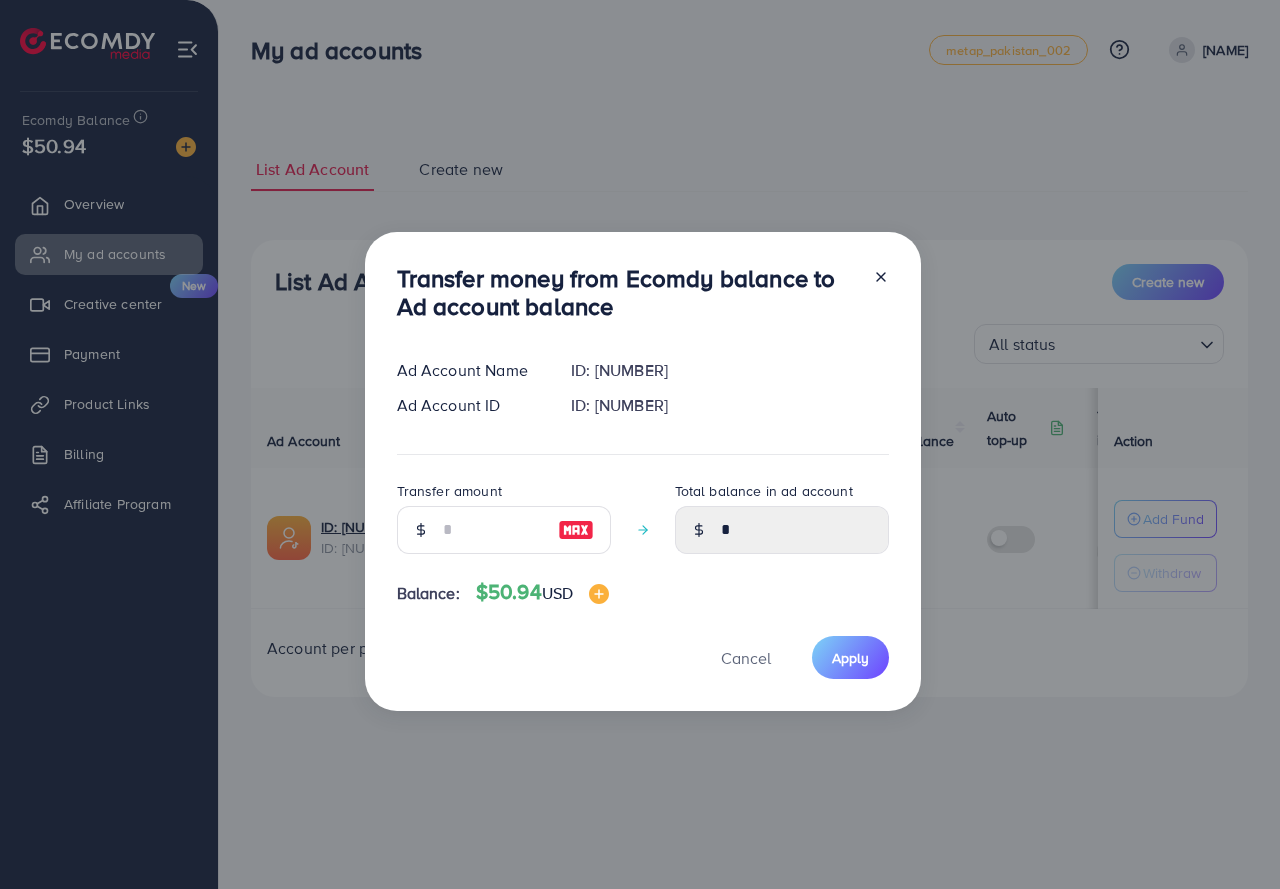 click on "ID: [NUMBER]" at bounding box center [729, 370] 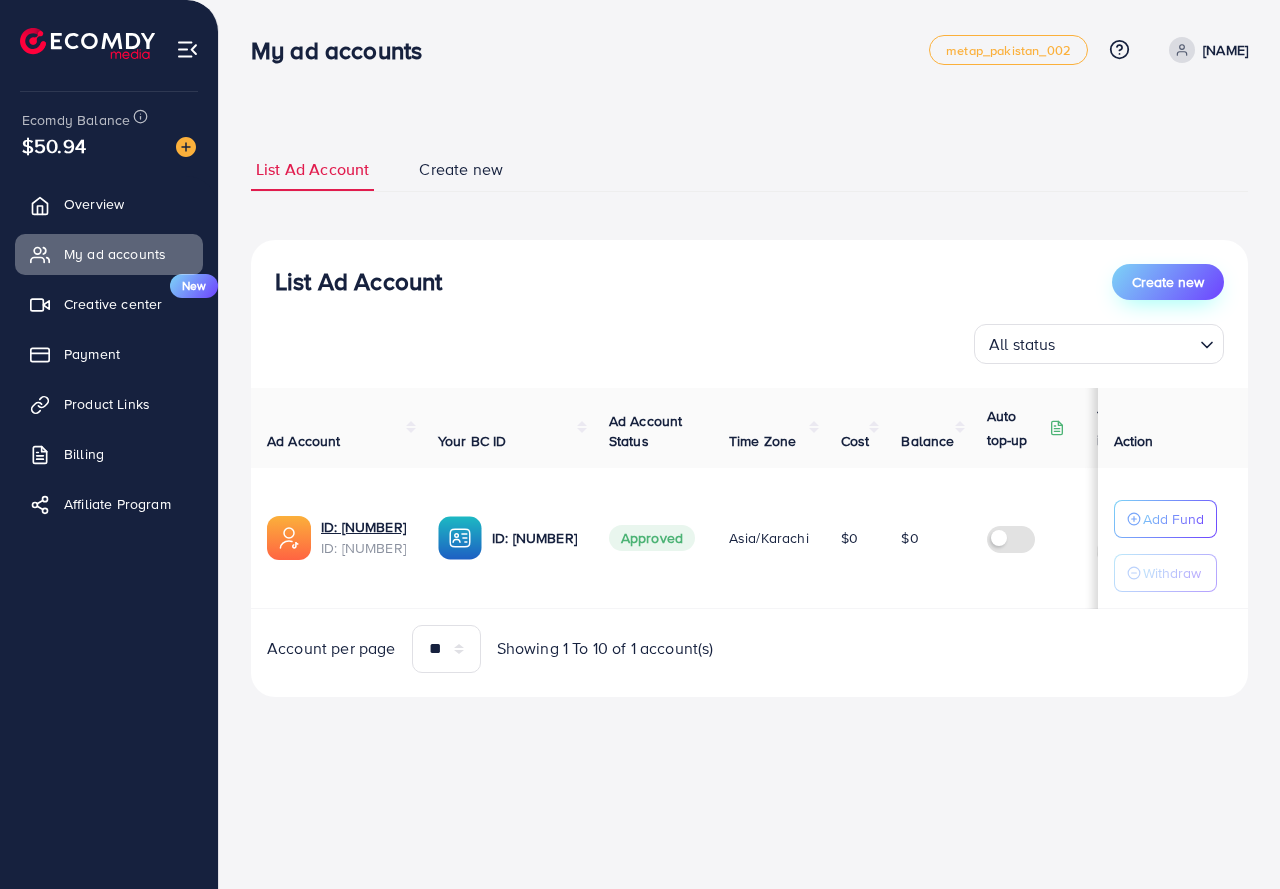click on "Create new" at bounding box center (1168, 282) 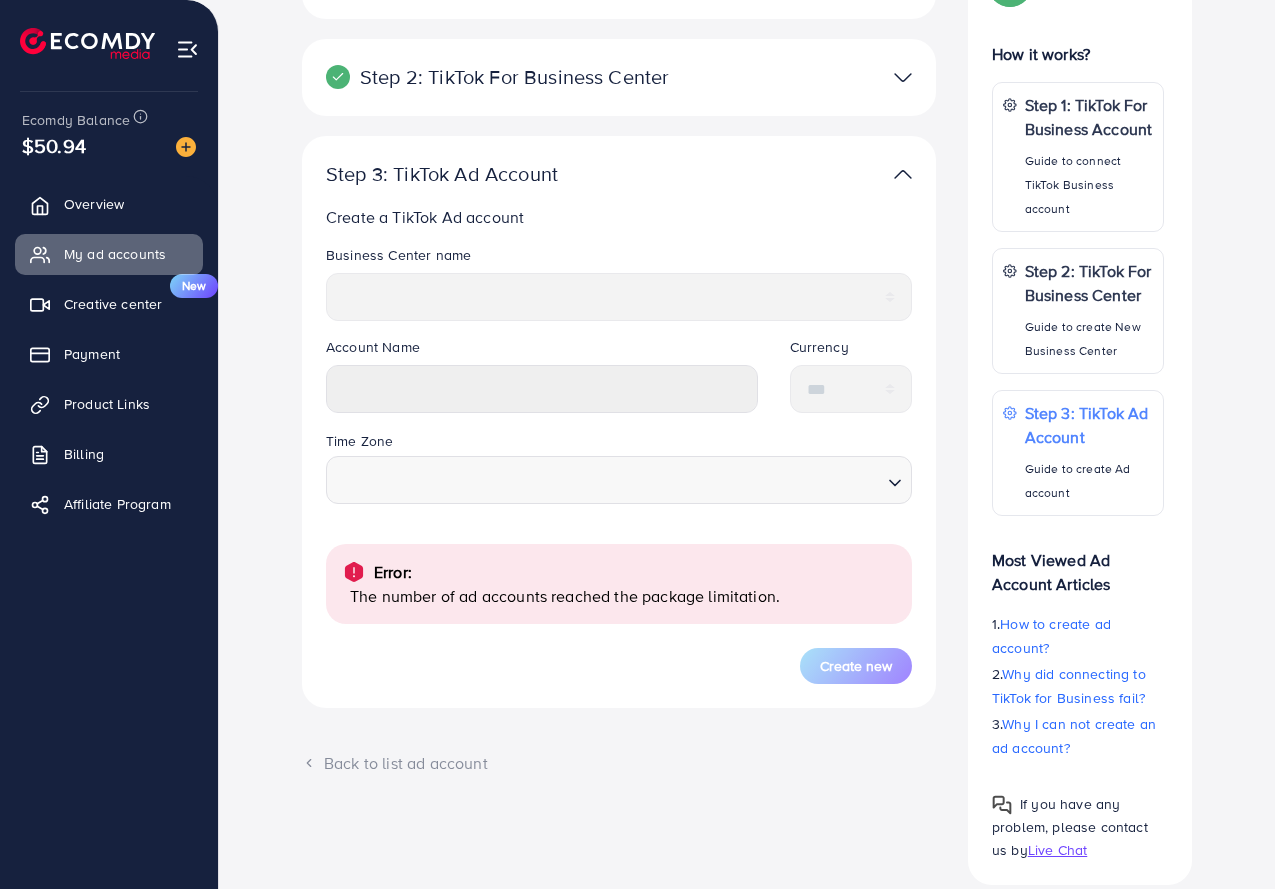 scroll, scrollTop: 300, scrollLeft: 0, axis: vertical 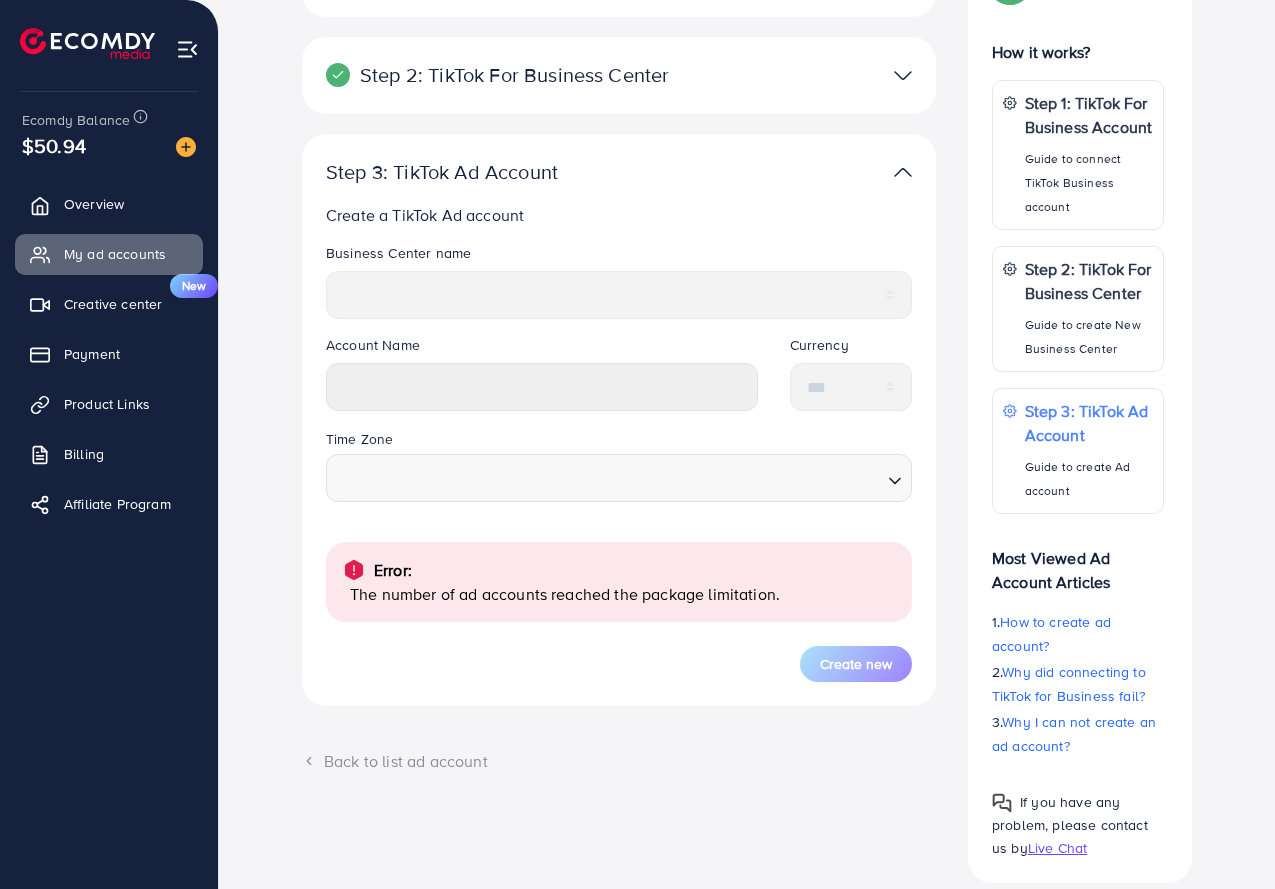 click on "The number of ad accounts reached the package limitation." at bounding box center [623, 594] 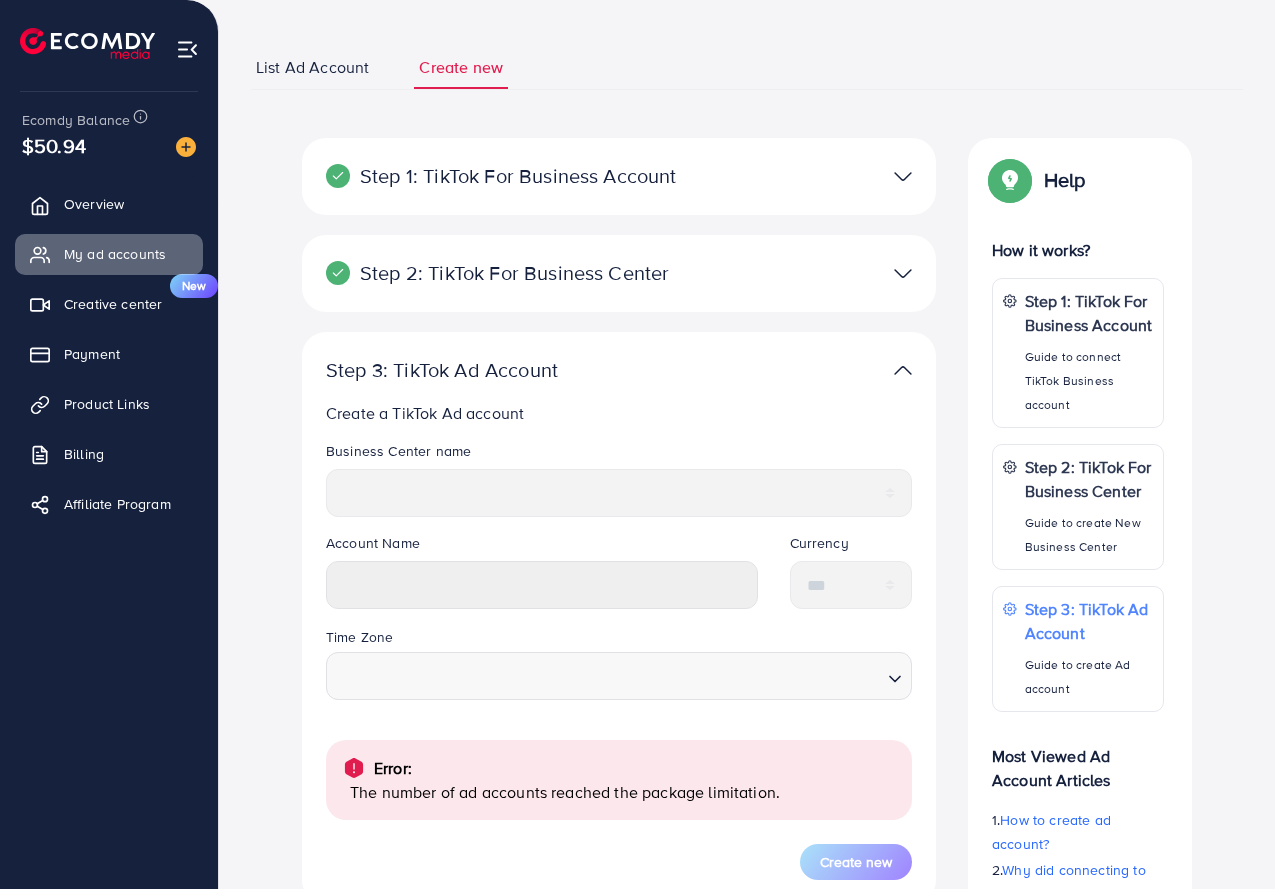 scroll, scrollTop: 100, scrollLeft: 0, axis: vertical 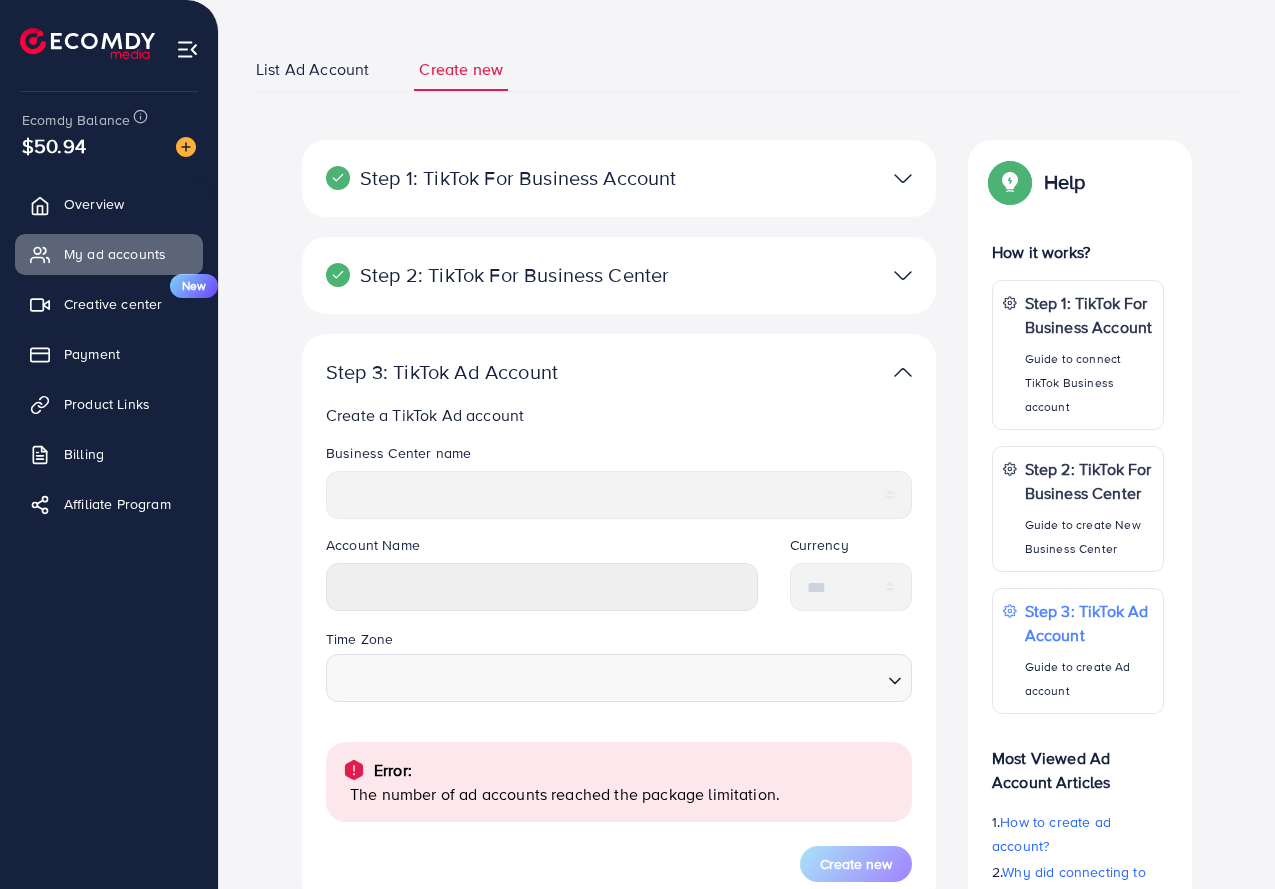 click on "List Ad Account" at bounding box center (312, 69) 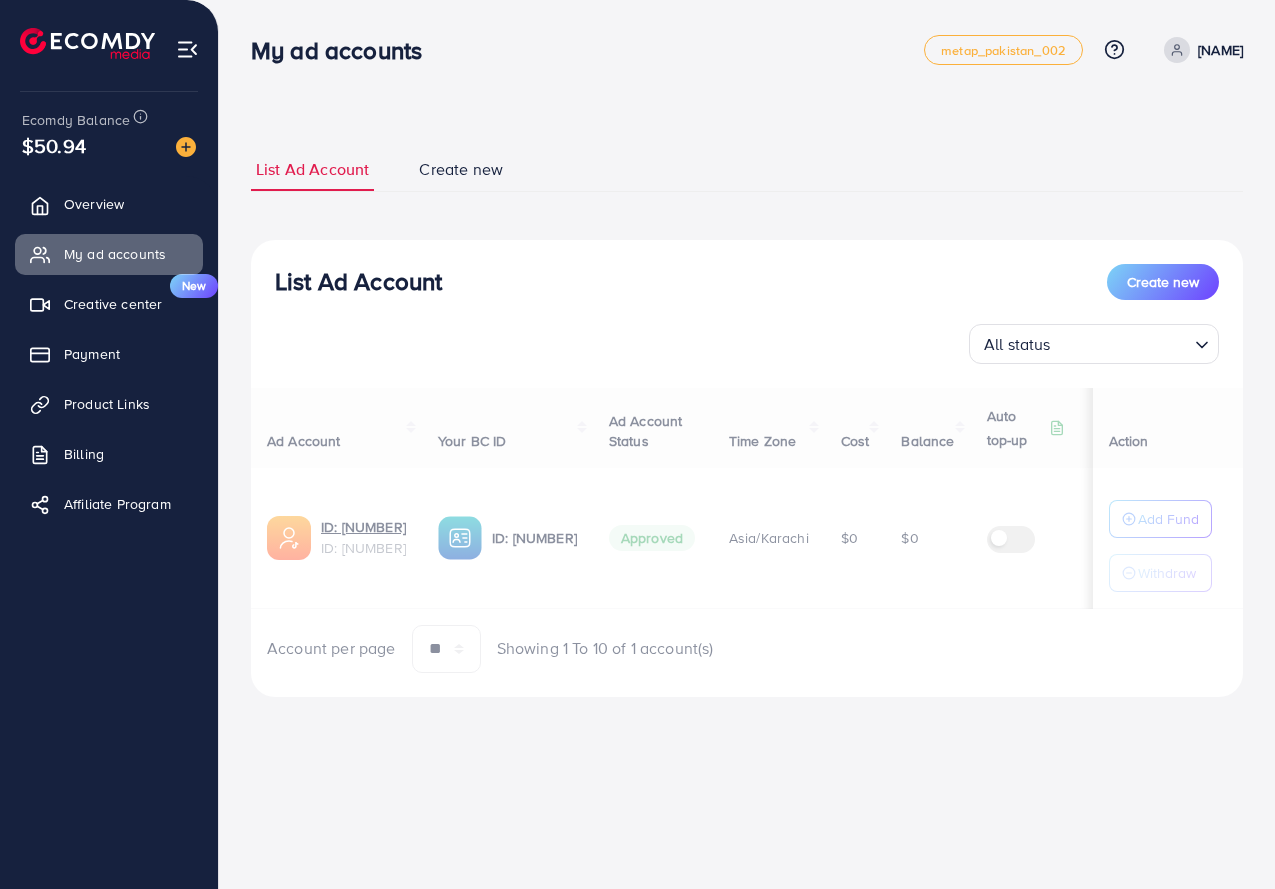 scroll, scrollTop: 0, scrollLeft: 0, axis: both 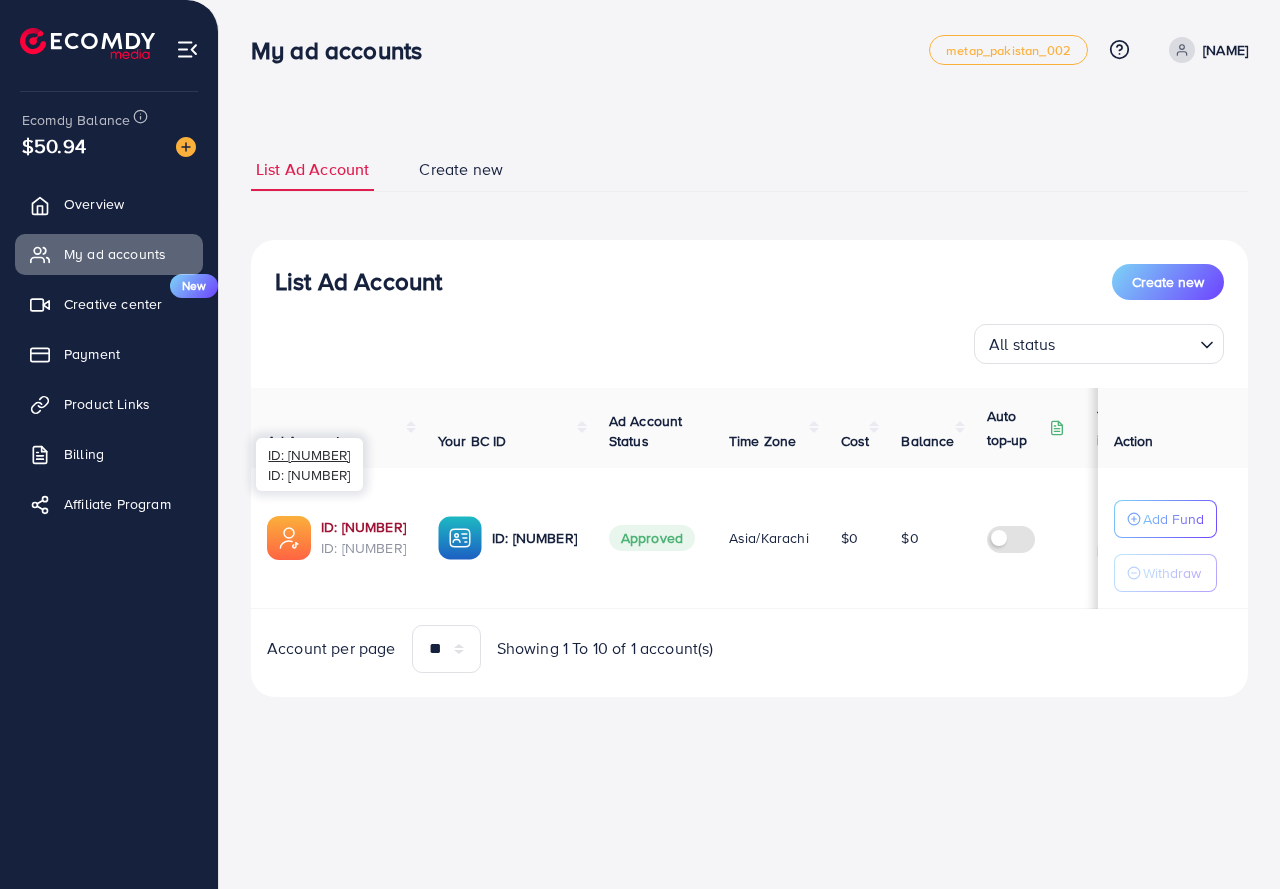 click on "ID: [NUMBER]" at bounding box center [363, 527] 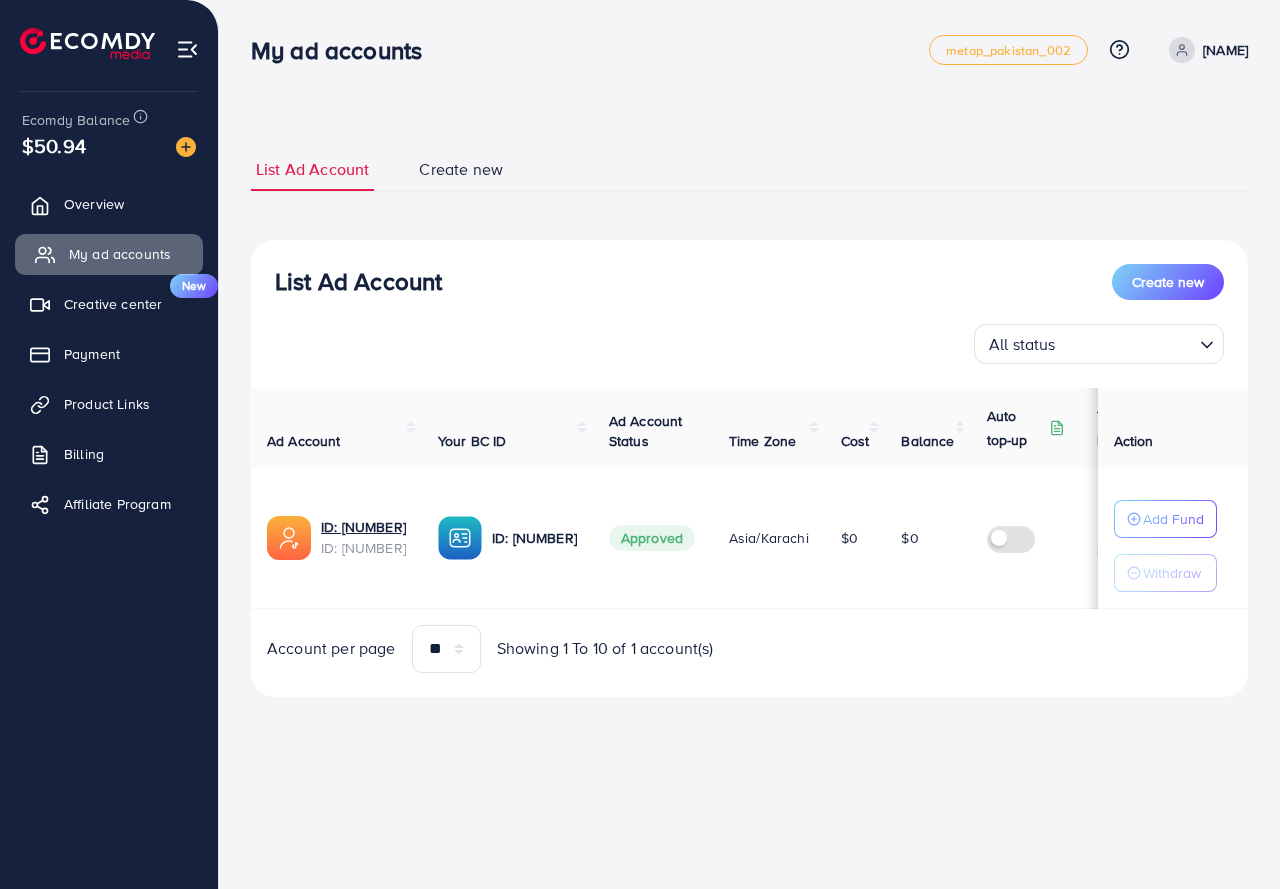 click on "My ad accounts" at bounding box center [120, 254] 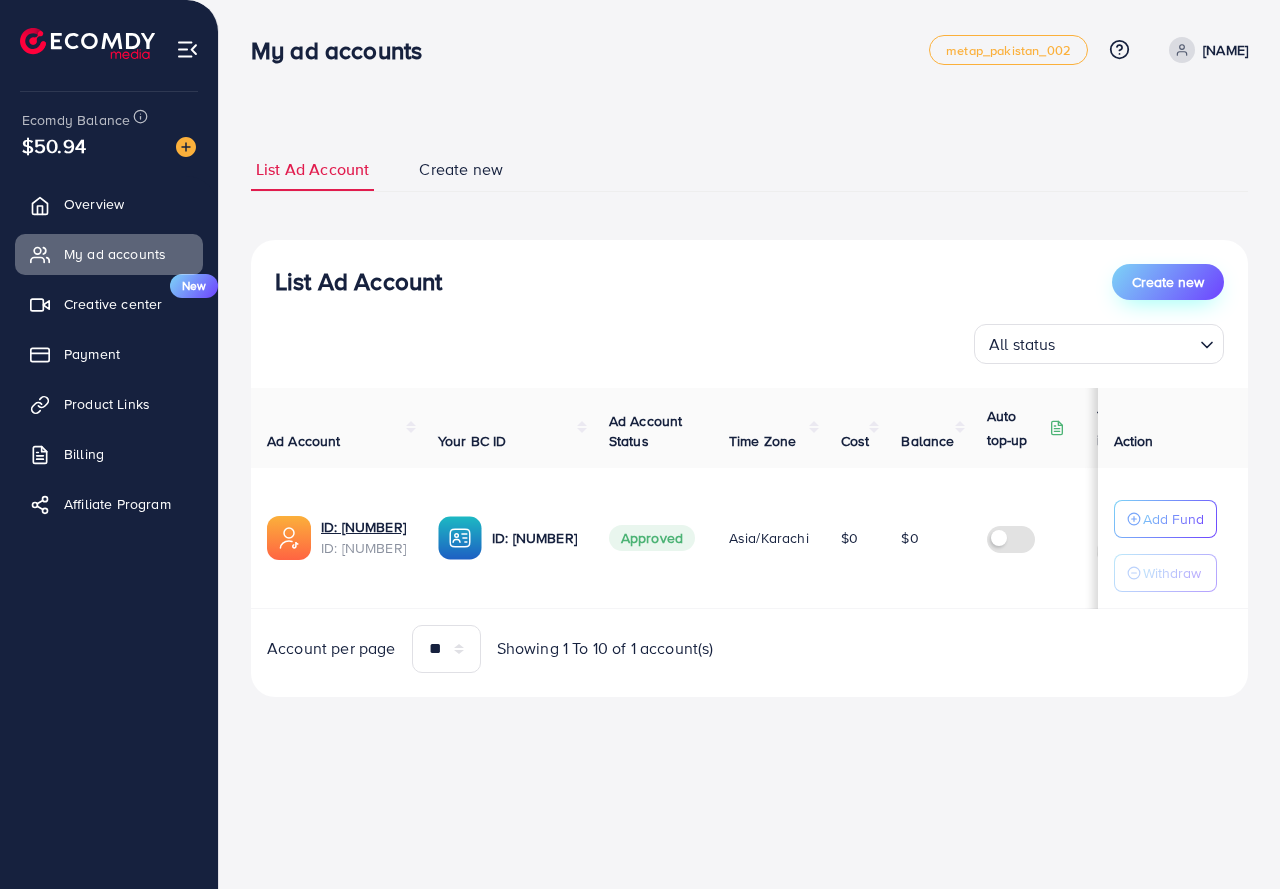 click on "Create new" at bounding box center (1168, 282) 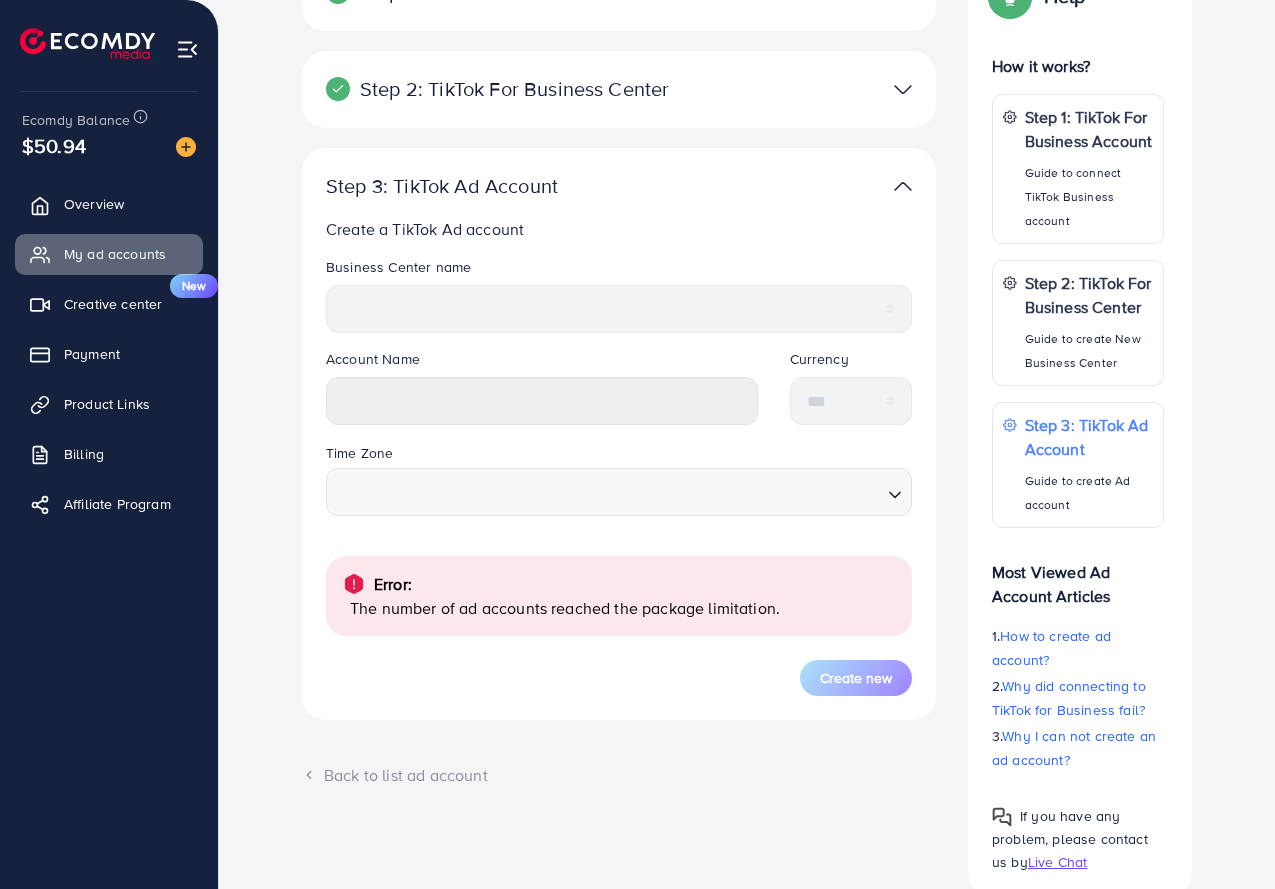 scroll, scrollTop: 250, scrollLeft: 0, axis: vertical 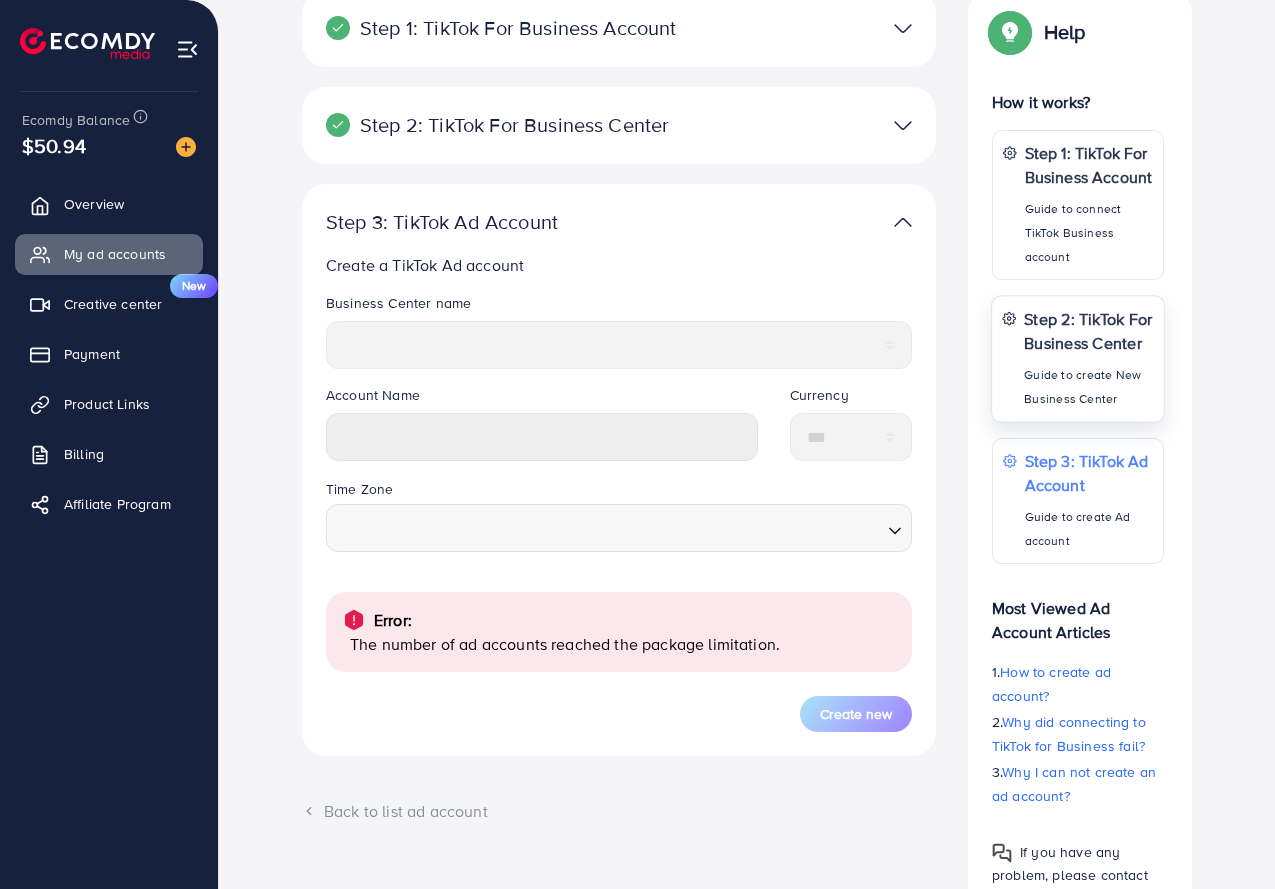click on "Guide to create New Business Center" at bounding box center (1089, 387) 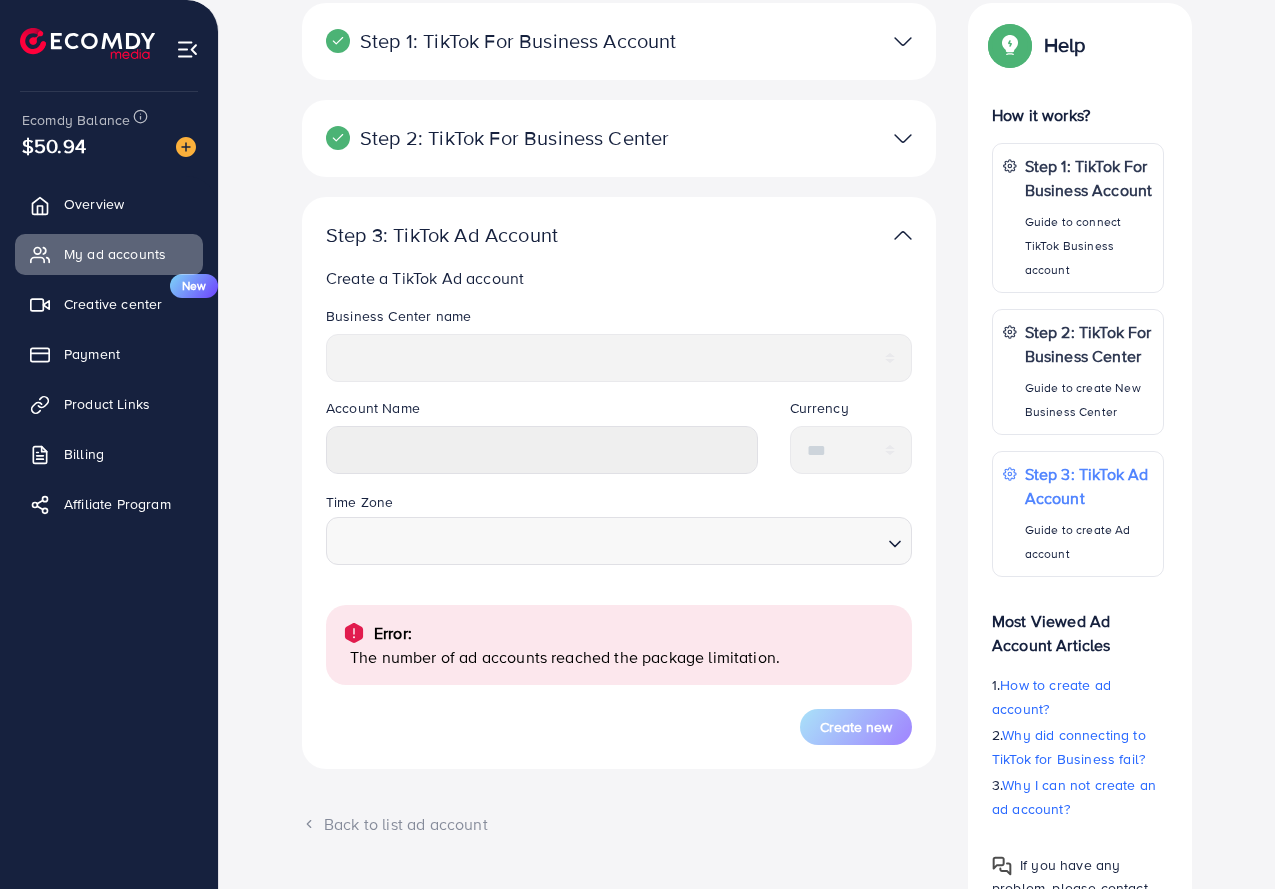 scroll, scrollTop: 150, scrollLeft: 0, axis: vertical 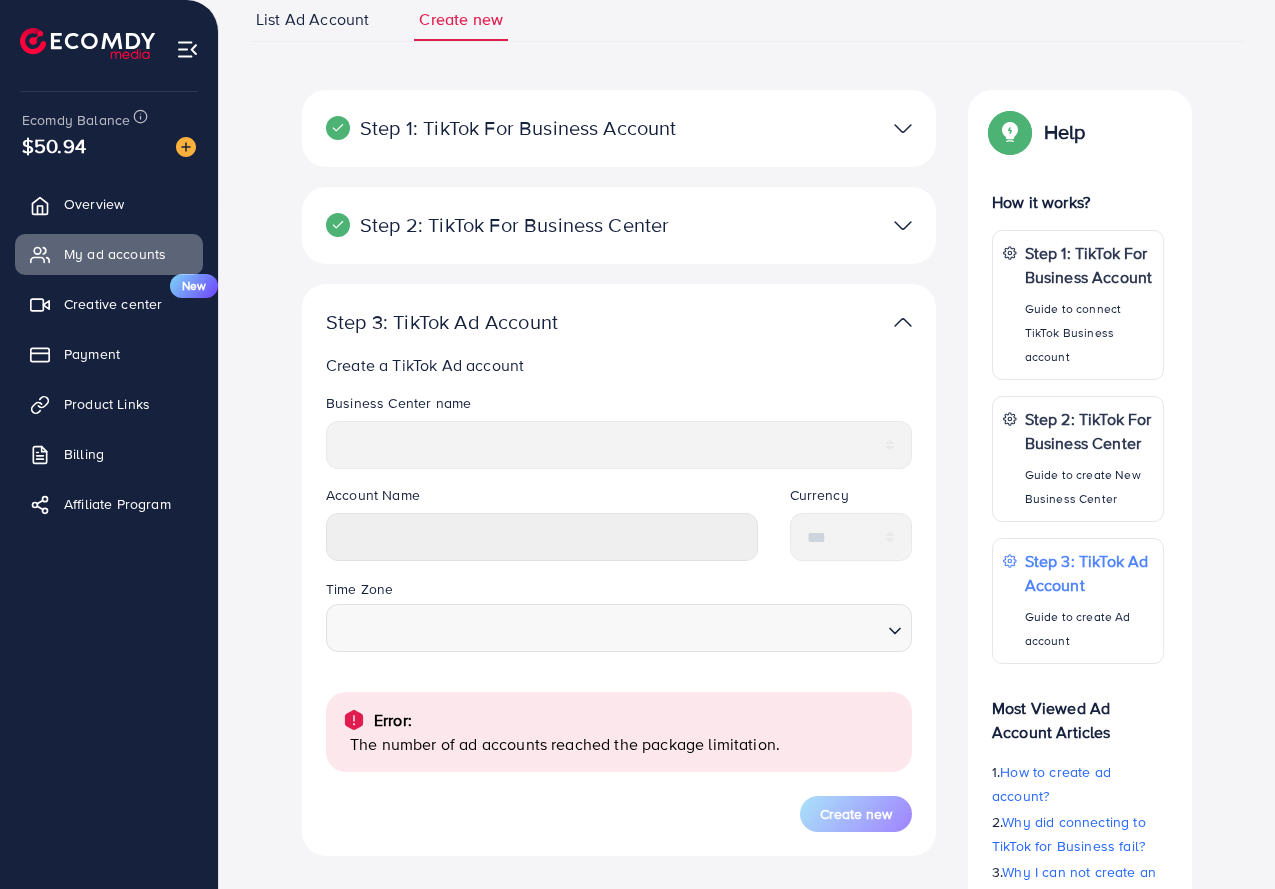click on "Step 2: TikTok For Business Center" at bounding box center (516, 225) 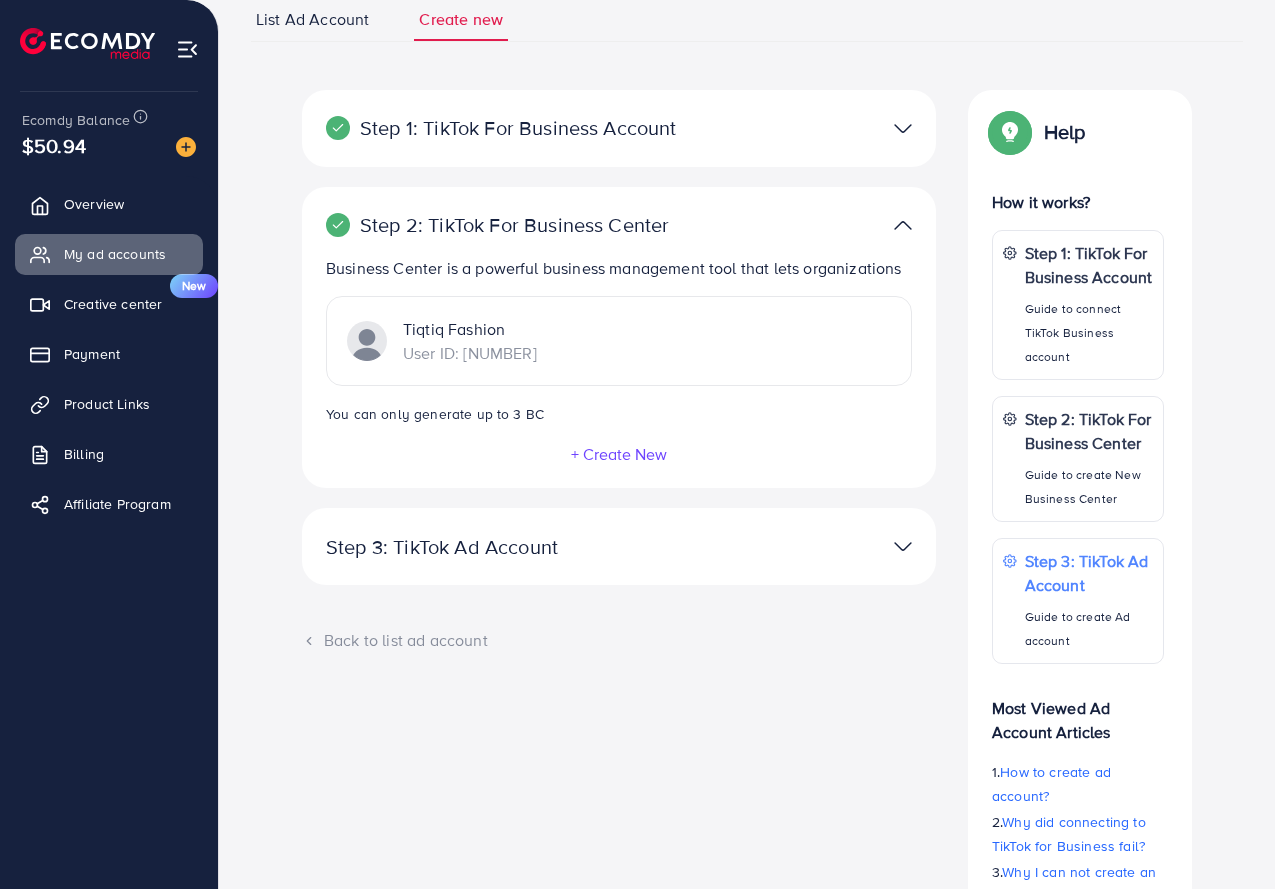 click at bounding box center [903, 546] 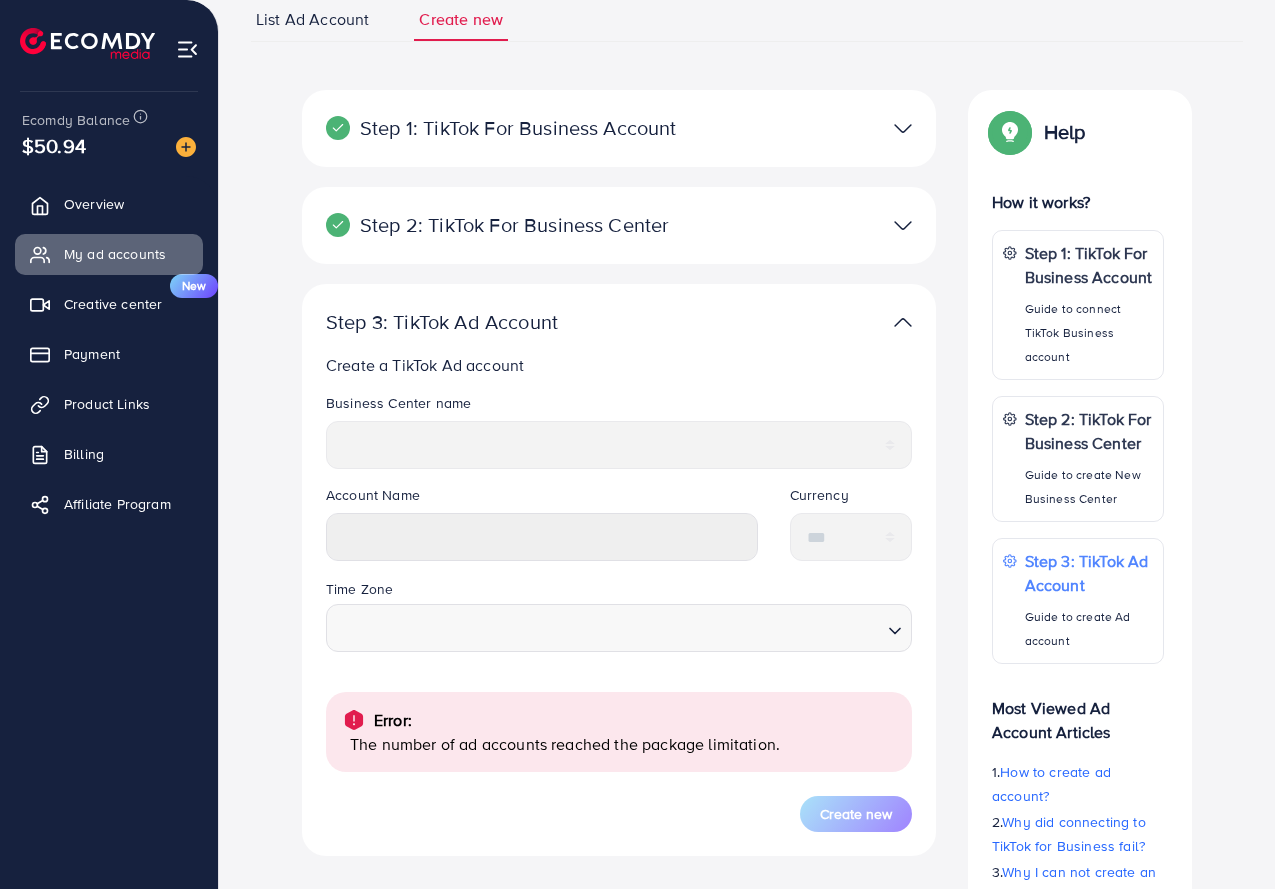 click at bounding box center (903, 322) 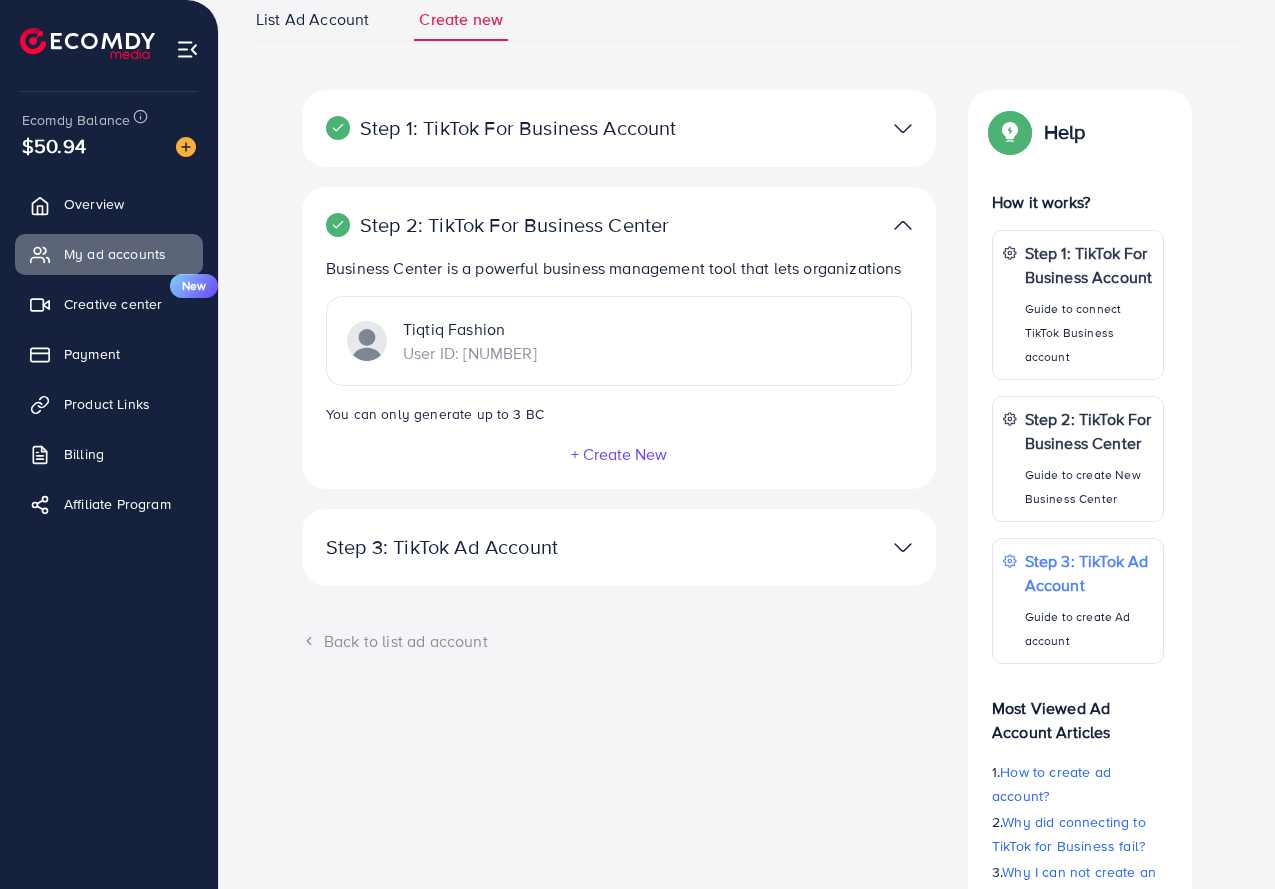 click at bounding box center [903, 225] 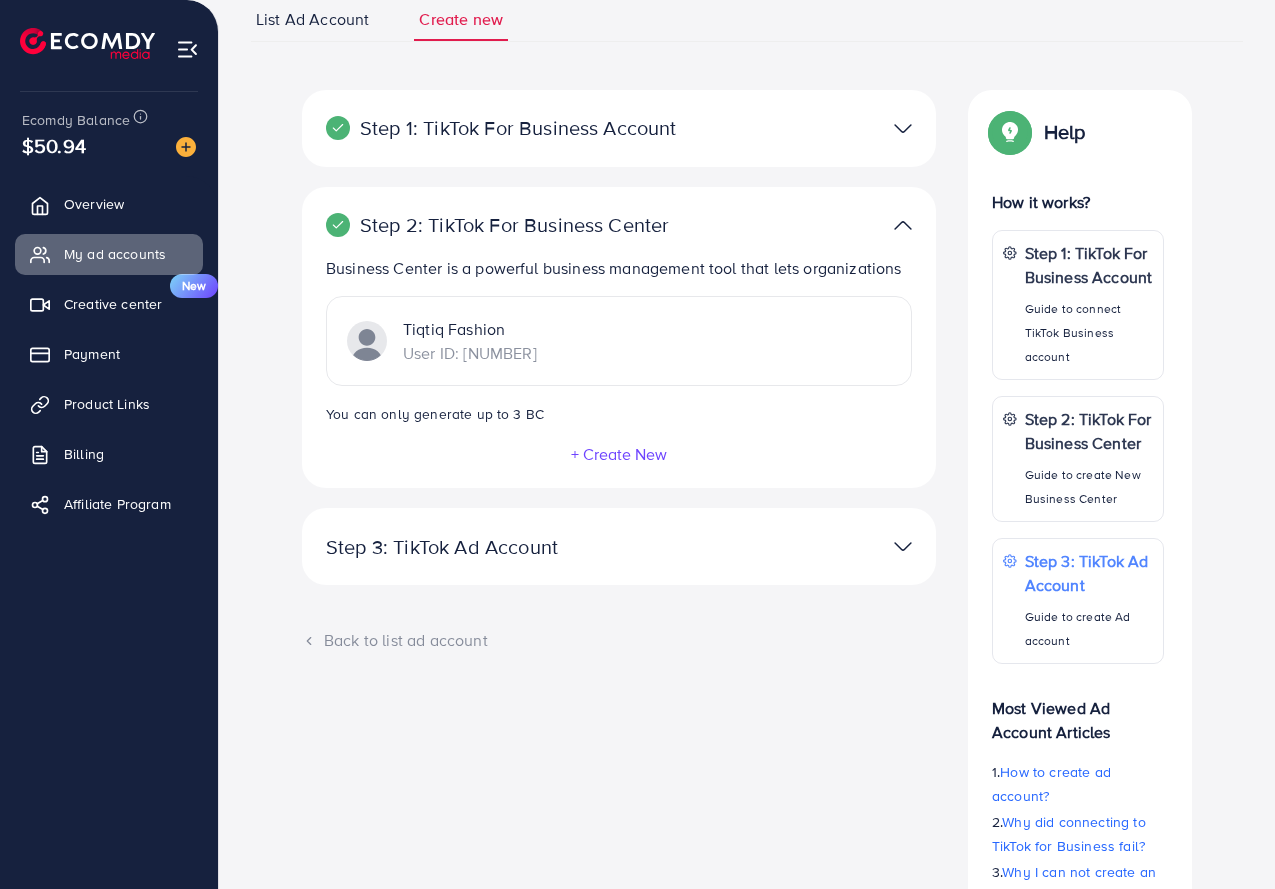click on "+ Create New" at bounding box center [619, 454] 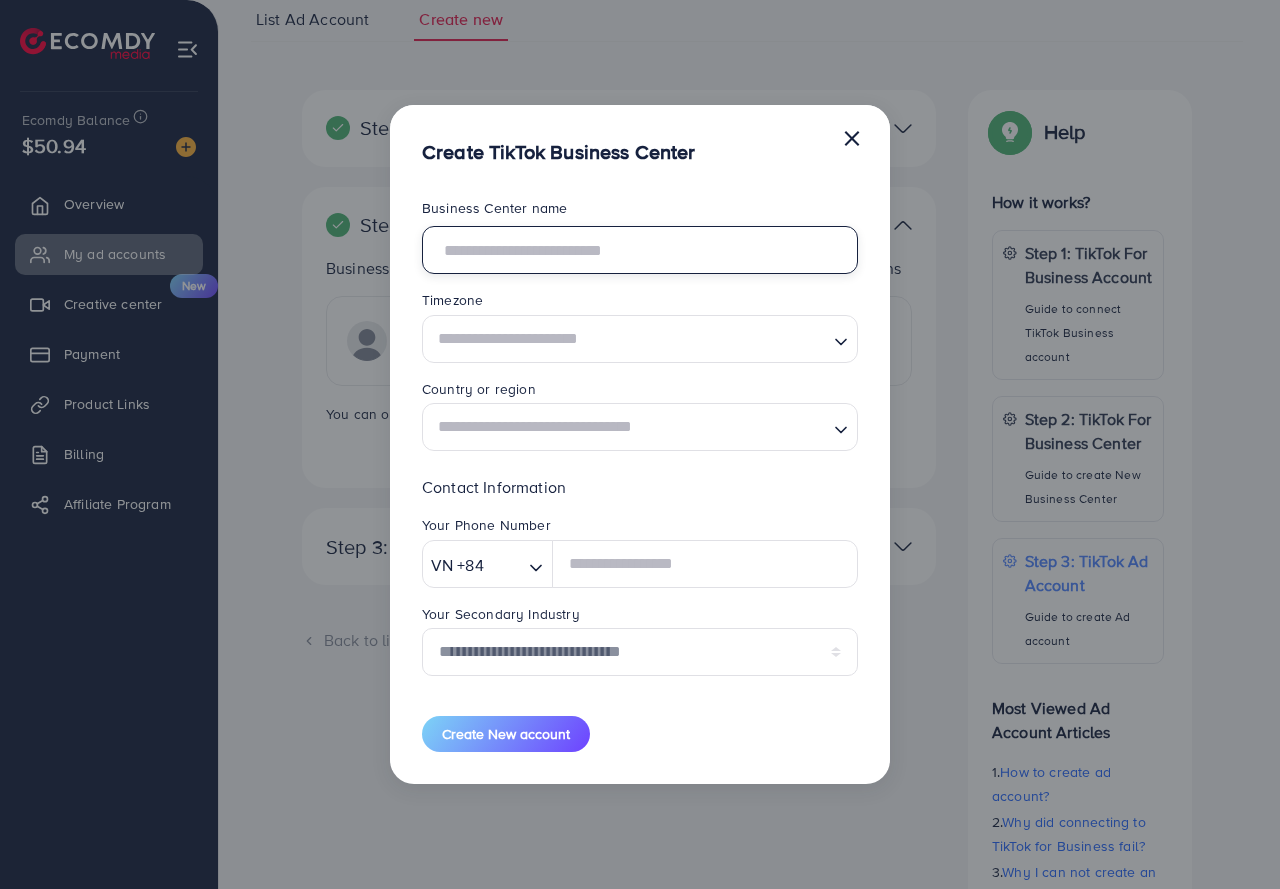 click at bounding box center [640, 250] 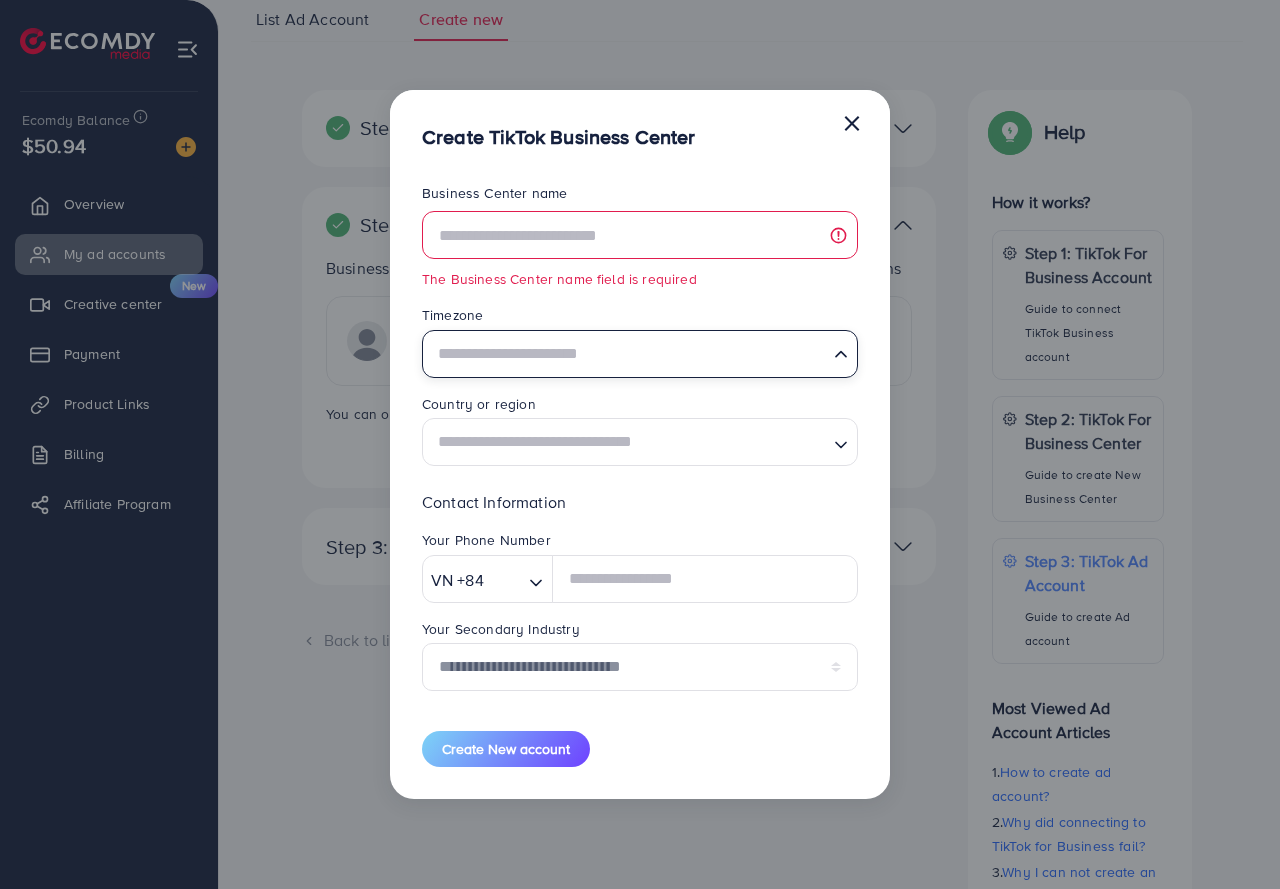 click at bounding box center [628, 353] 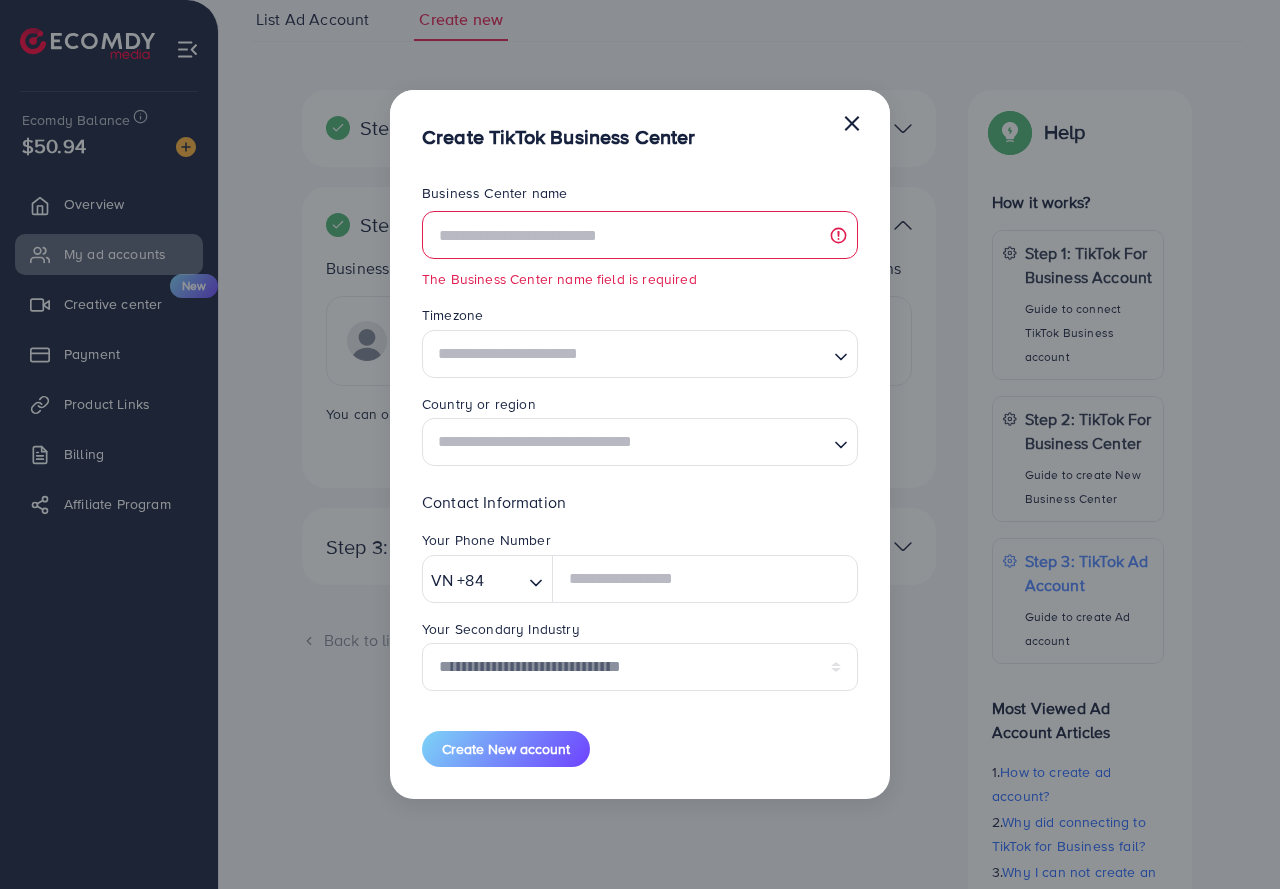 click on "Business Center name  The Business Center name field is required  Timezone           Loading...
(UTC+00:00) Africa/Accra
(UTC+02:00) Africa/Cairo
(UTC+00:00) Africa/Casablanca
(UTC+02:00) Africa/Johannesburg
(UTC+01:00) Africa/Lagos
(UTC+03:00) Africa/Nairobi
(UTC+01:00) Africa/Tunis
(UTC-09:00) America/Anchorage
(UTC-03:00) America/Argentina/Buenos_Aires
(UTC-03:00) America/Argentina/Salta
(UTC-03:00) America/Argentina/San_Luis
(UTC-04:00) America/Asuncion
(UTC-05:00) America/Atikokan
(UTC-03:00) America/Belem
(UTC-04:00) America/Blanc-Sablon
(UTC-05:00) America/Bogota
(UTC-04:00) America/Campo_Grande
(UTC-04:30) America/Caracas" at bounding box center (640, 475) 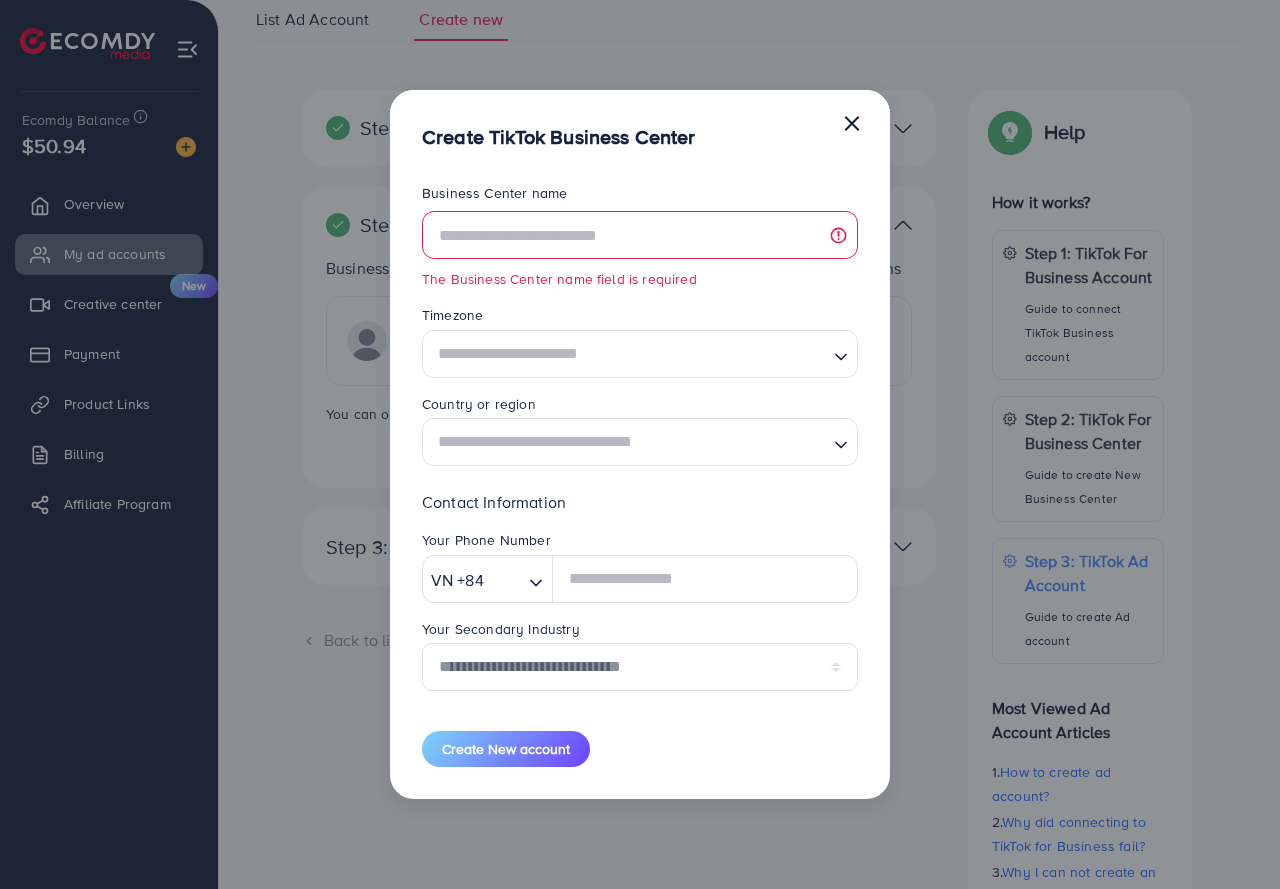click on "×" at bounding box center (852, 122) 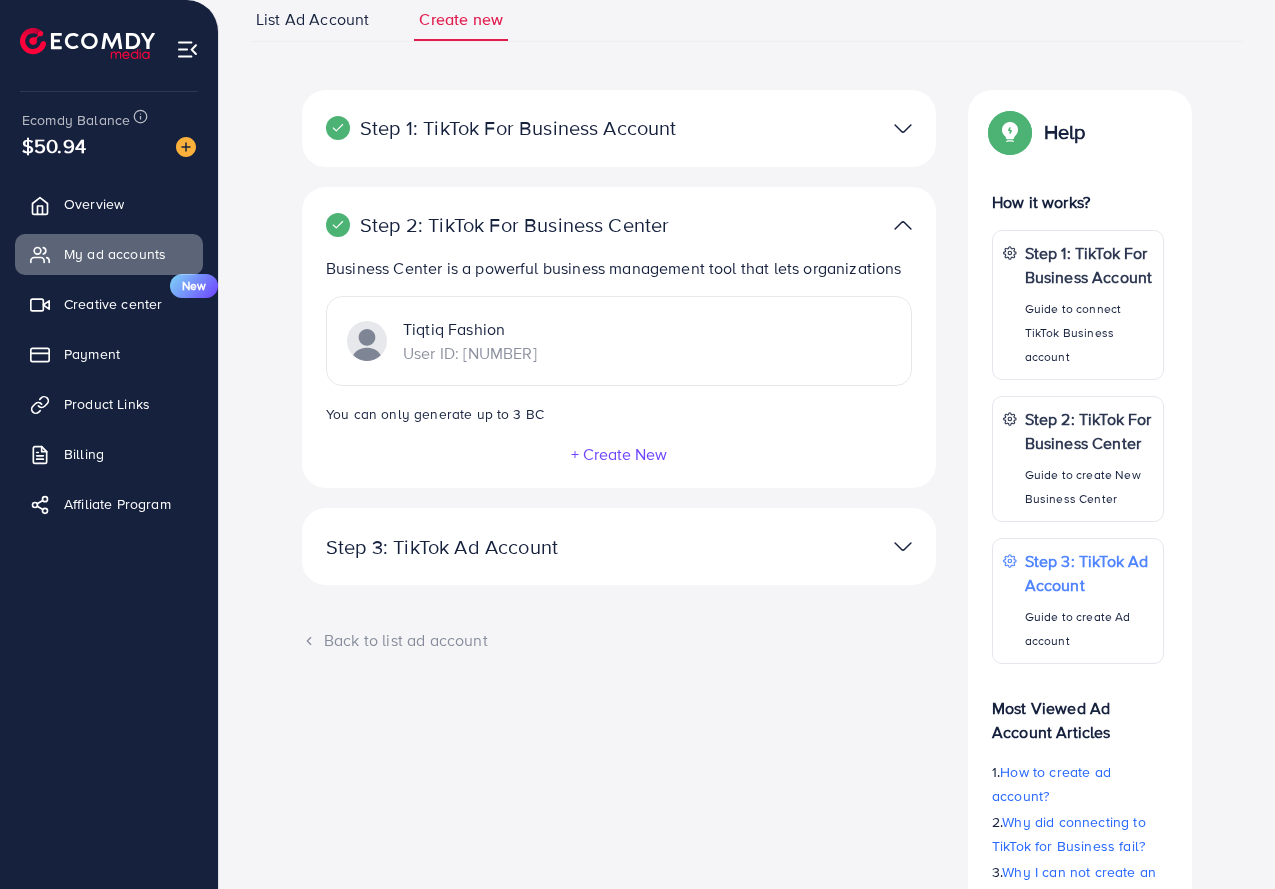 click at bounding box center [825, 128] 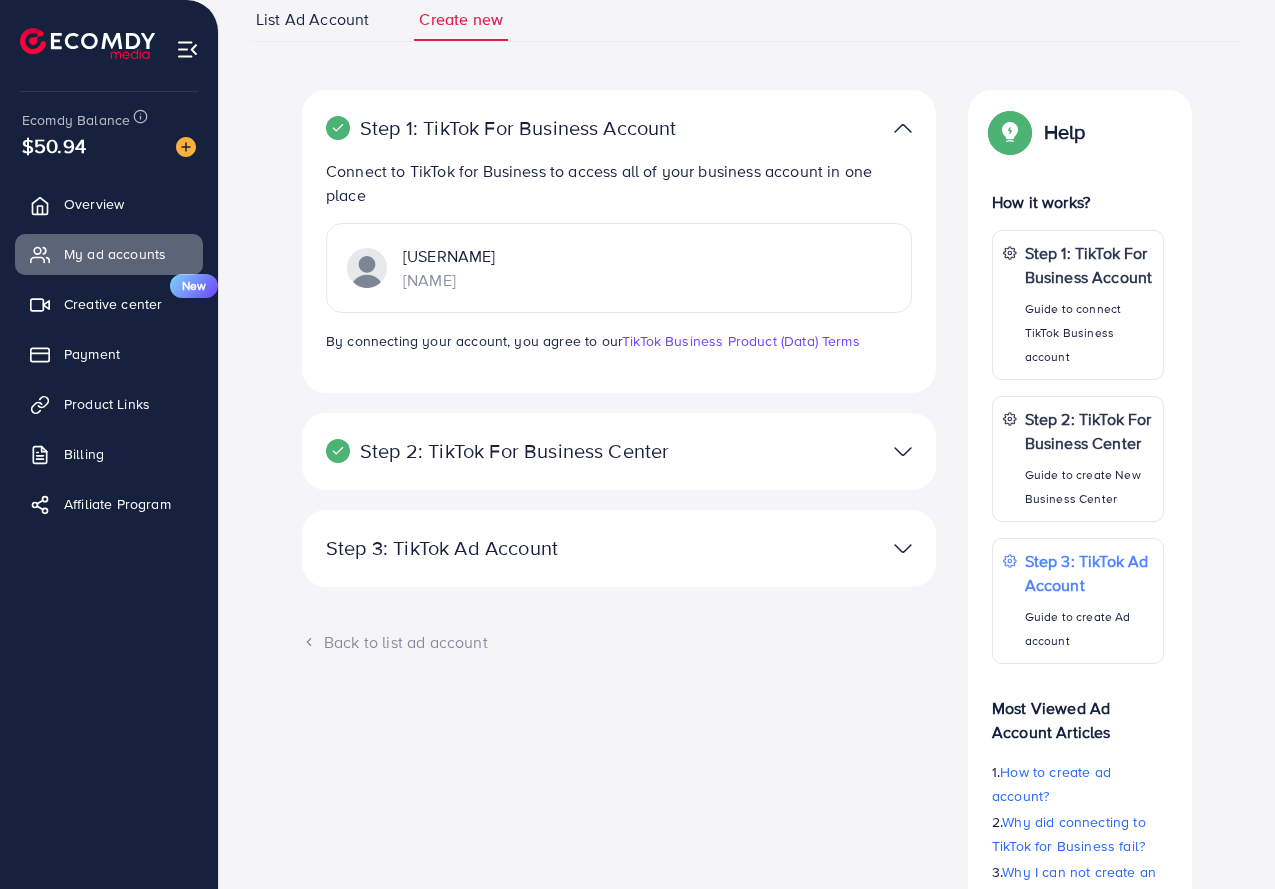 click at bounding box center [903, 548] 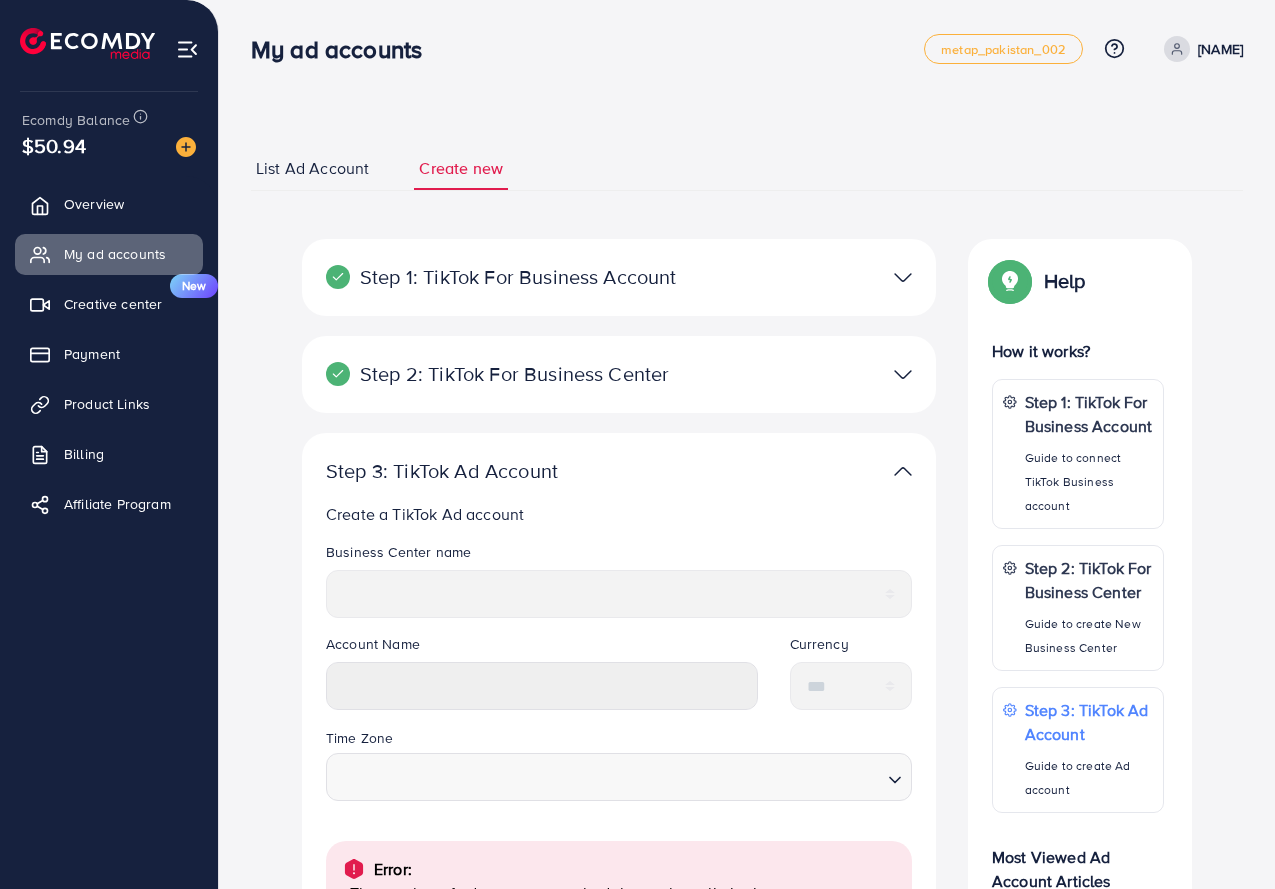 scroll, scrollTop: 0, scrollLeft: 0, axis: both 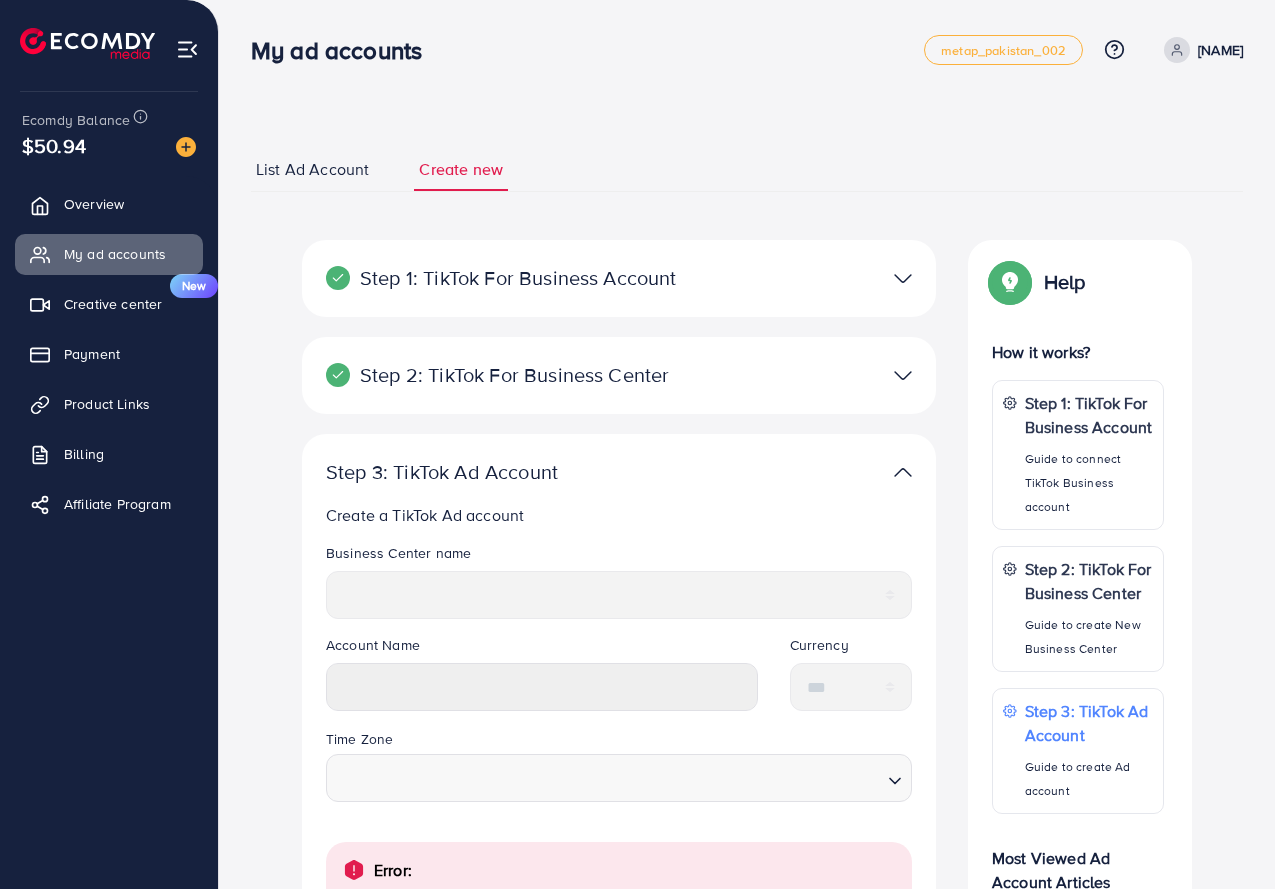 click on "Step 1: TikTok For Business Account" at bounding box center [516, 278] 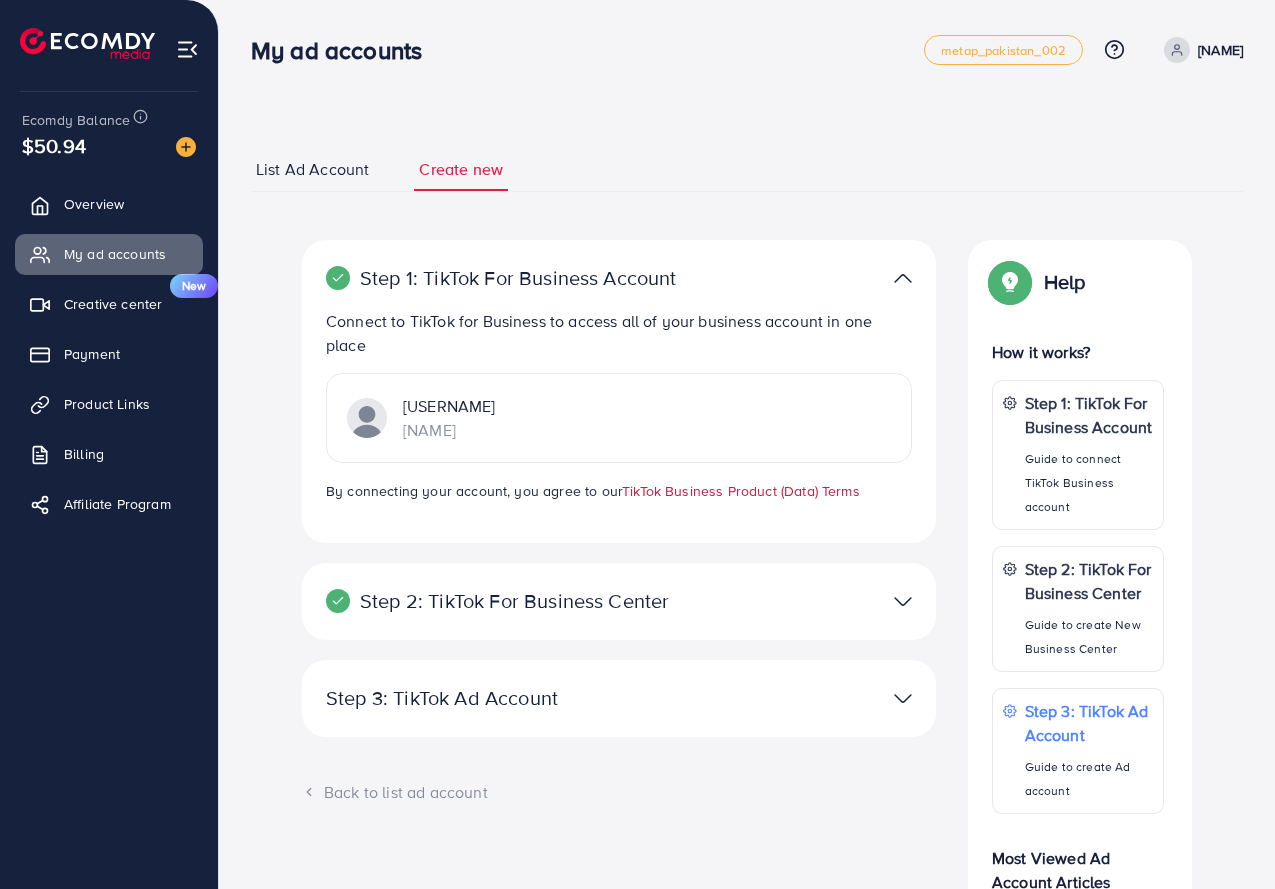 click on "TikTok Business Product (Data) Terms" at bounding box center (741, 491) 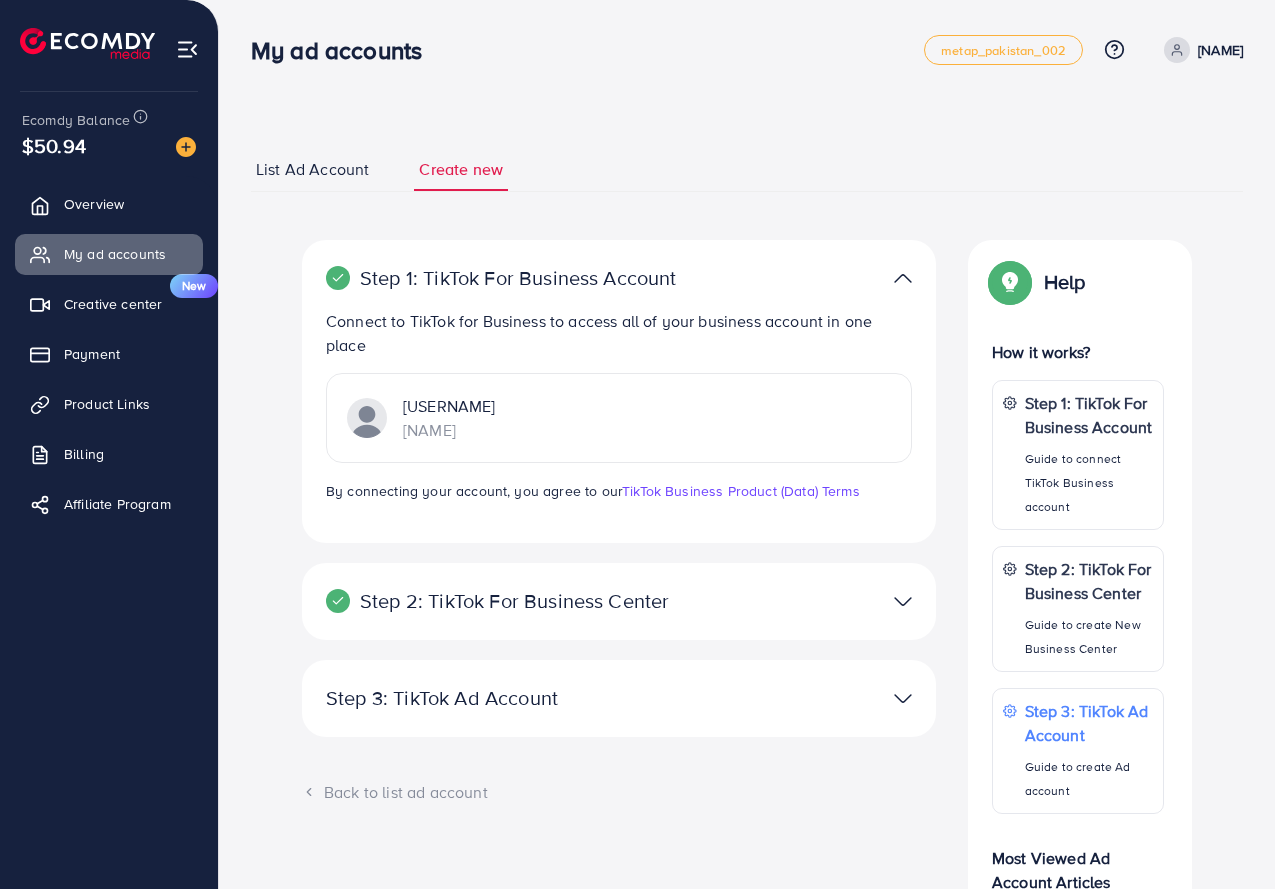 click on "Step 2: TikTok For Business Center   Business Center is a powerful business management tool that lets organizations   Tiqtiq Fashion   User ID: [NUMBER]  You can only generate up to 3 BC  + Create New" at bounding box center [619, 601] 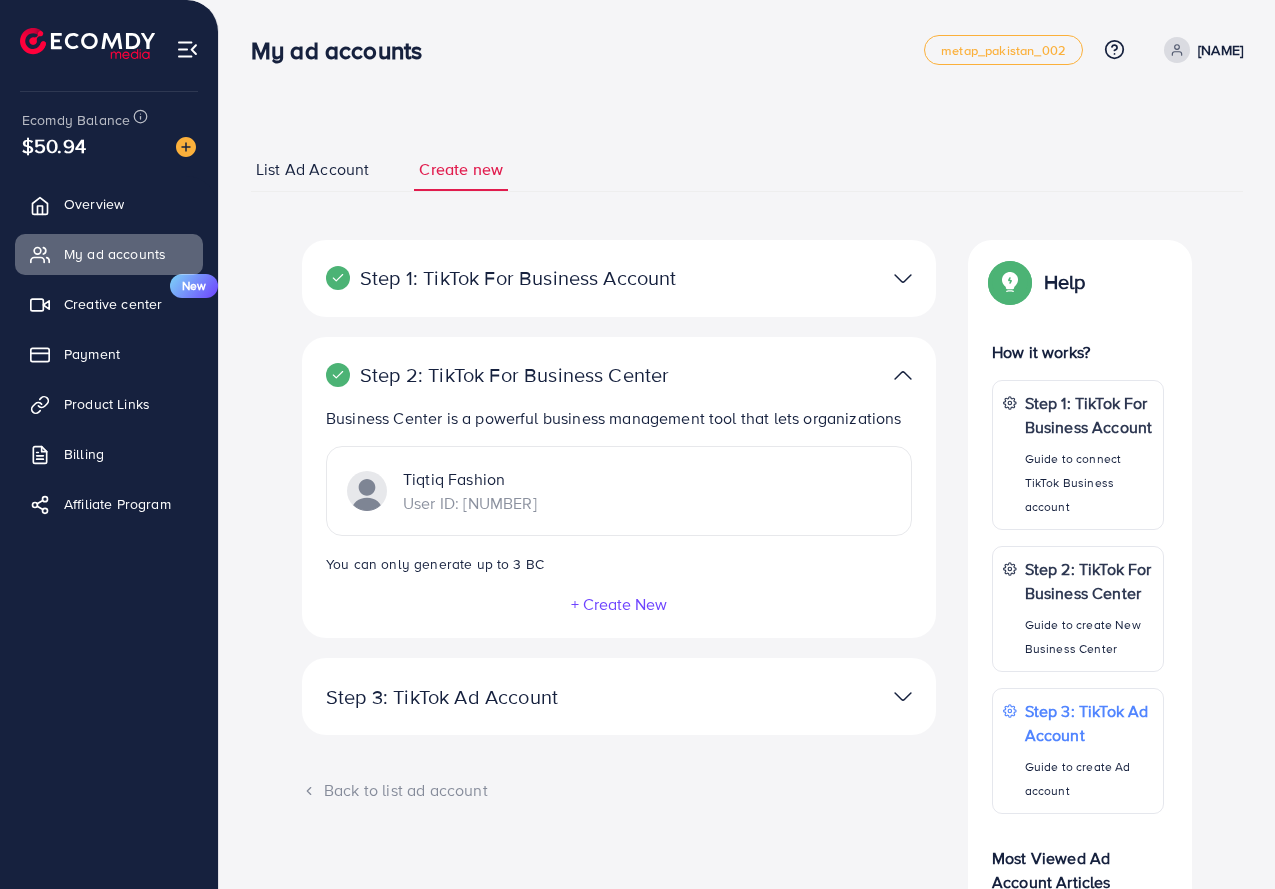 click on "+ Create New" at bounding box center (619, 604) 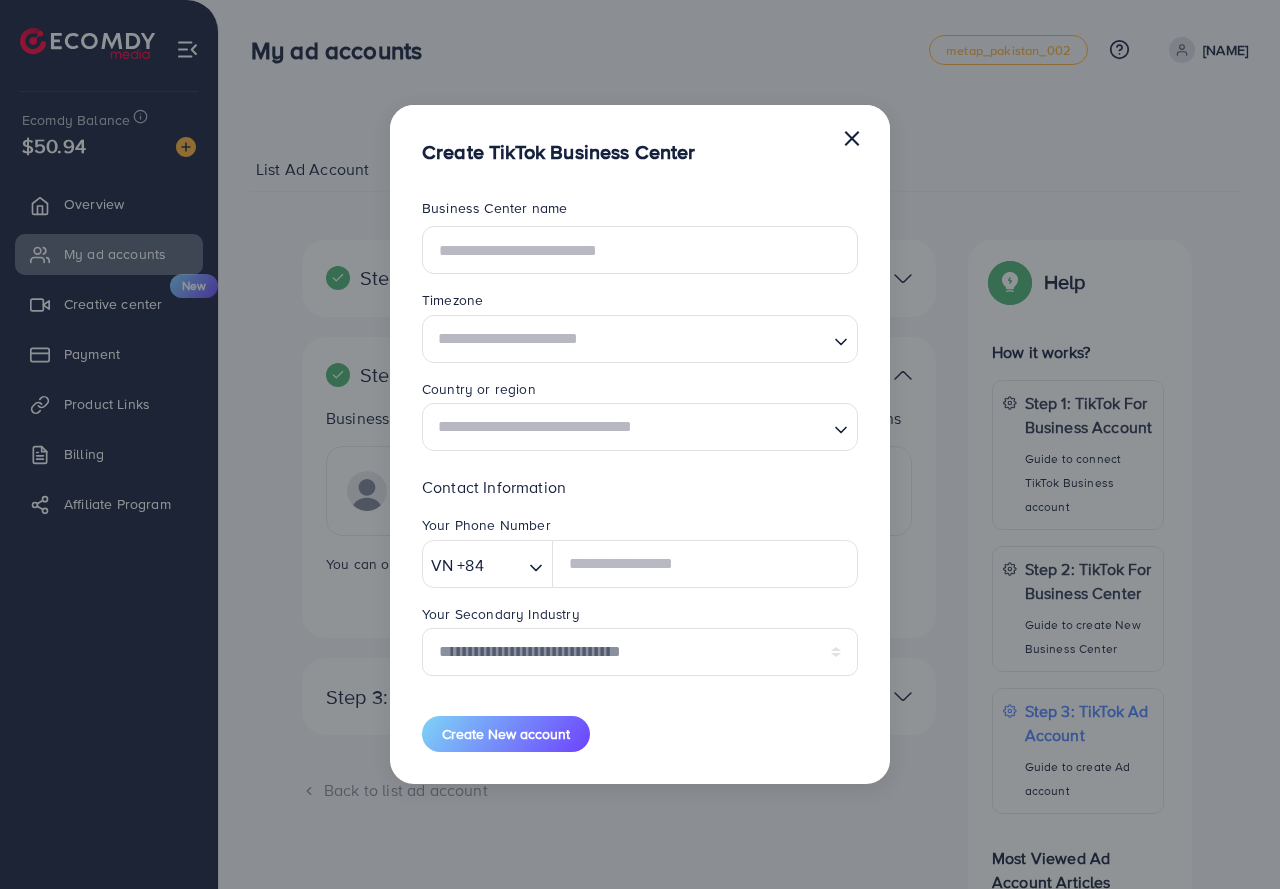 click on "×" at bounding box center [852, 137] 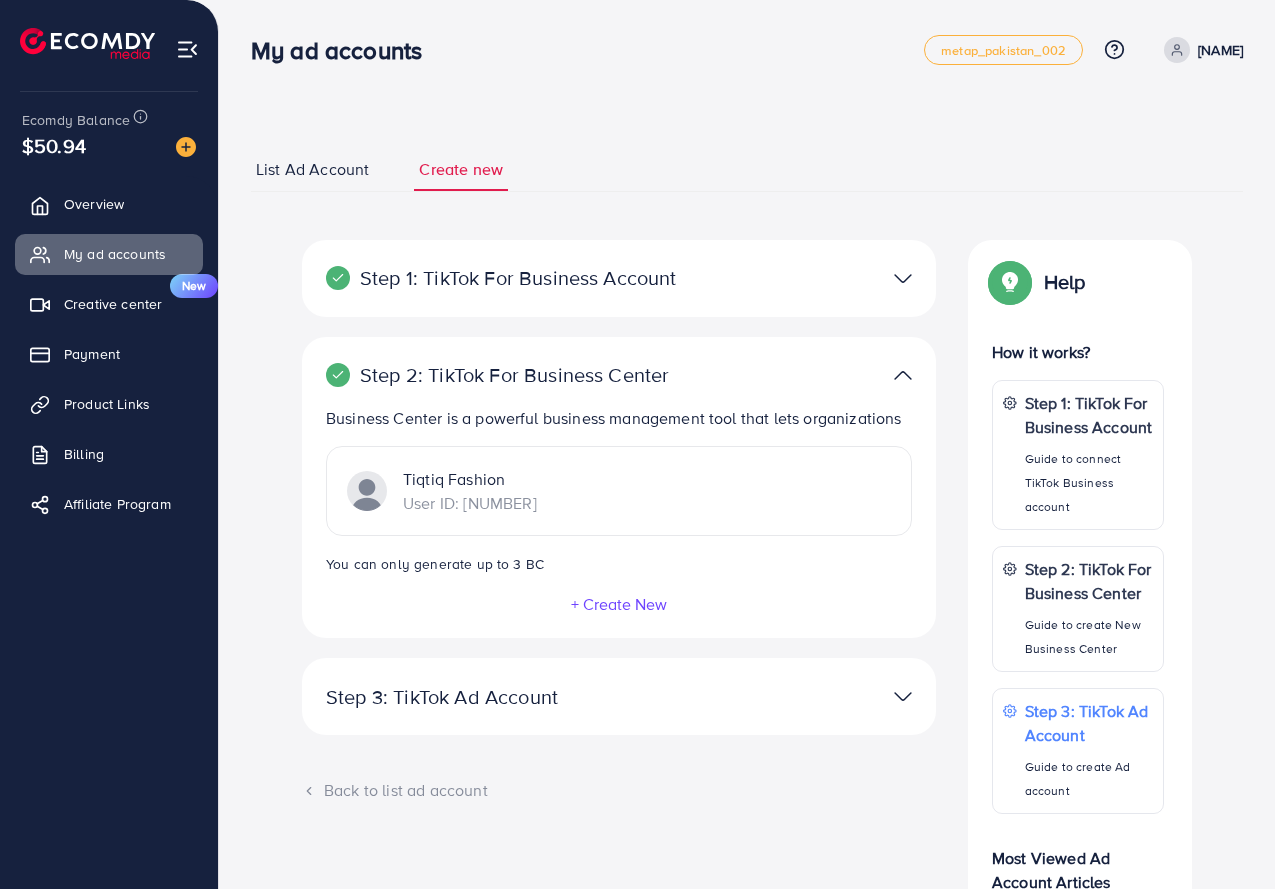 click at bounding box center (903, 696) 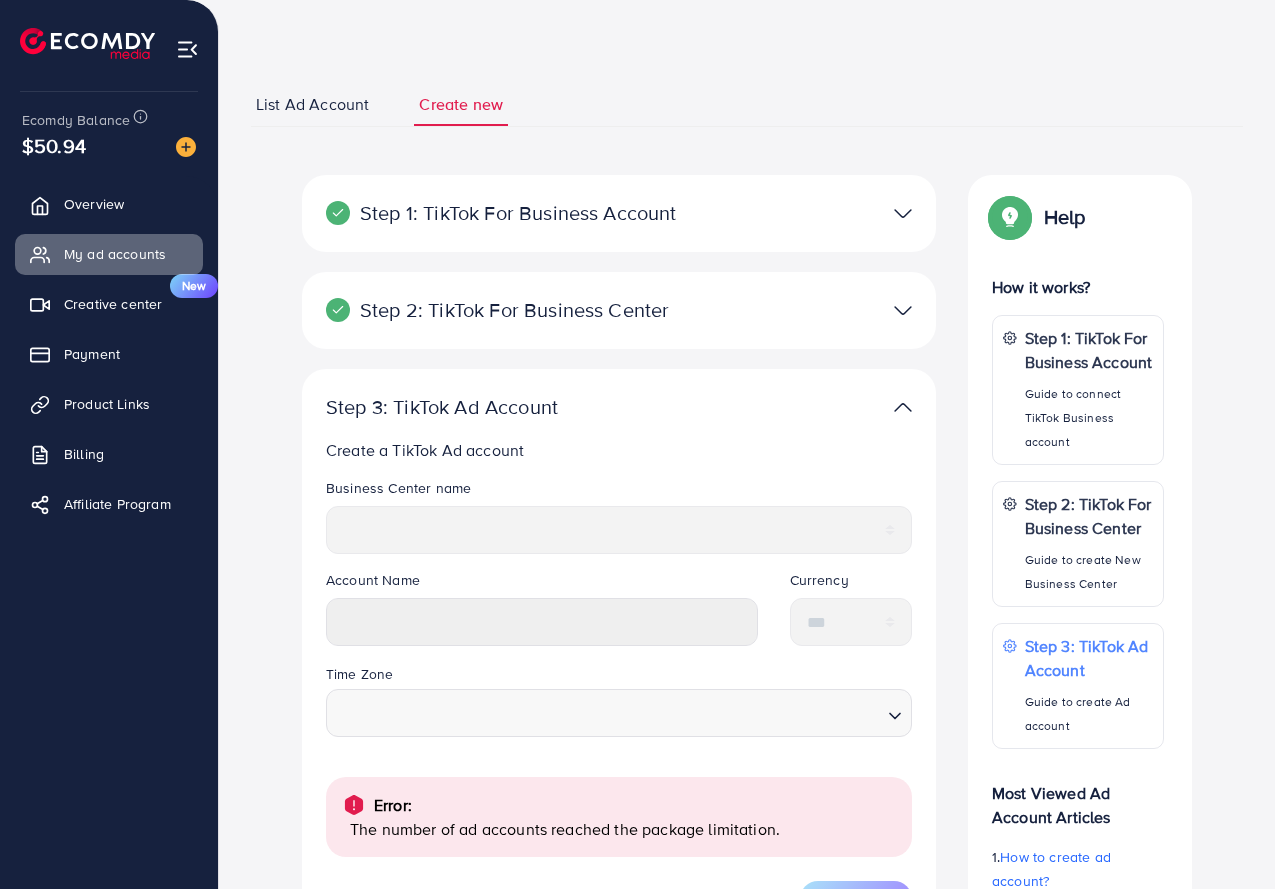 scroll, scrollTop: 100, scrollLeft: 0, axis: vertical 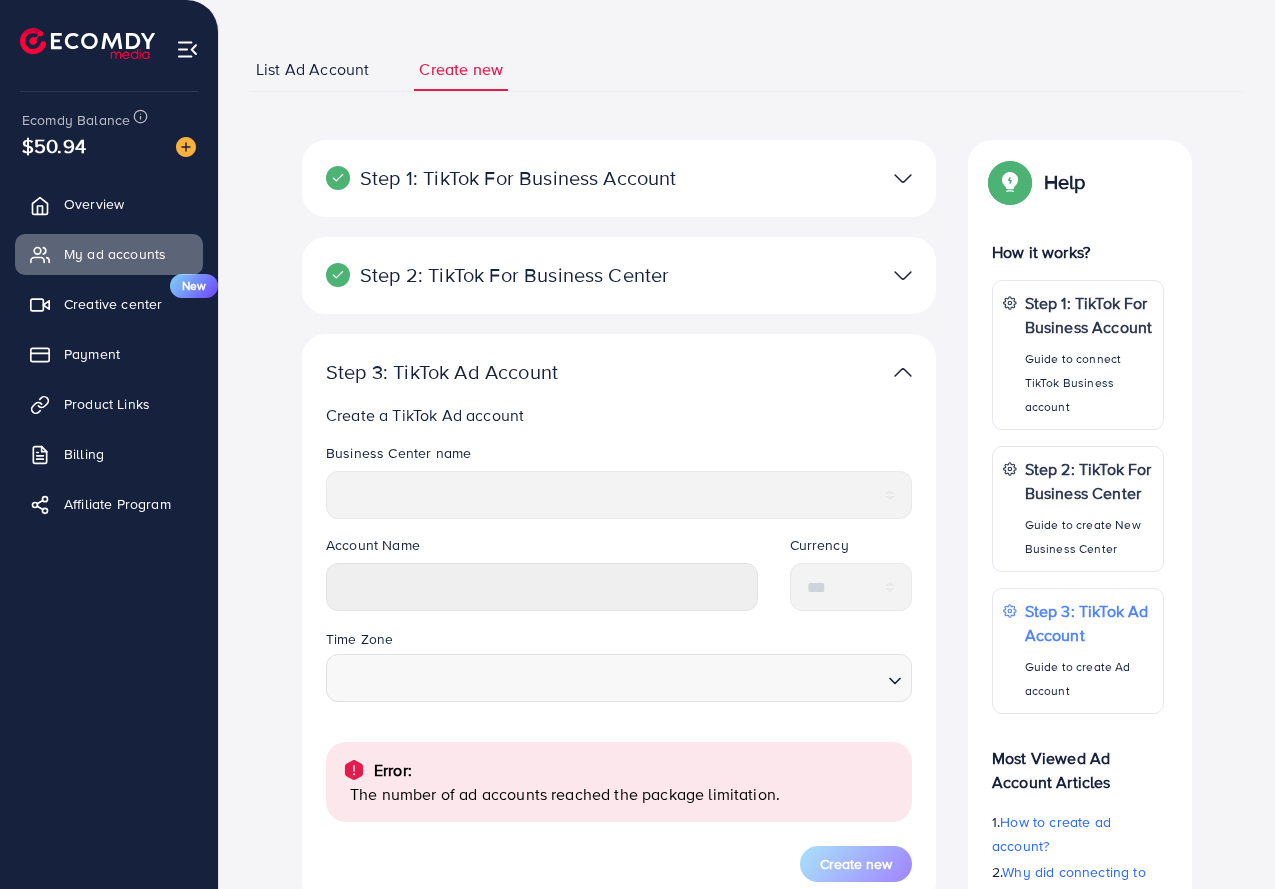 click at bounding box center [903, 372] 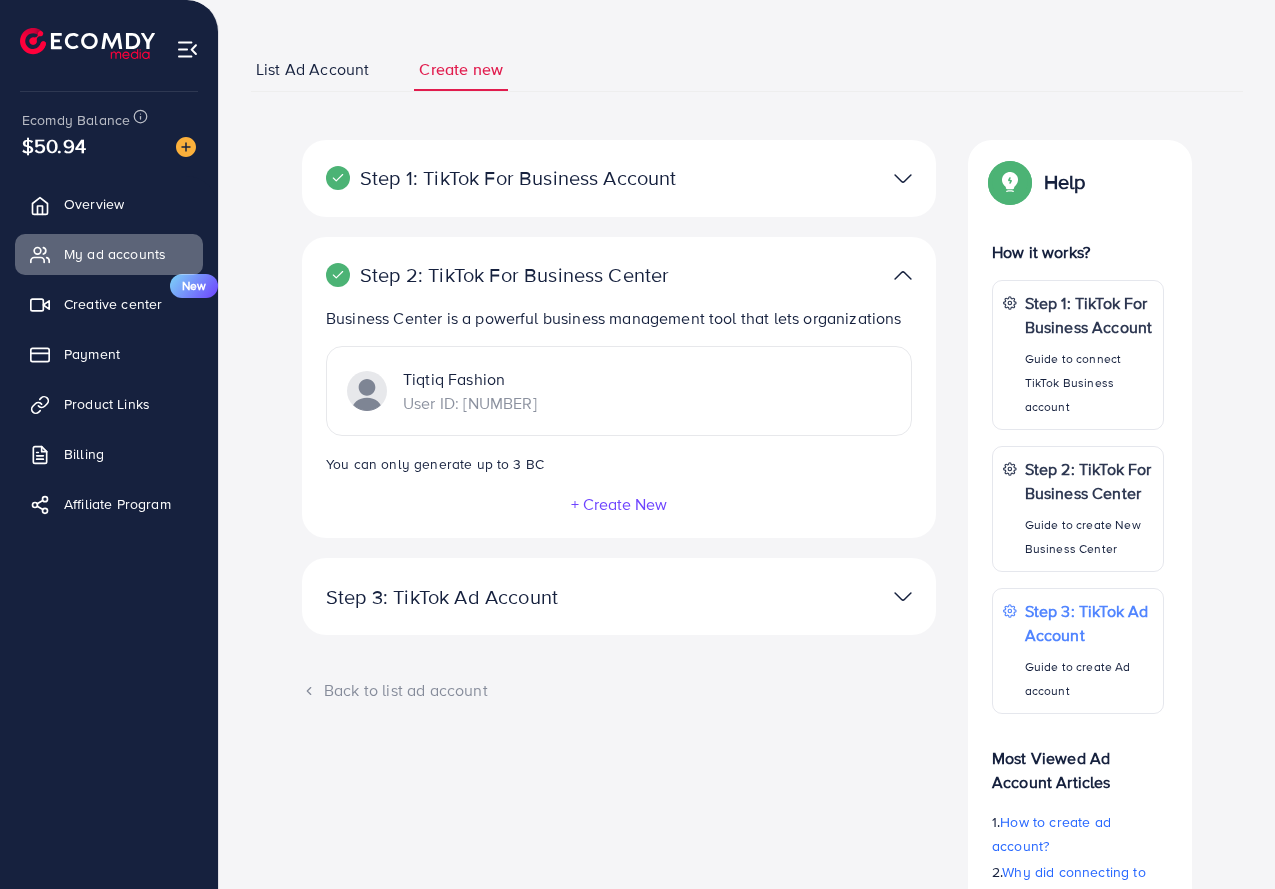 click at bounding box center (903, 596) 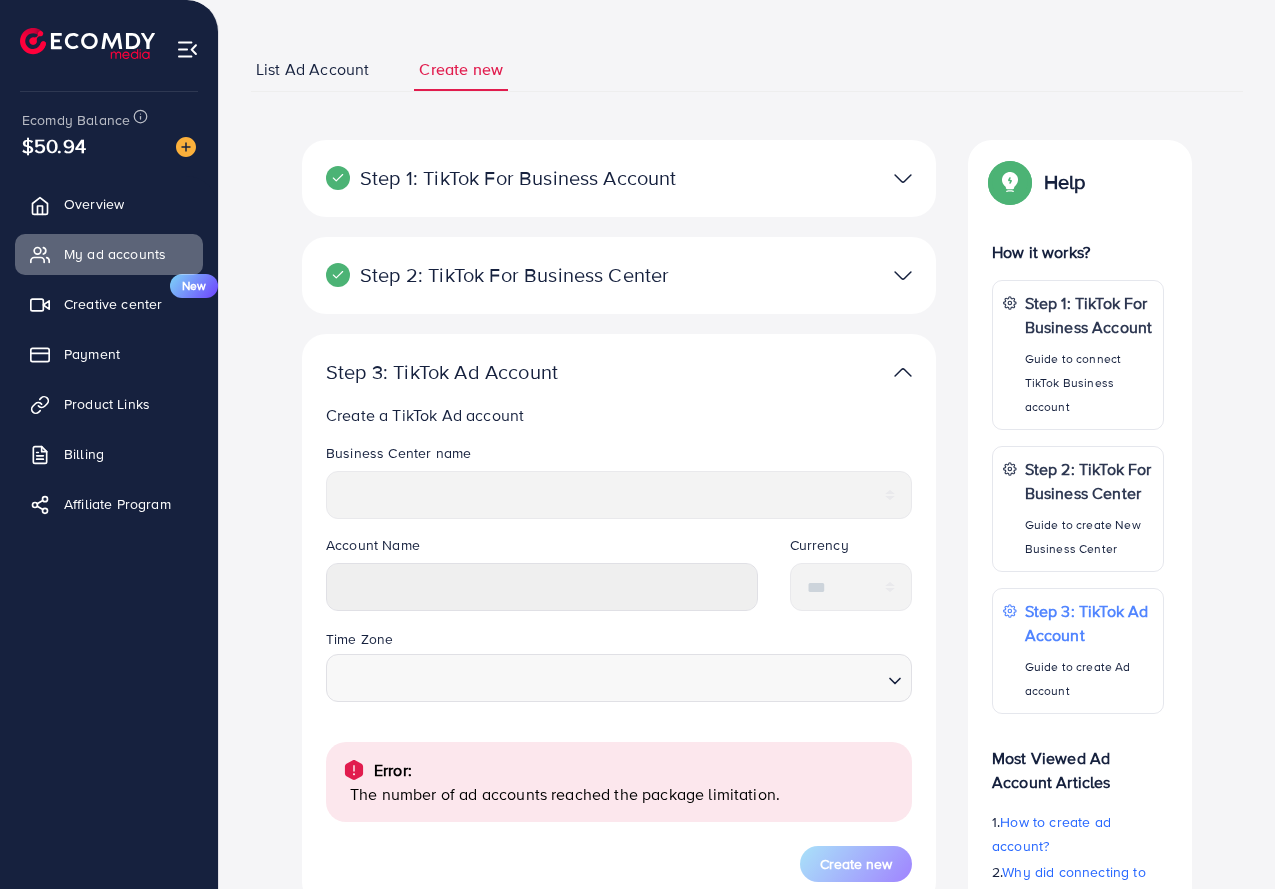 click on "List Ad Account" at bounding box center (312, 69) 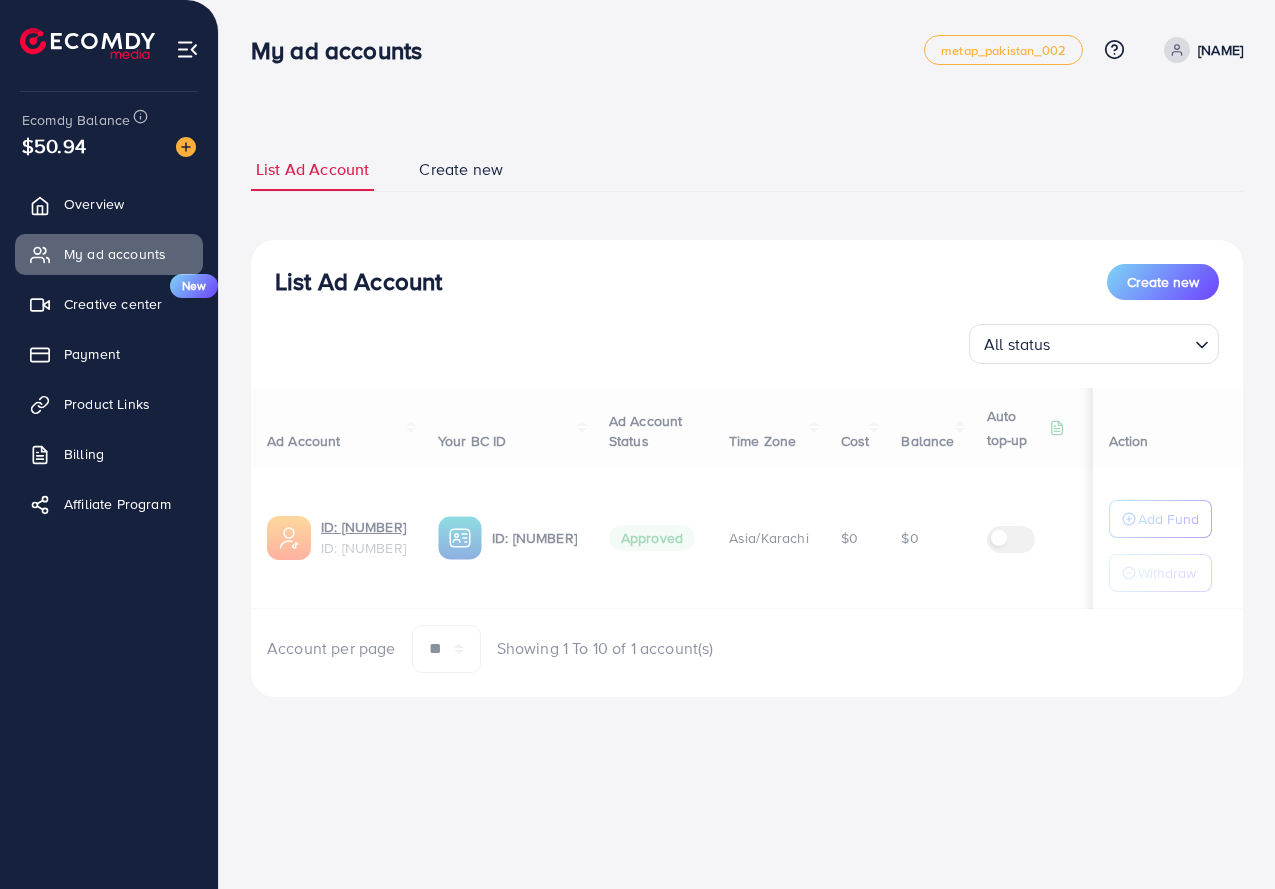 scroll, scrollTop: 0, scrollLeft: 0, axis: both 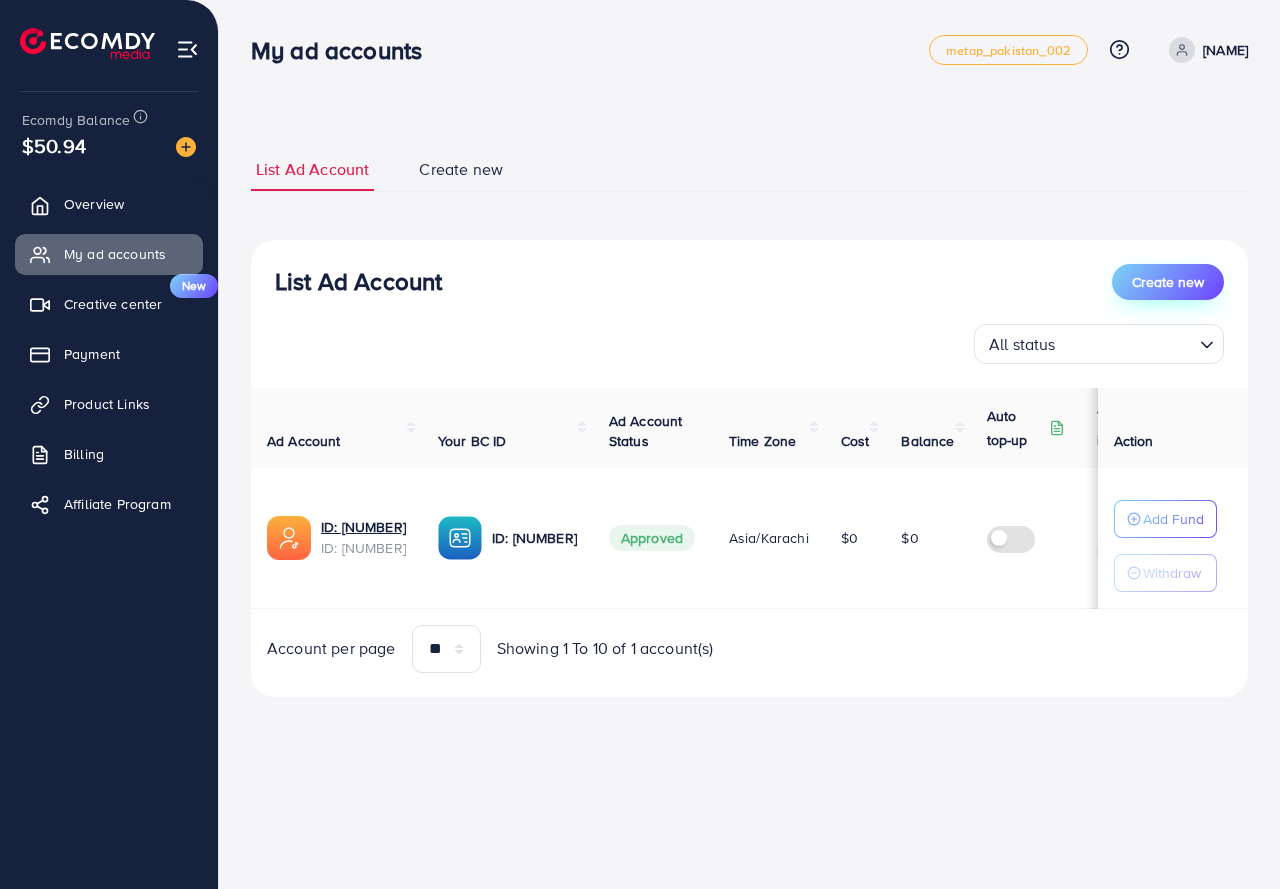 click on "Create new" at bounding box center (1168, 282) 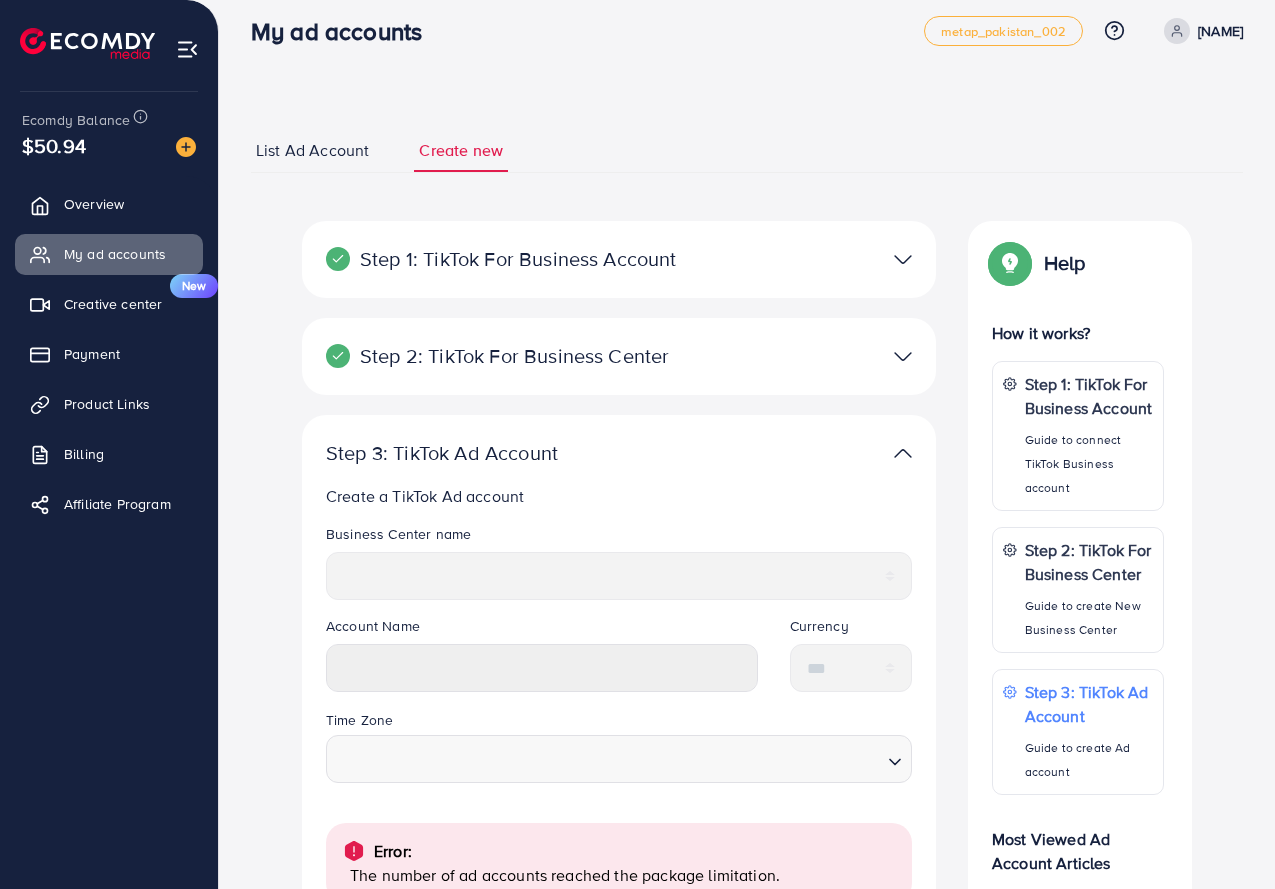 scroll, scrollTop: 0, scrollLeft: 0, axis: both 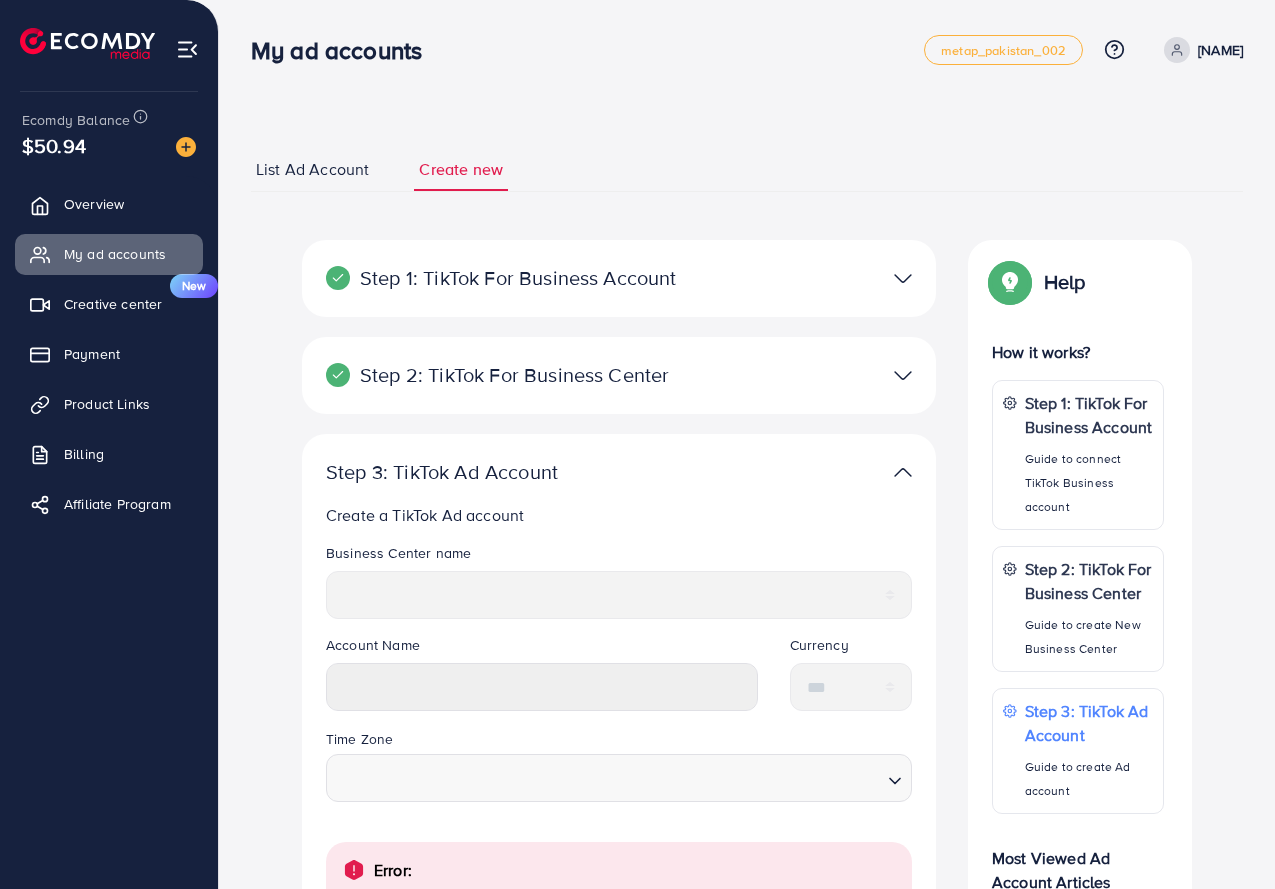 click on "Step 2: TikTok For Business Center   Business Center is a powerful business management tool that lets organizations   Tiqtiq Fashion   User ID: [NUMBER]  You can only generate up to 3 BC  + Create New" at bounding box center [619, 375] 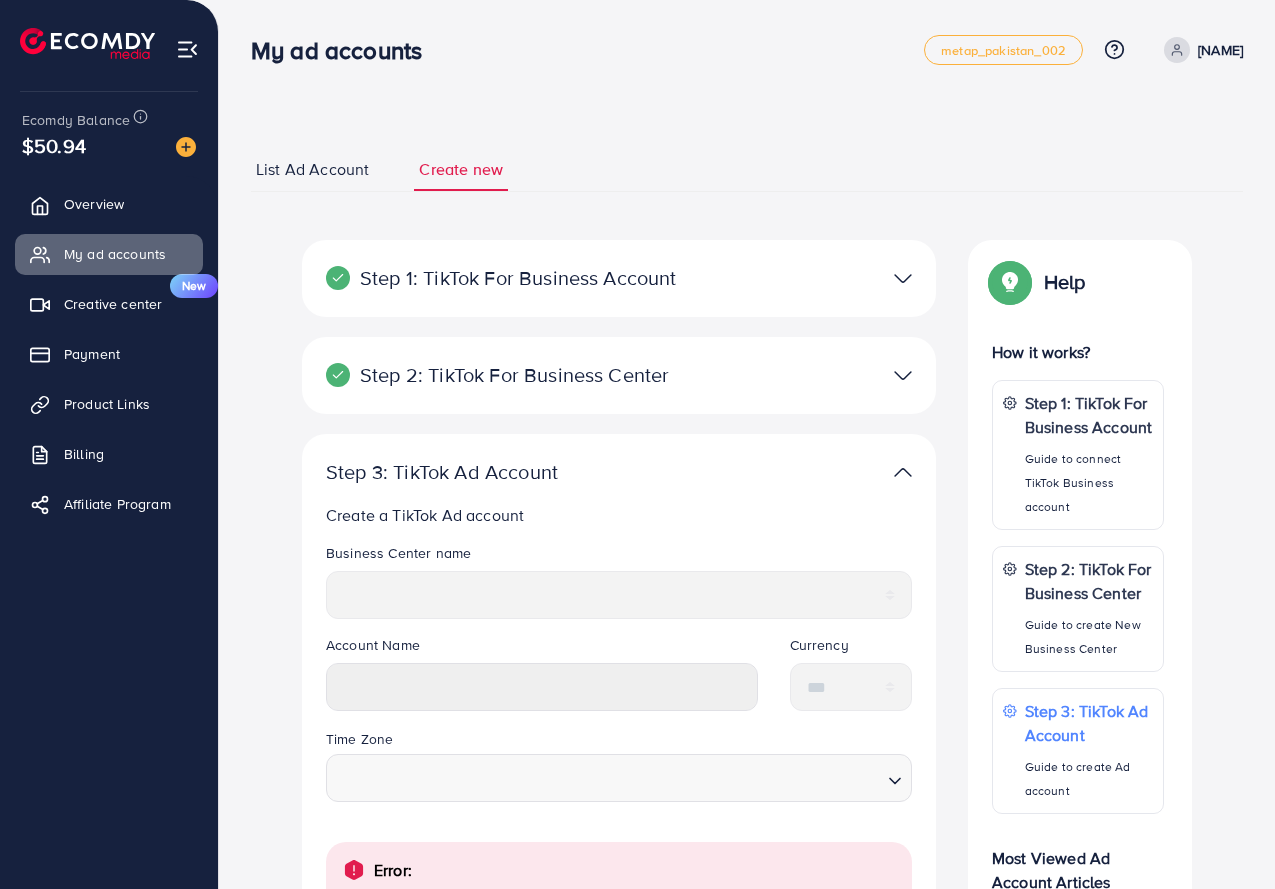 click on "Step 2: TikTok For Business Center   Business Center is a powerful business management tool that lets organizations   Tiqtiq Fashion   User ID: [NUMBER]  You can only generate up to 3 BC  + Create New" at bounding box center (619, 375) 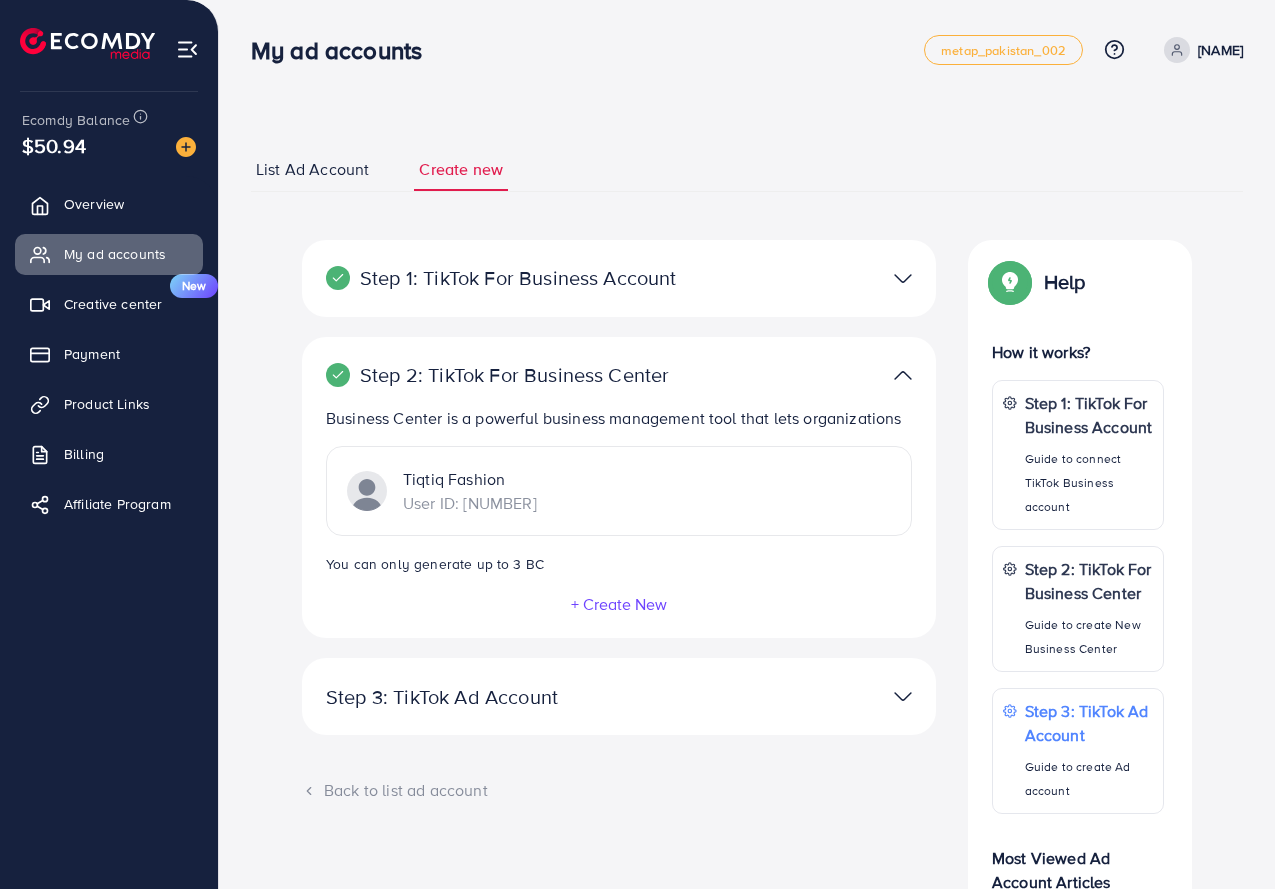 click on "+ Create New" at bounding box center (619, 604) 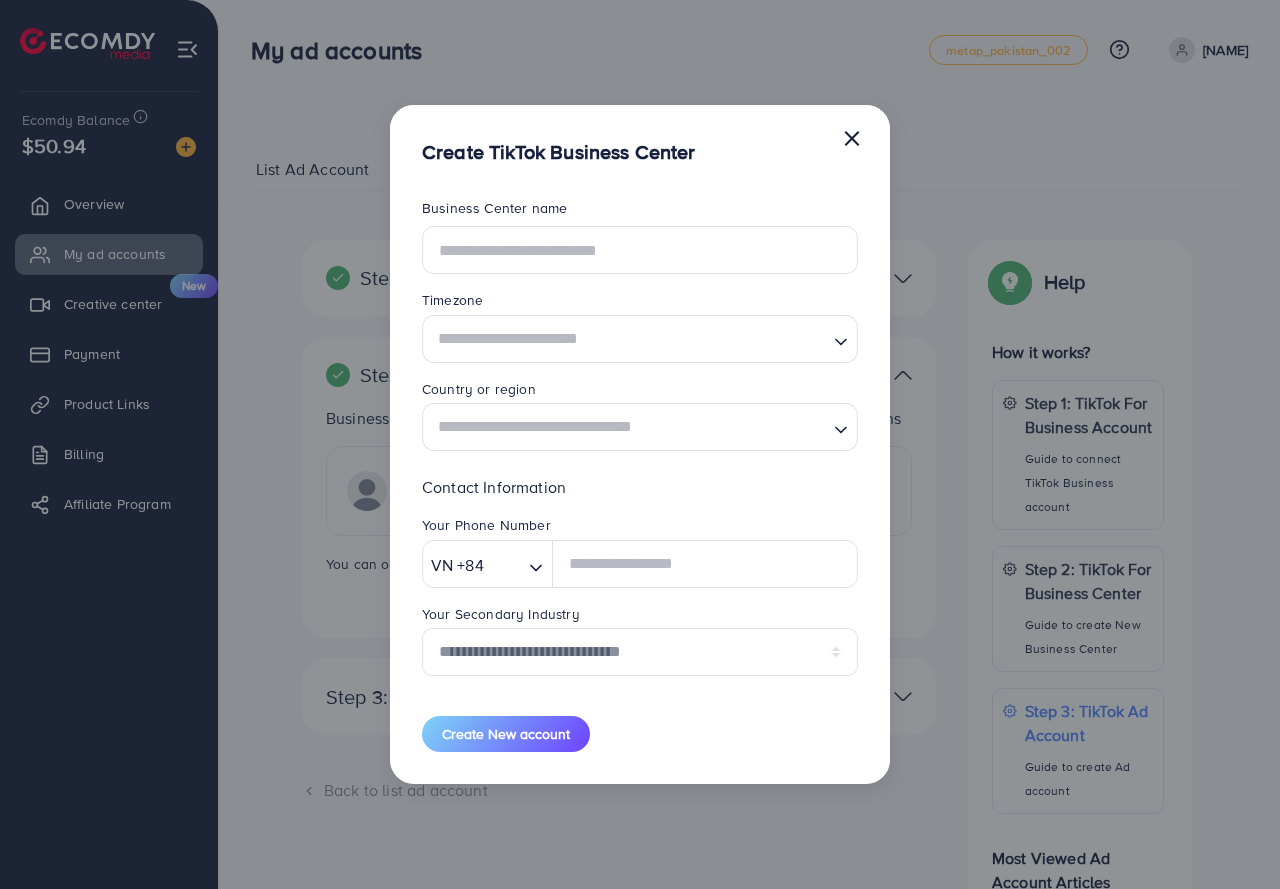 click on "×" at bounding box center (852, 137) 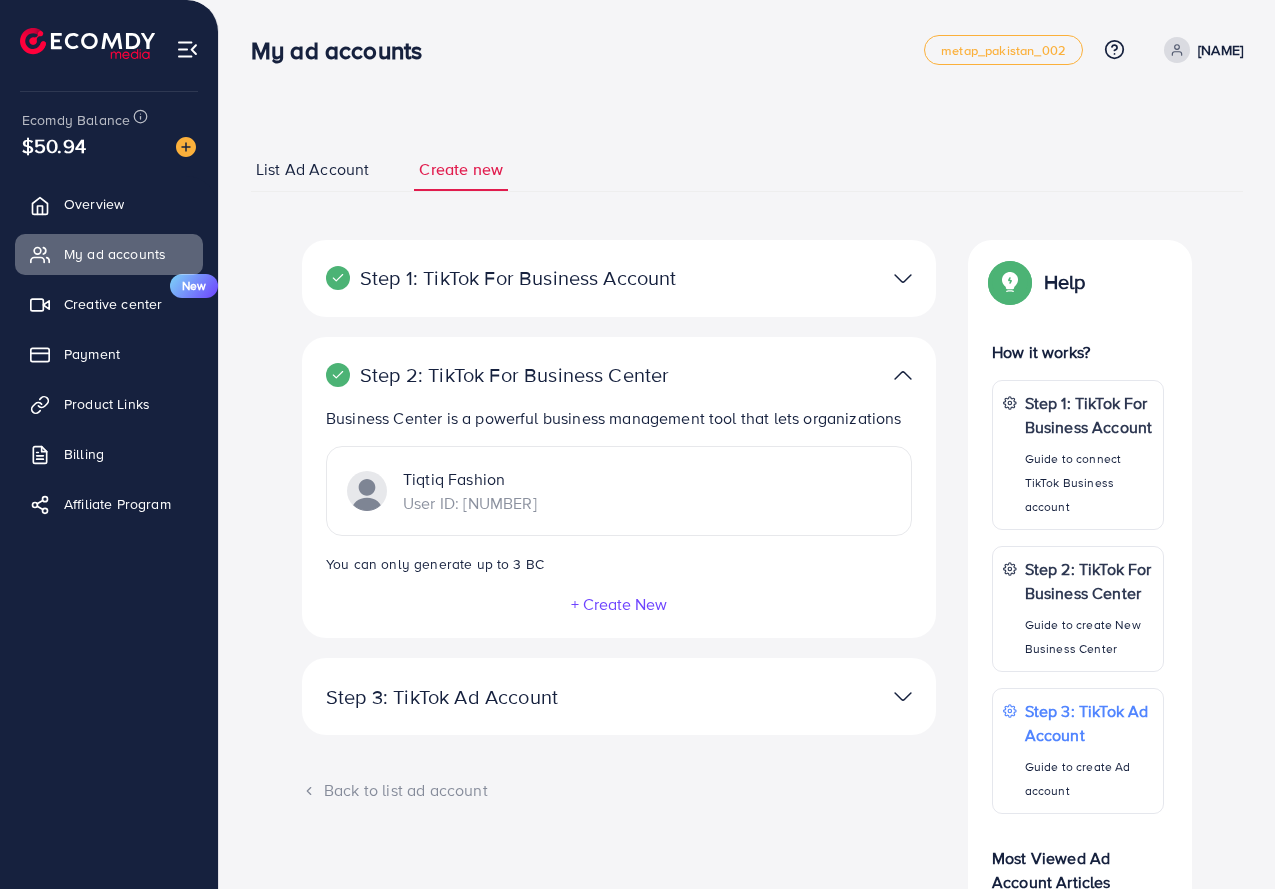 click at bounding box center [903, 278] 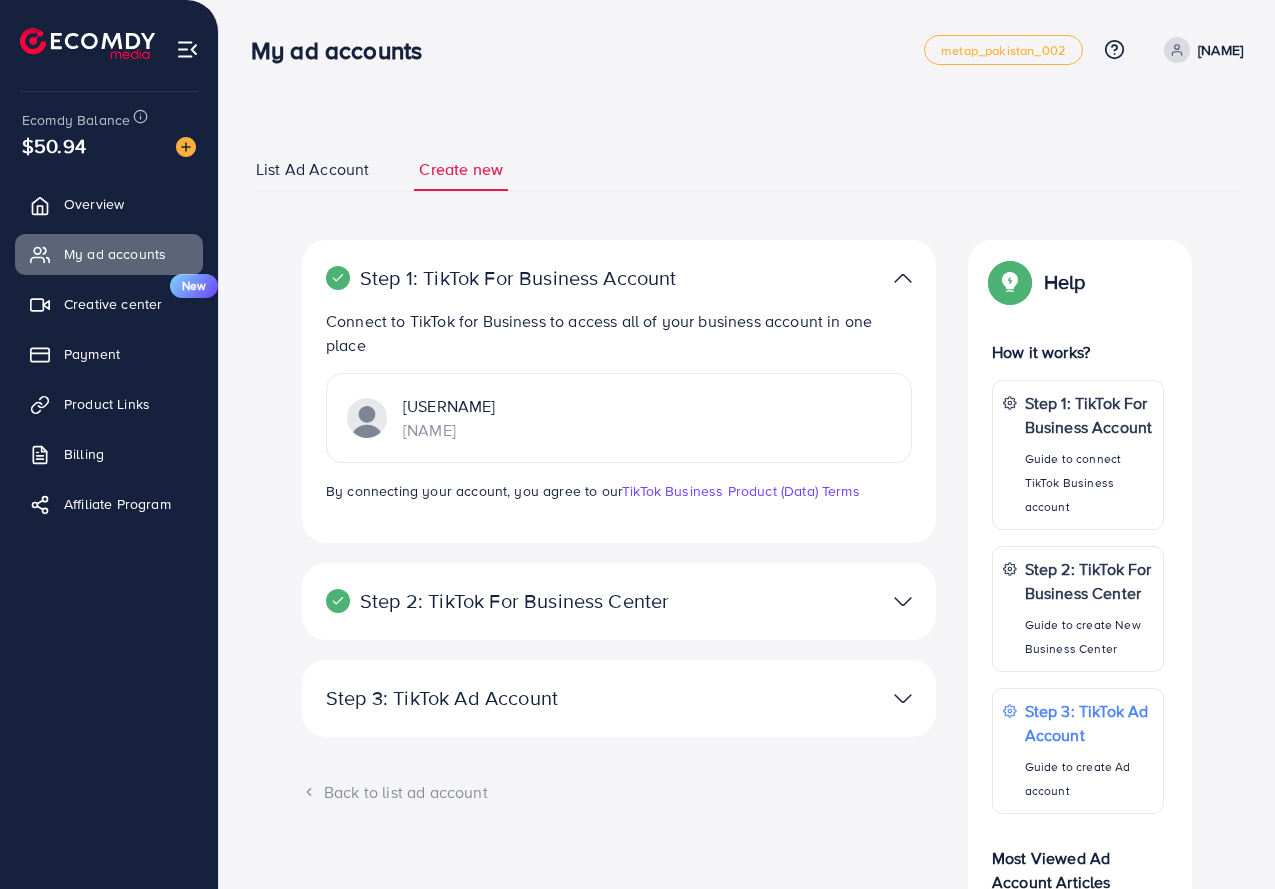 click at bounding box center (903, 278) 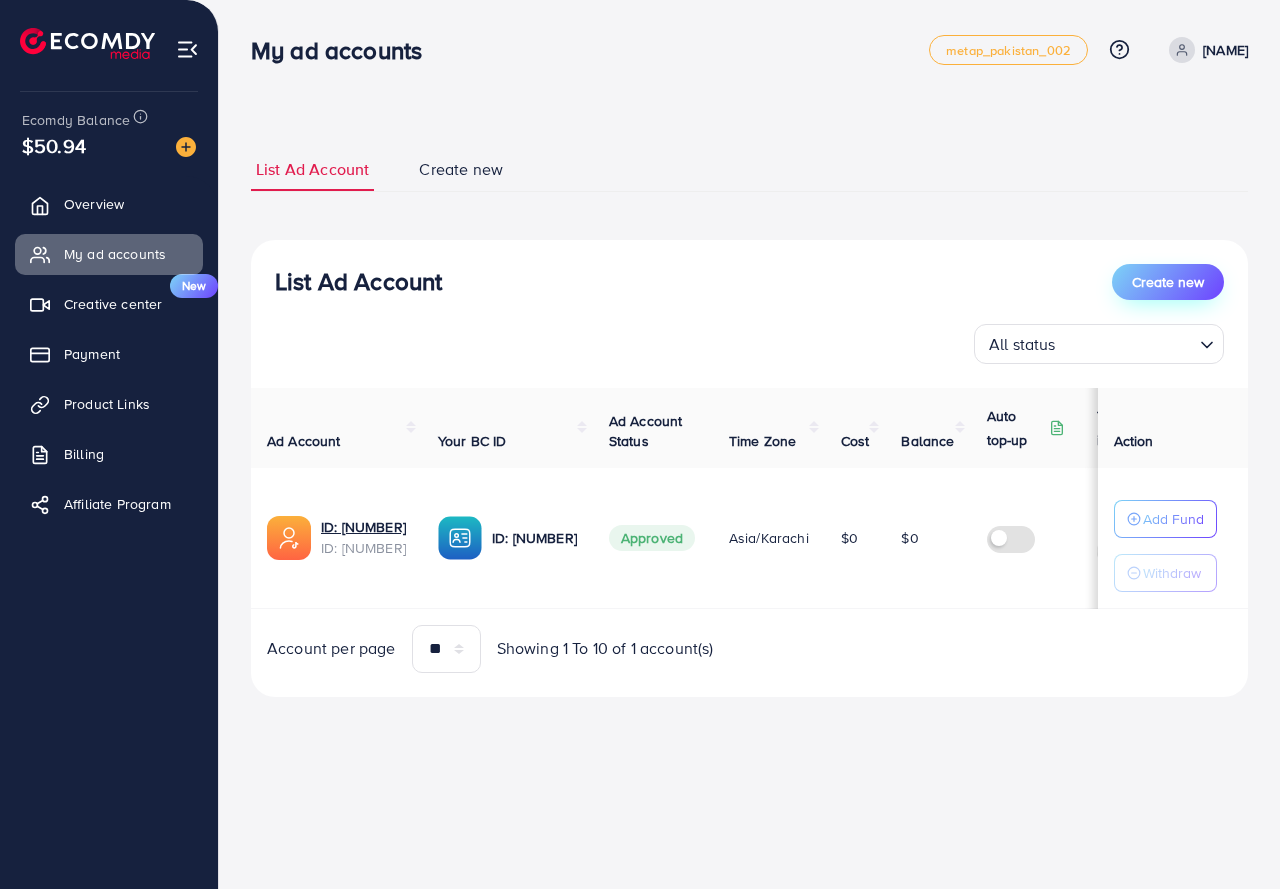 click on "Create new" at bounding box center (1168, 282) 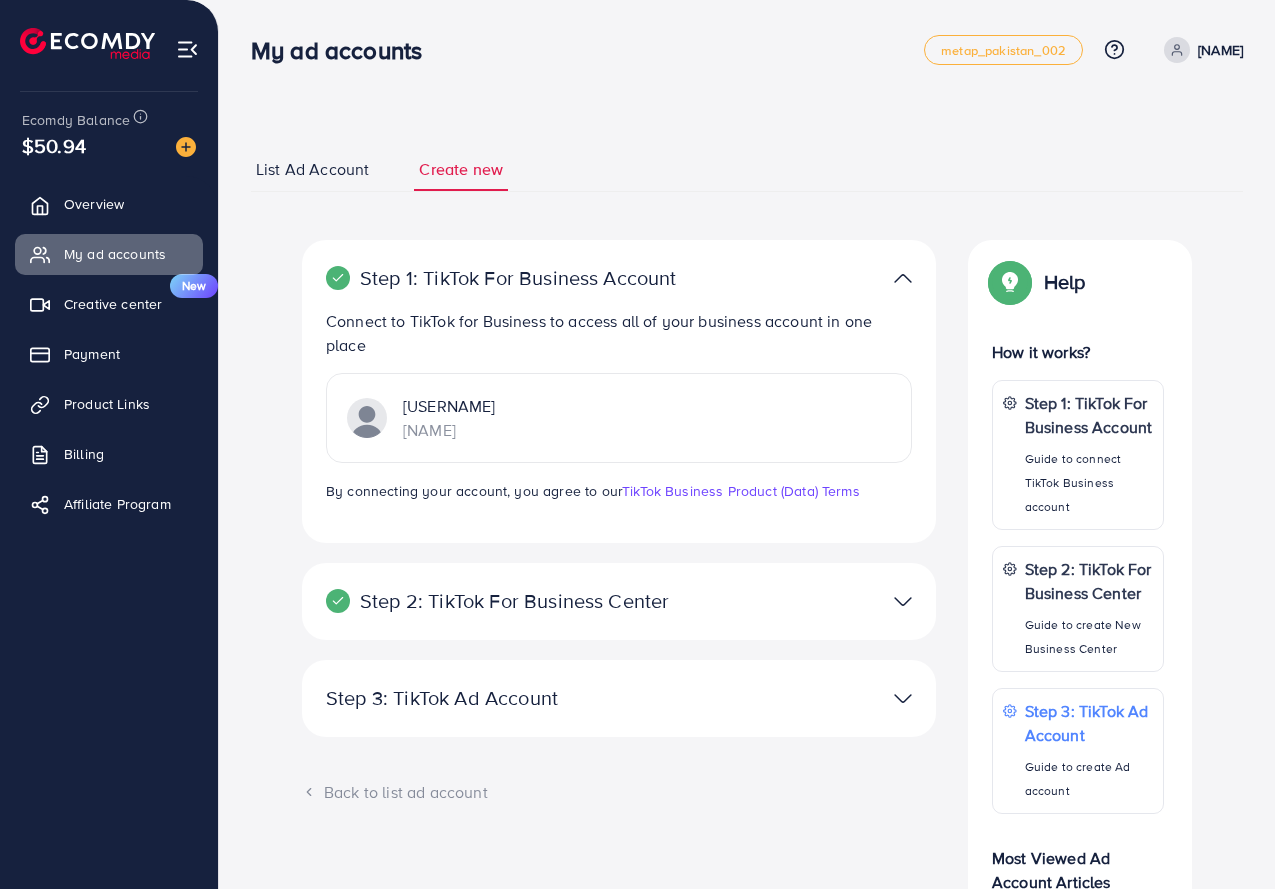click at bounding box center [825, 601] 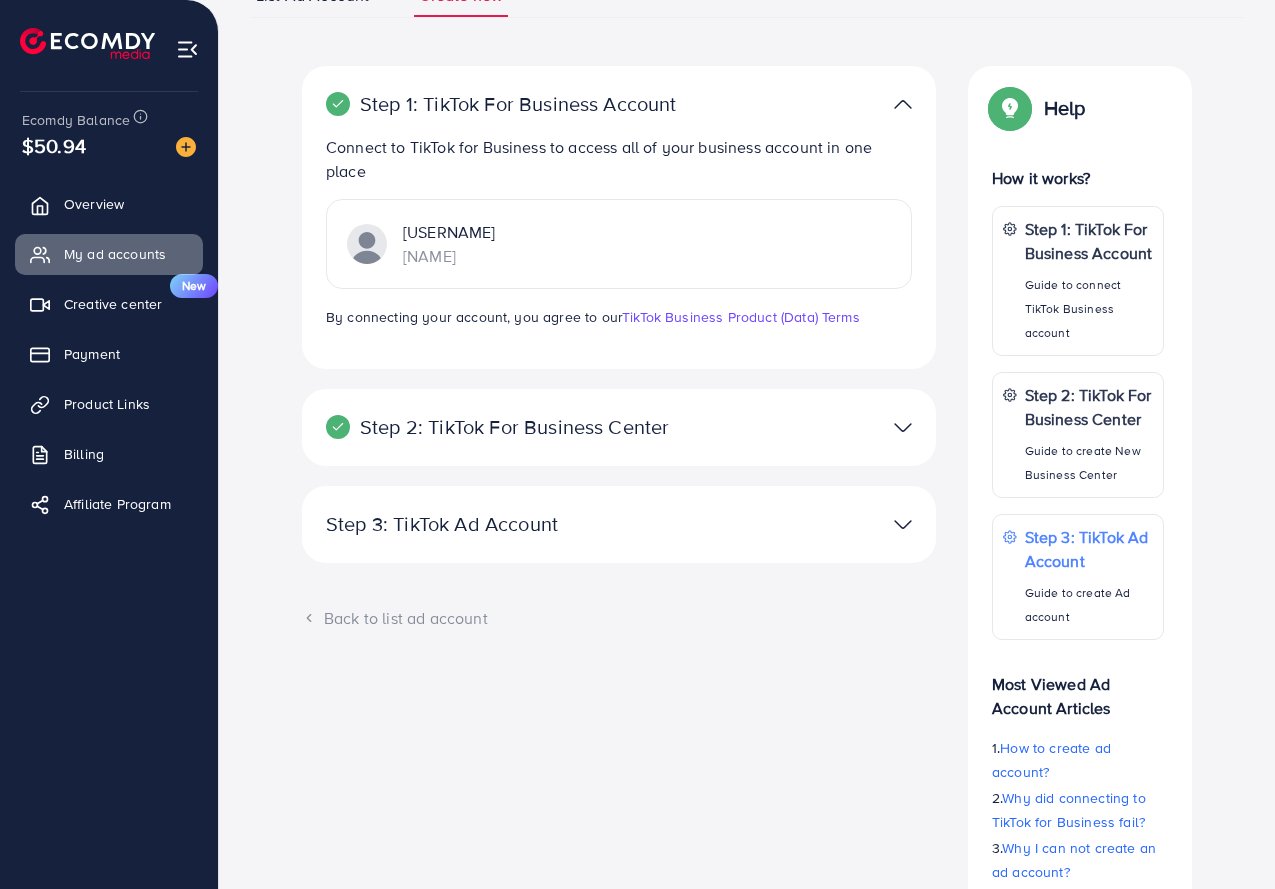 scroll, scrollTop: 200, scrollLeft: 0, axis: vertical 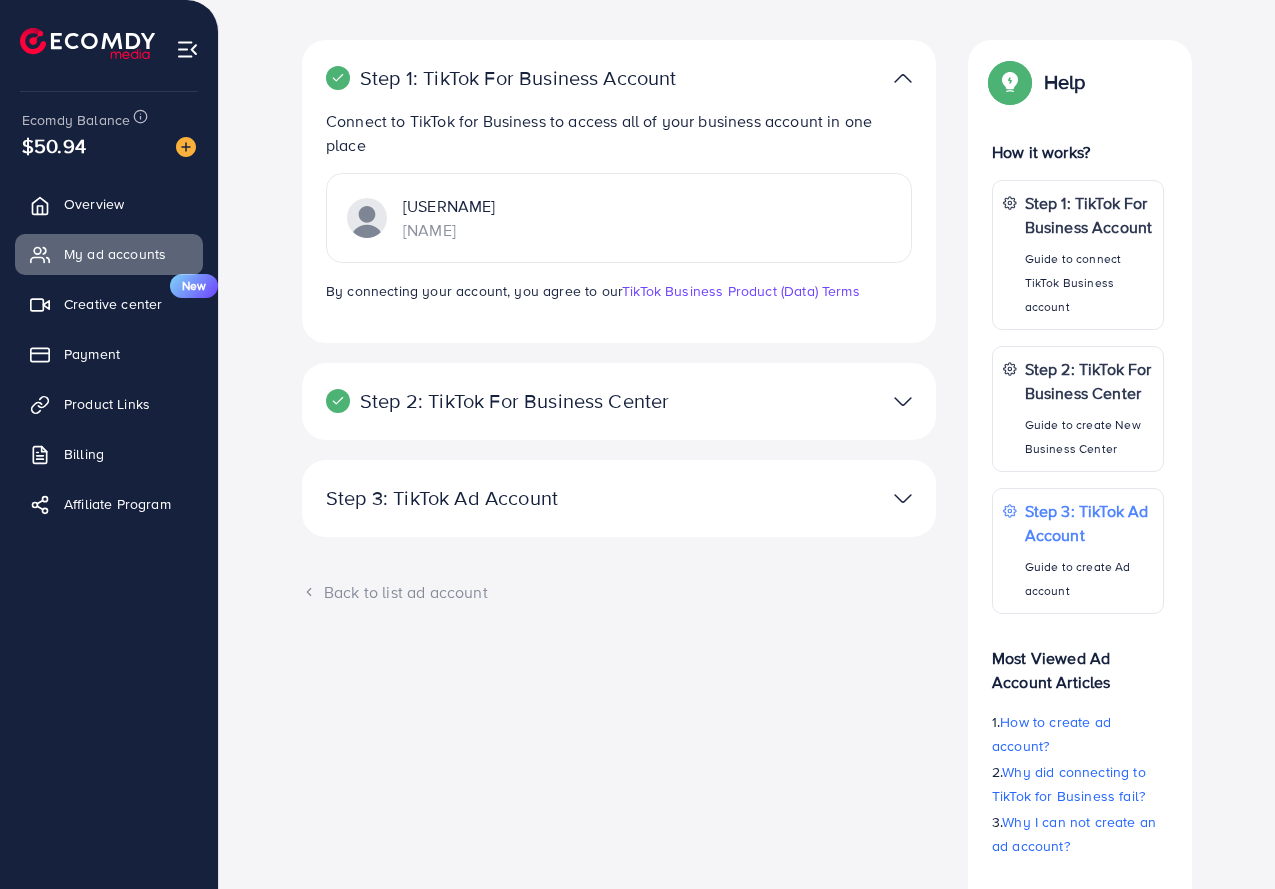 click at bounding box center (903, 401) 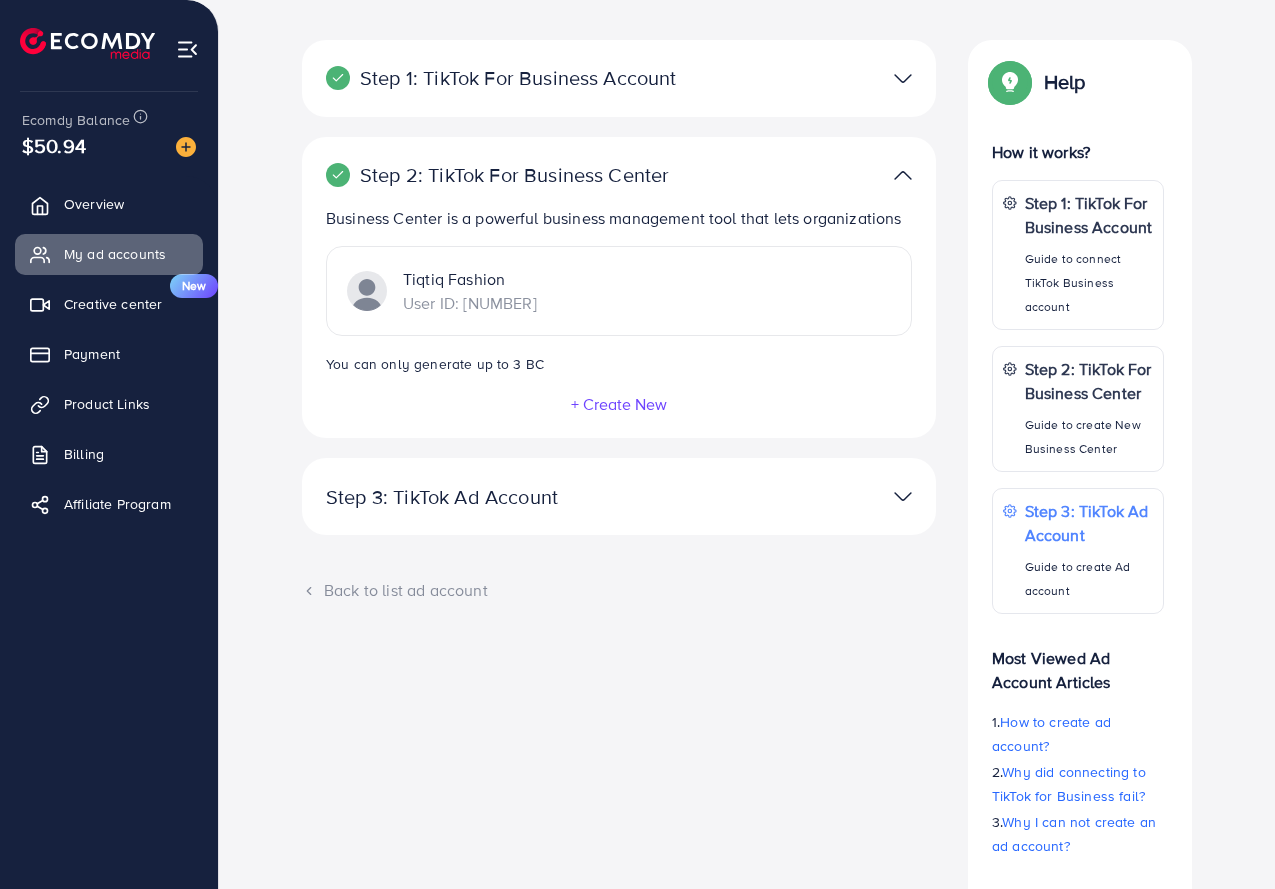 click on "+ Create New" at bounding box center [619, 404] 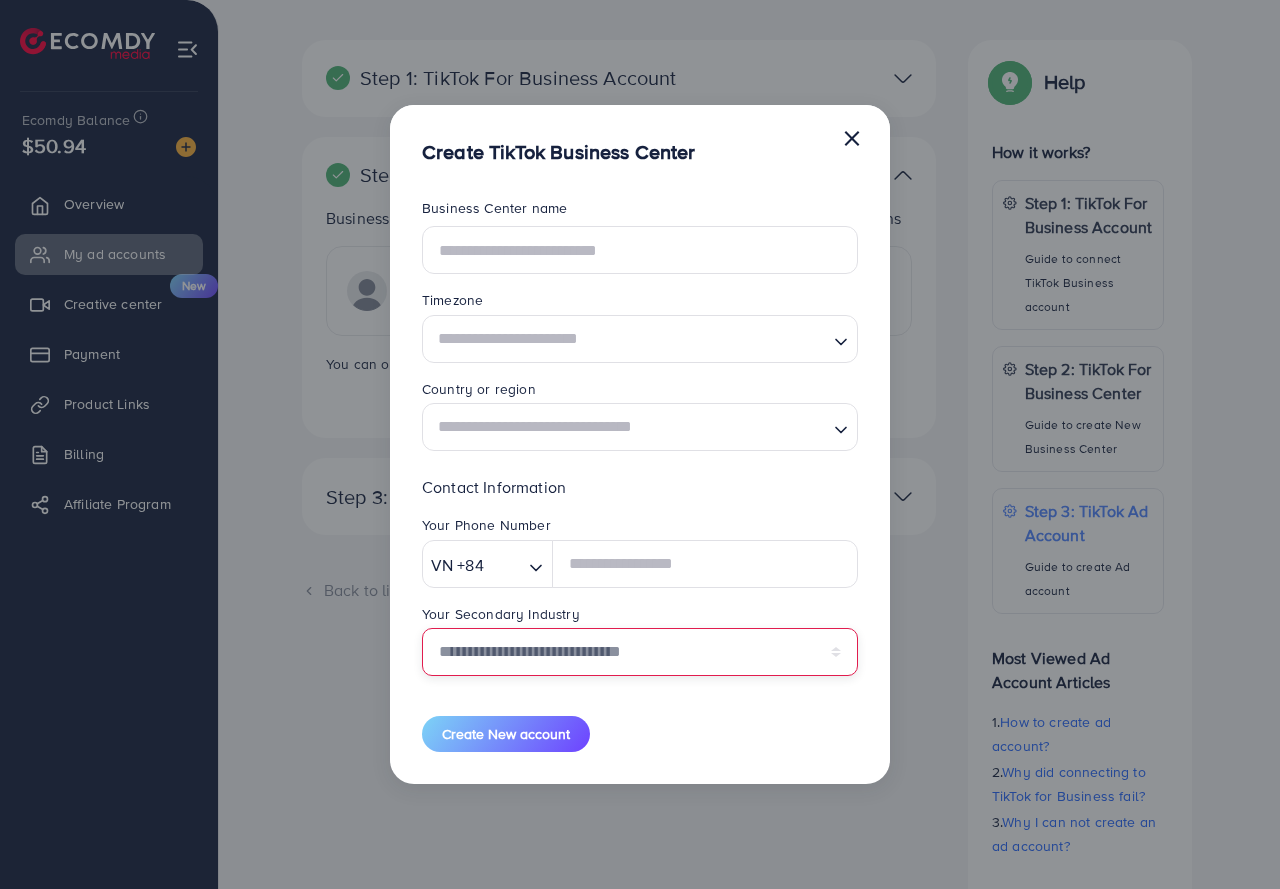 click on "**********" at bounding box center [640, 652] 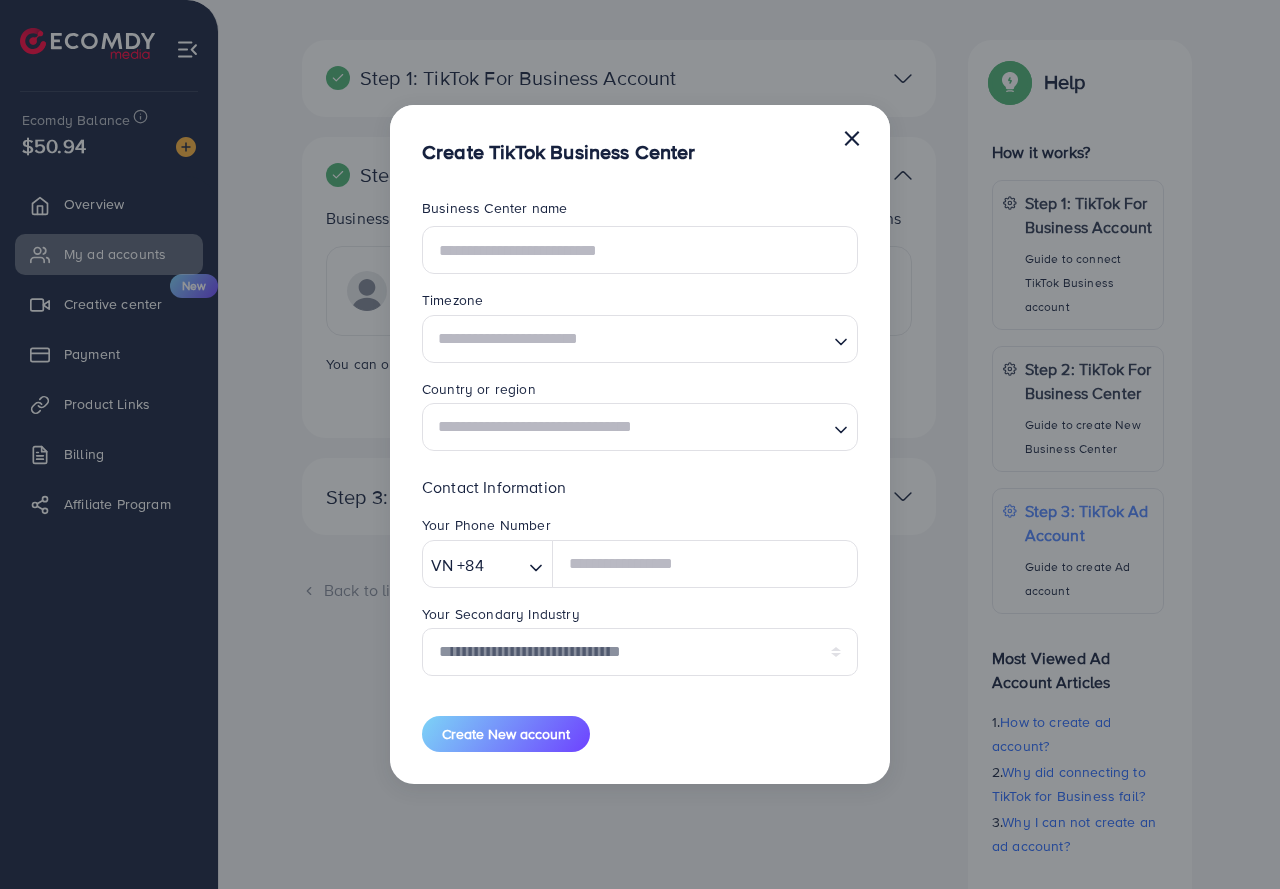 click on "**********" at bounding box center [640, 444] 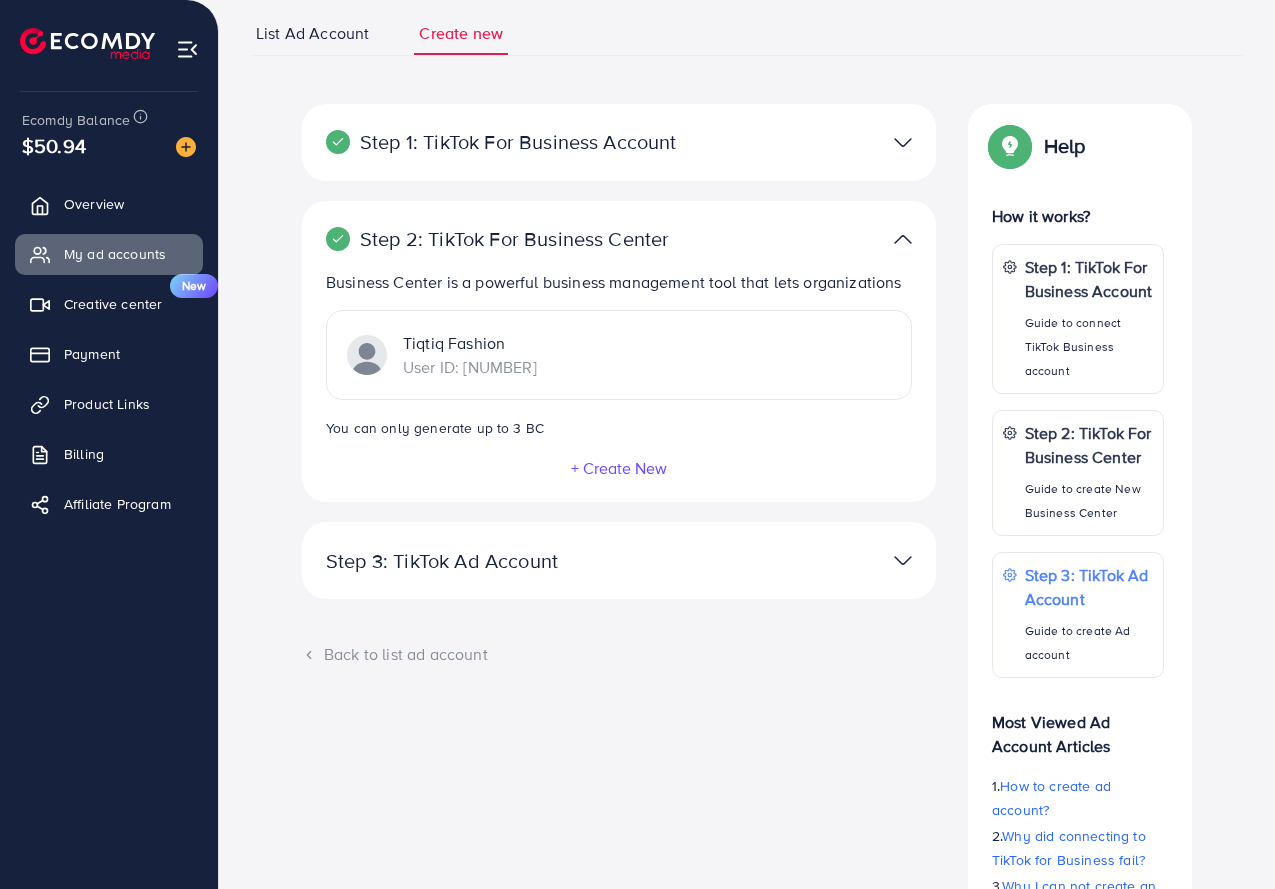 scroll, scrollTop: 100, scrollLeft: 0, axis: vertical 